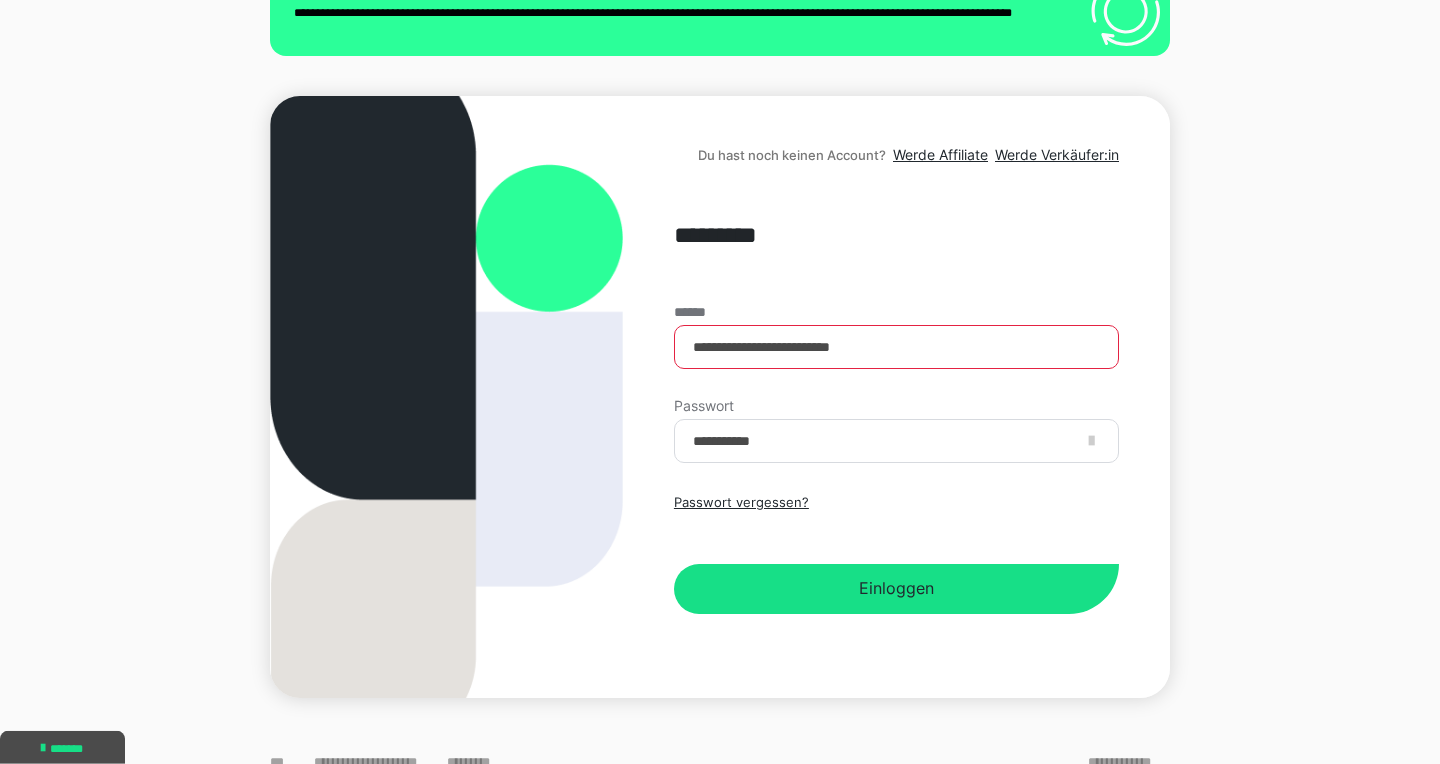 scroll, scrollTop: 132, scrollLeft: 0, axis: vertical 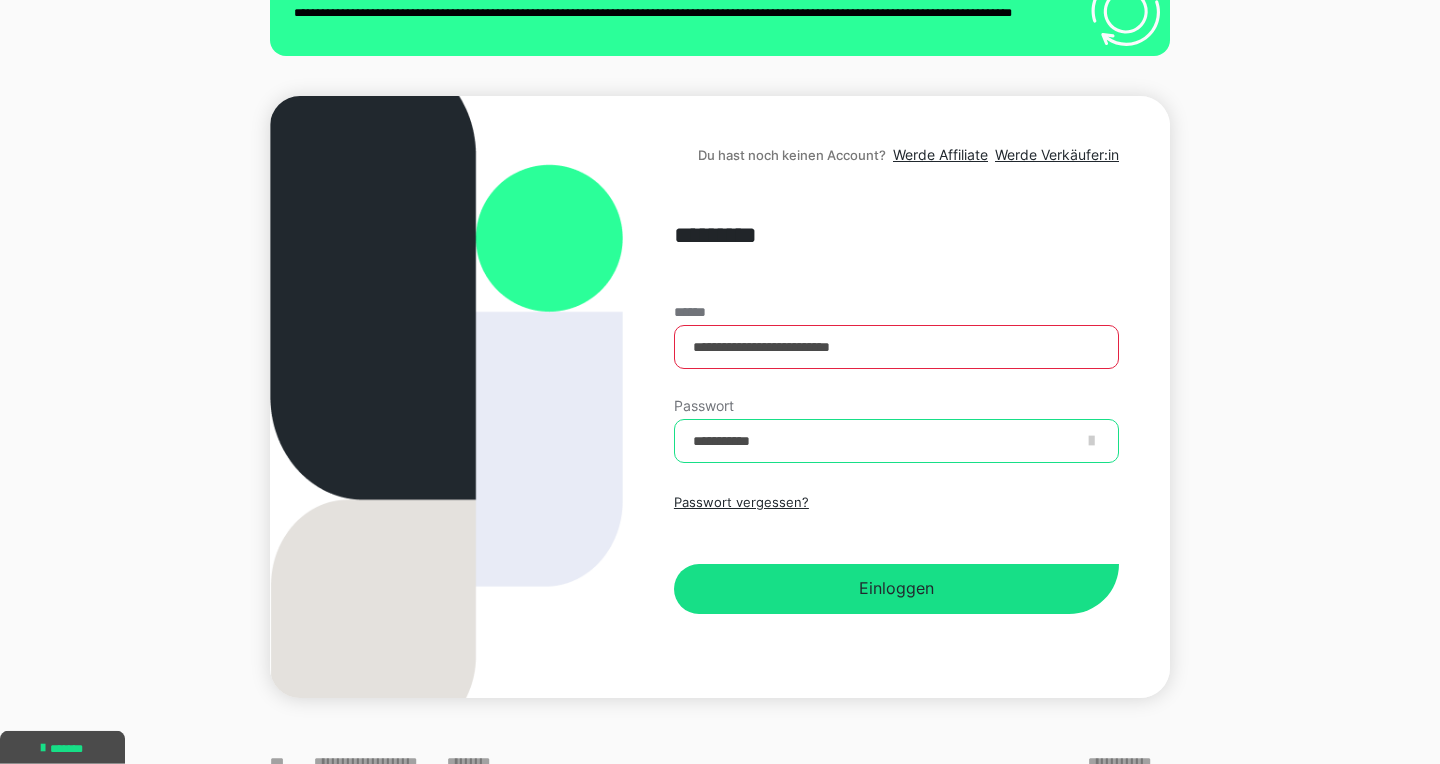 click on "**********" at bounding box center [896, 441] 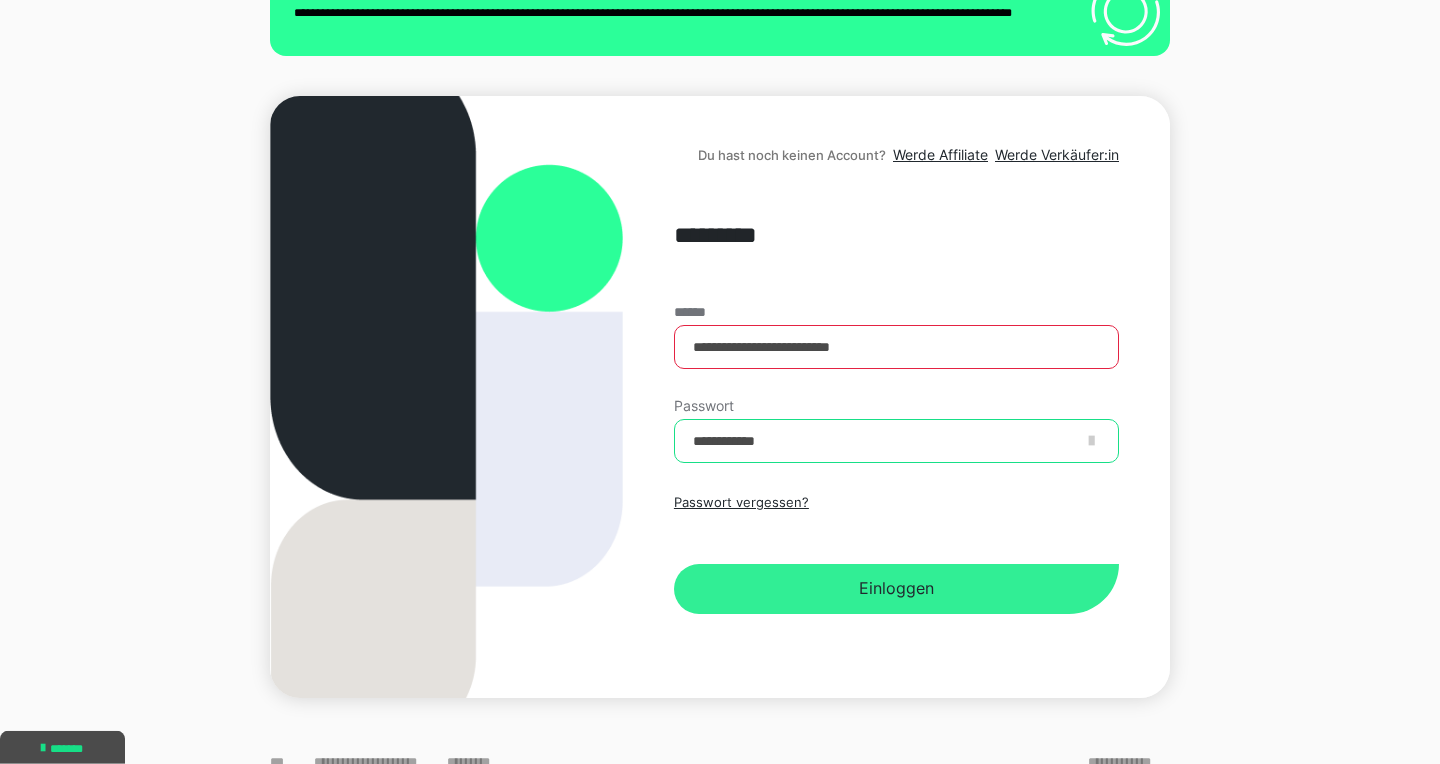 type on "**********" 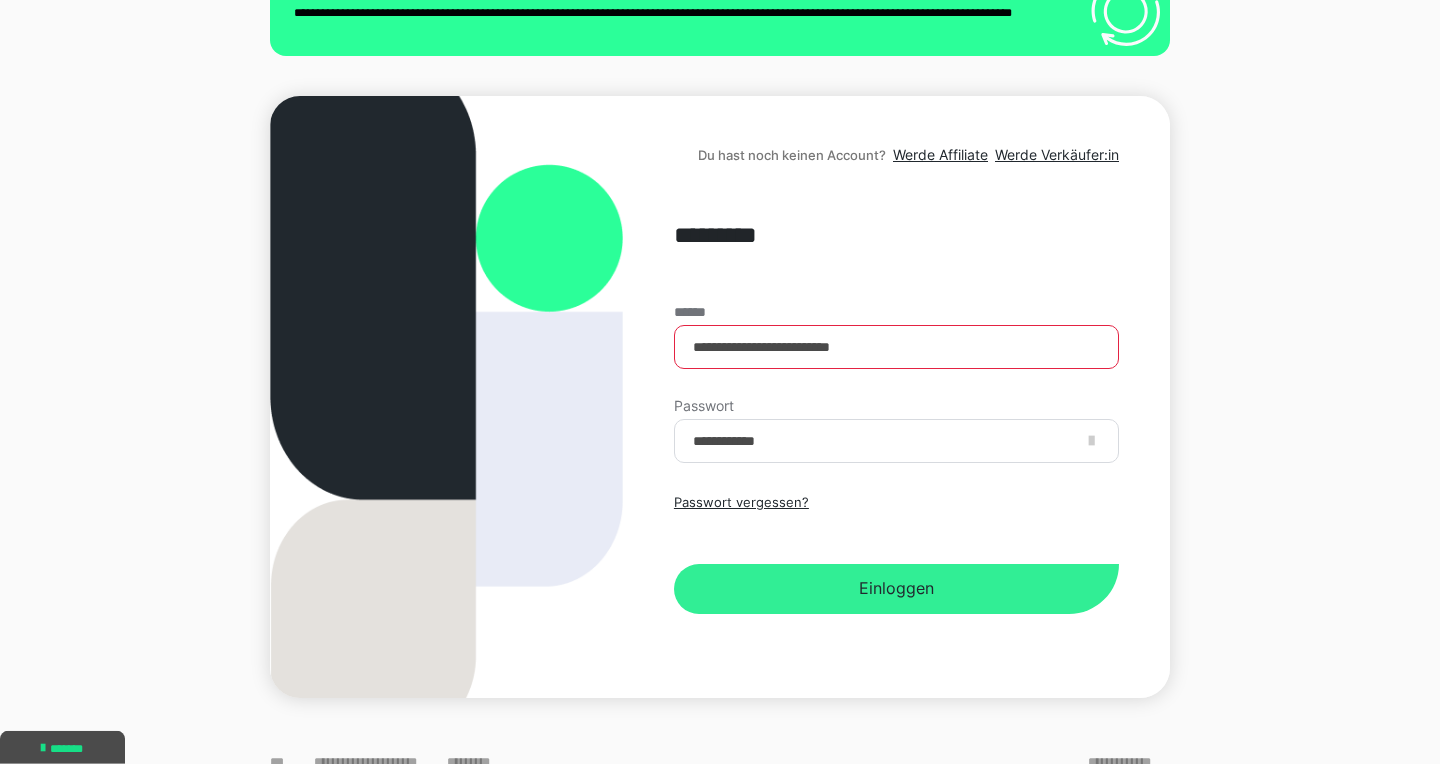click on "Einloggen" at bounding box center [896, 589] 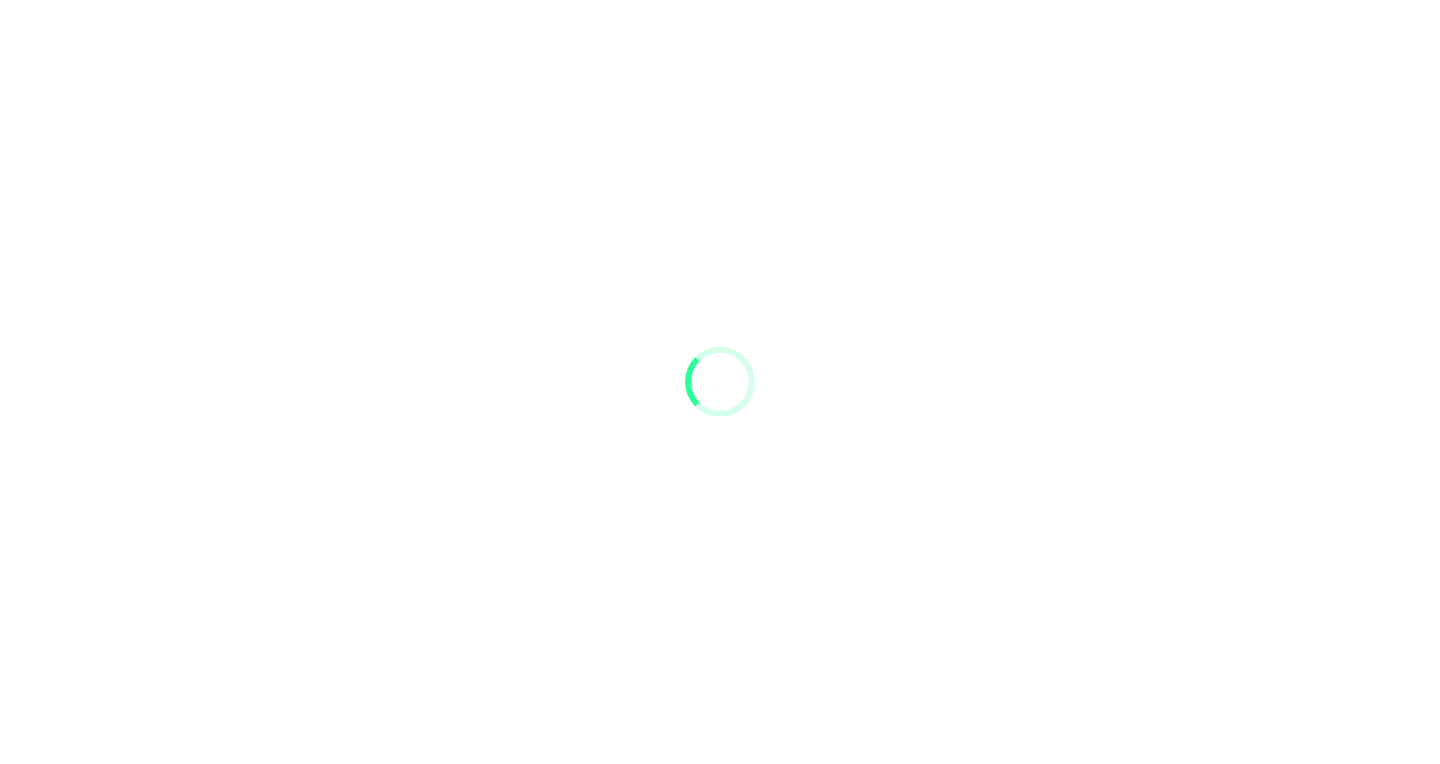 scroll, scrollTop: 0, scrollLeft: 0, axis: both 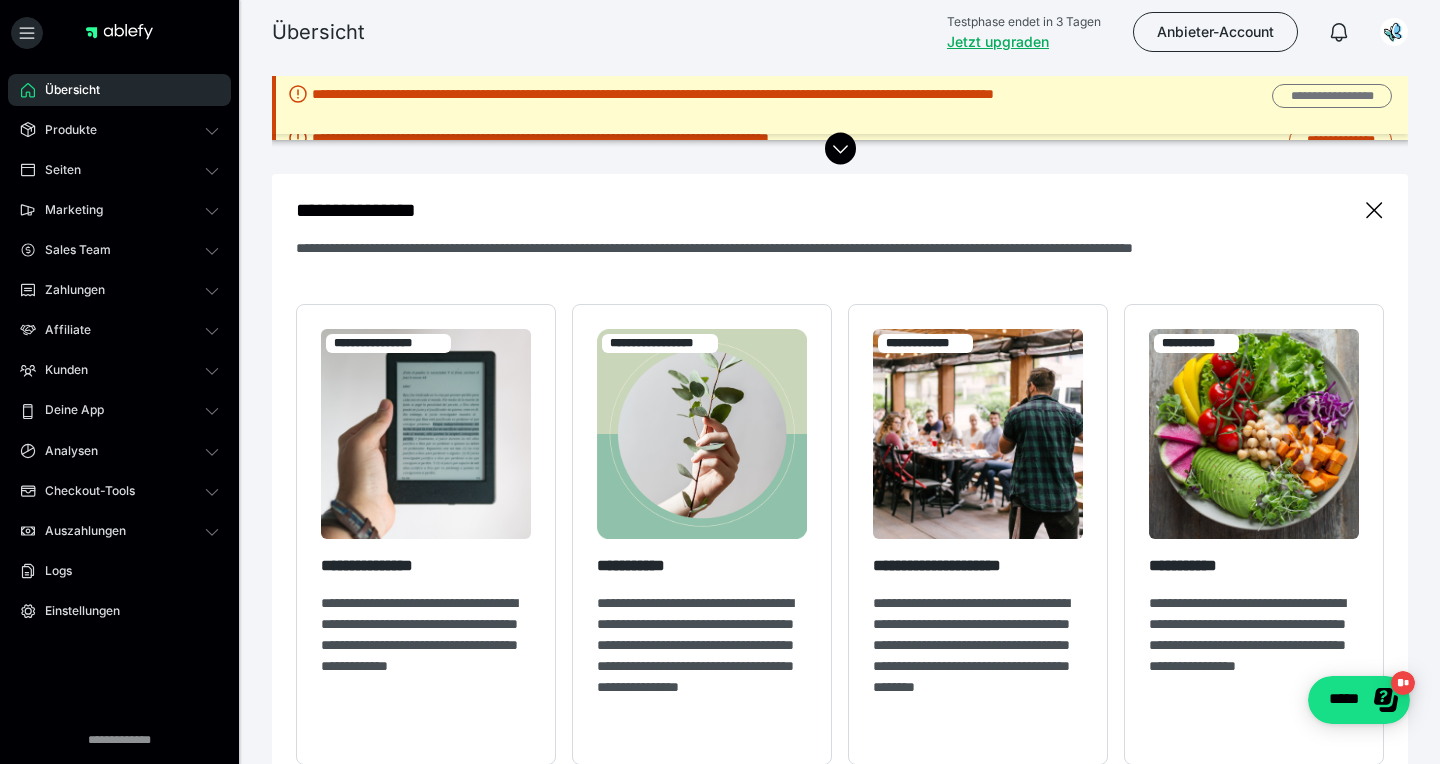 click on "**********" at bounding box center [1332, 96] 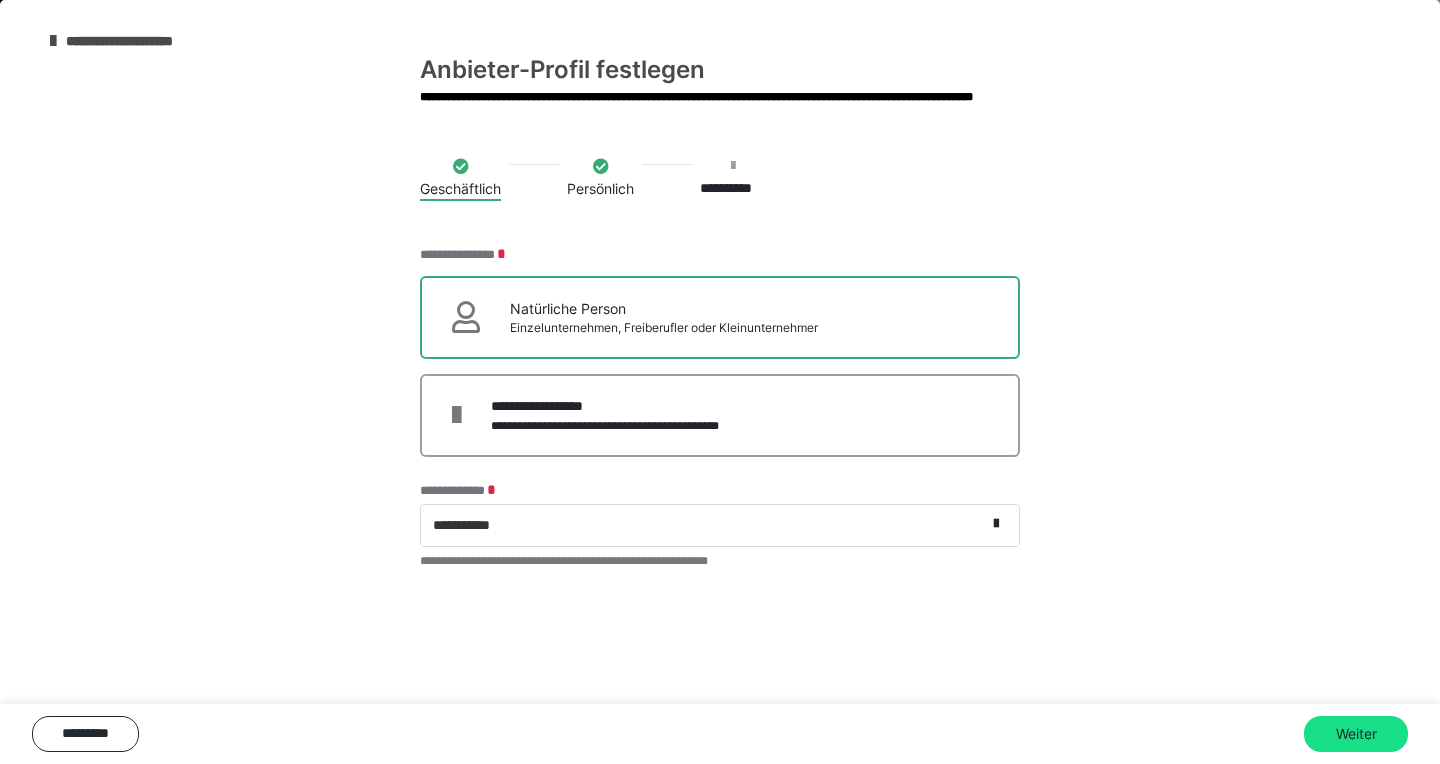 click at bounding box center [53, 41] 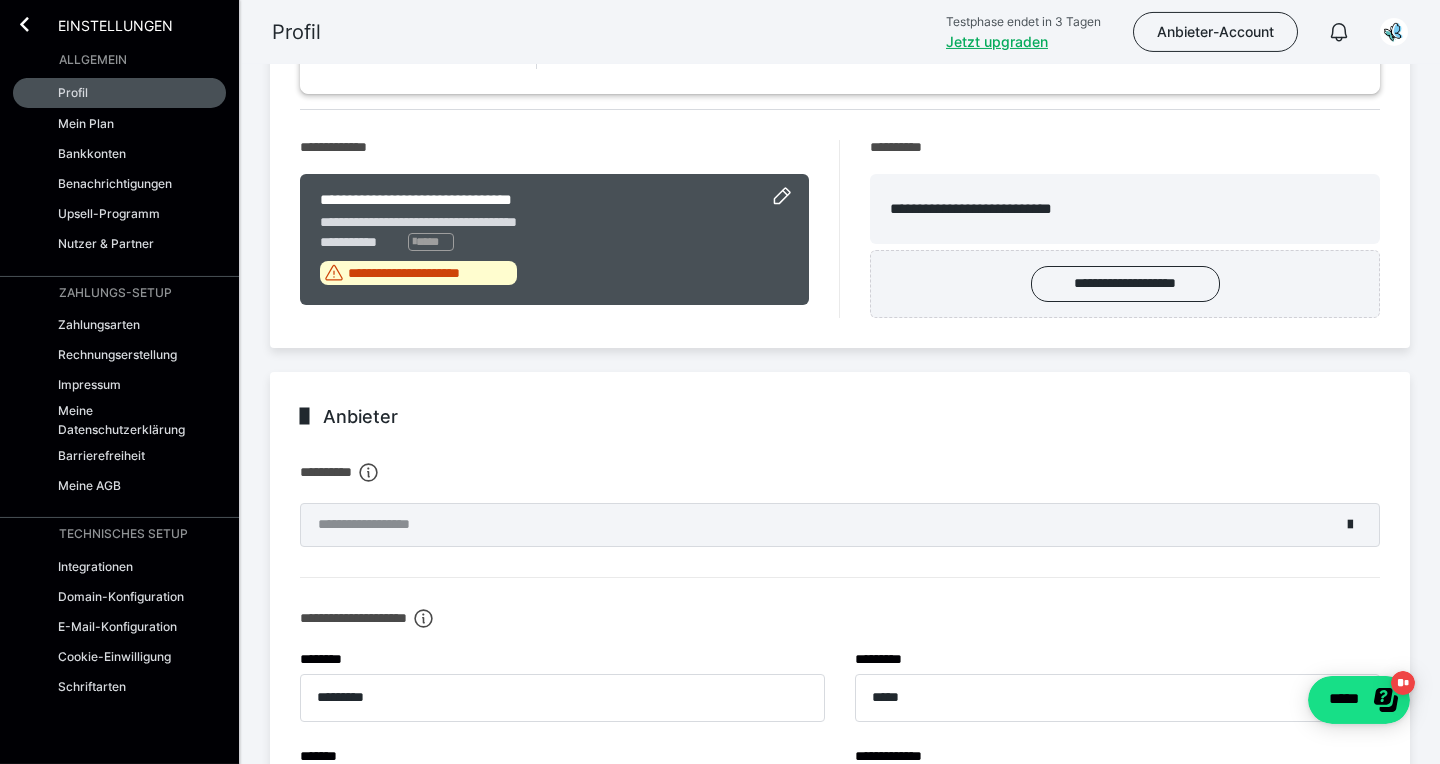 scroll, scrollTop: 336, scrollLeft: 0, axis: vertical 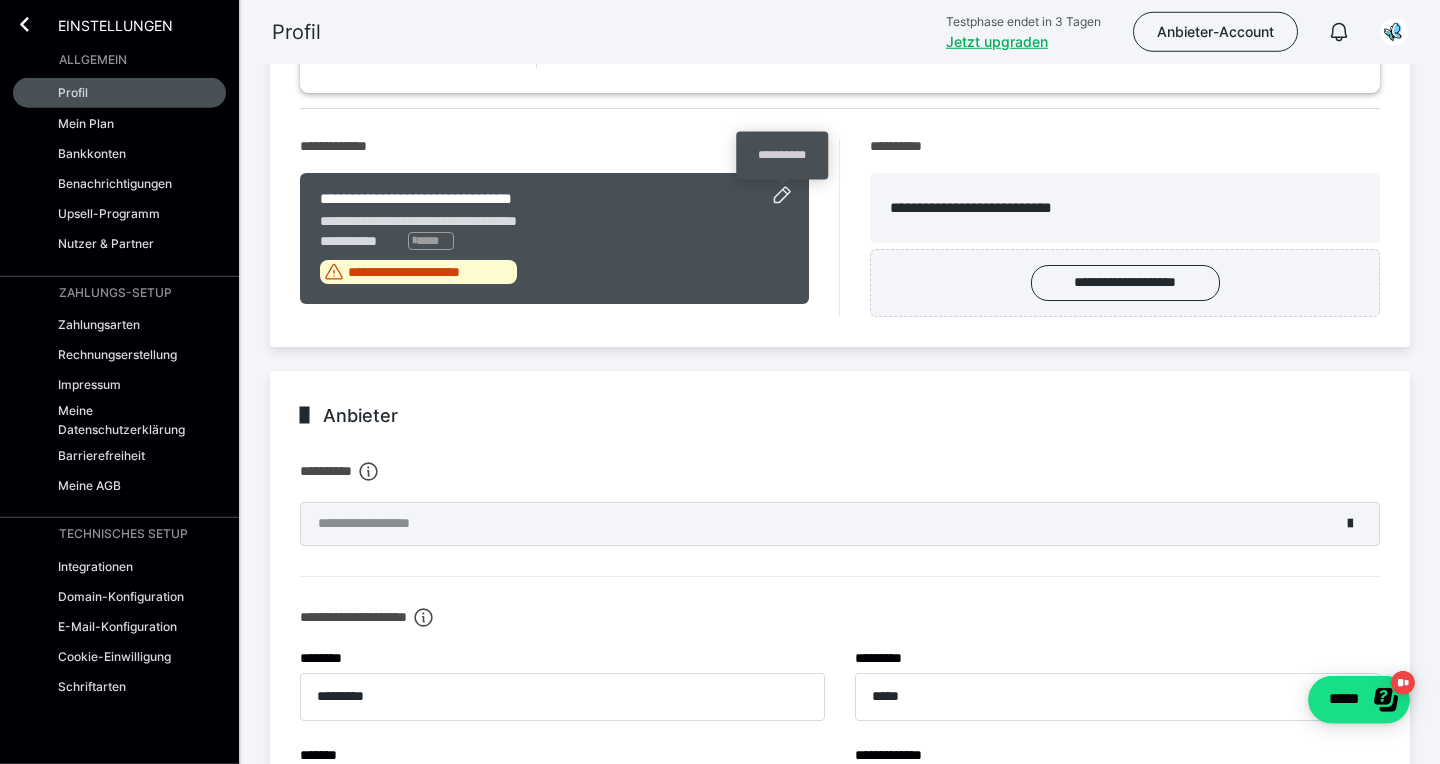 click 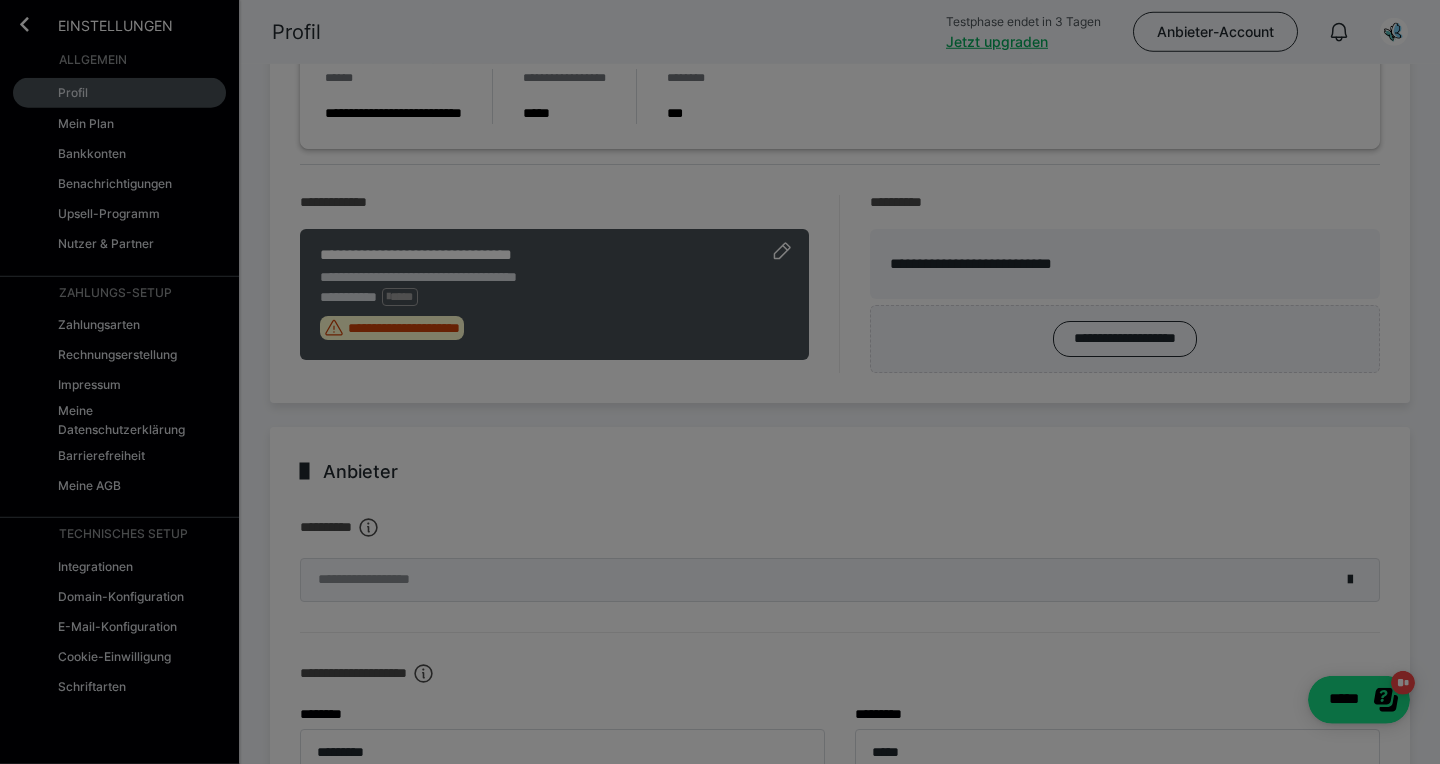 scroll, scrollTop: 336, scrollLeft: 0, axis: vertical 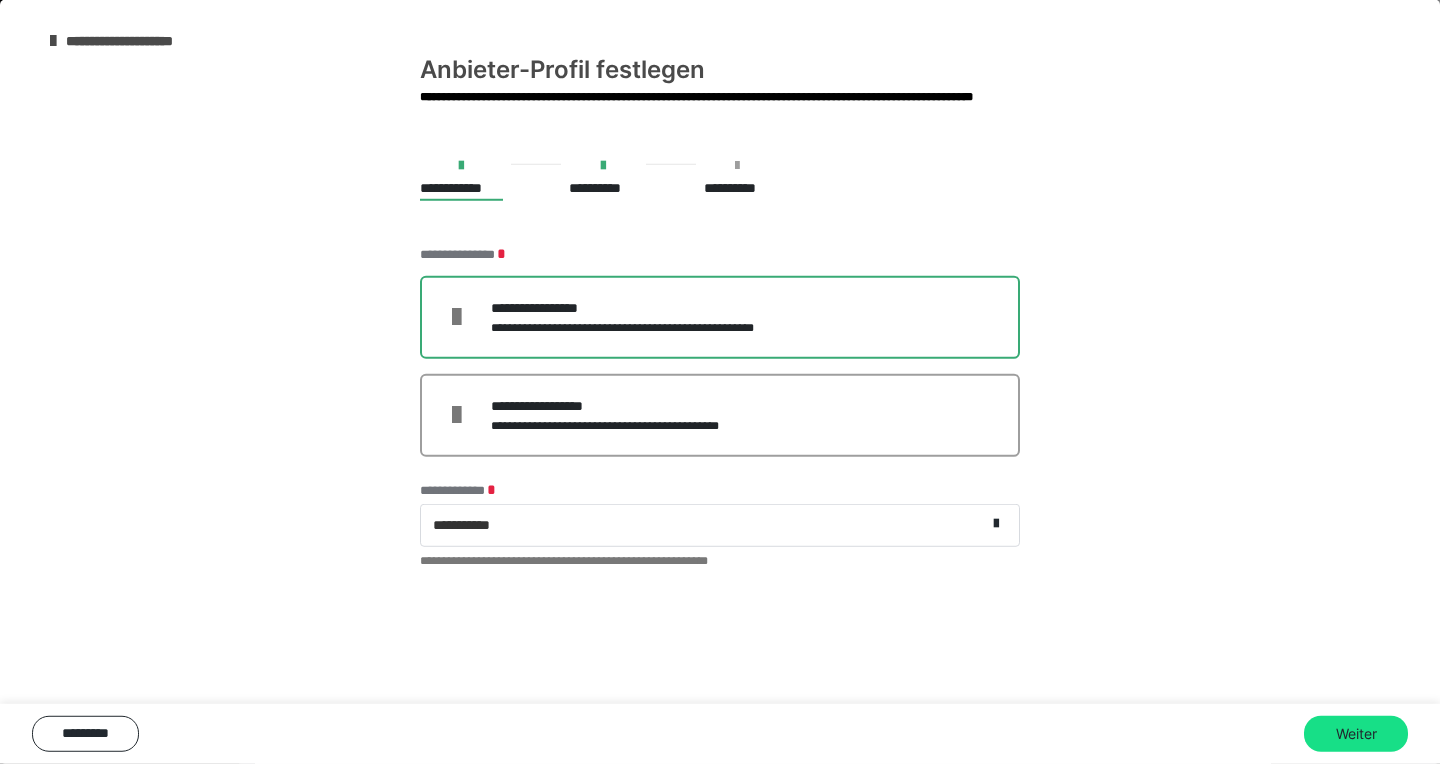 click at bounding box center [53, 41] 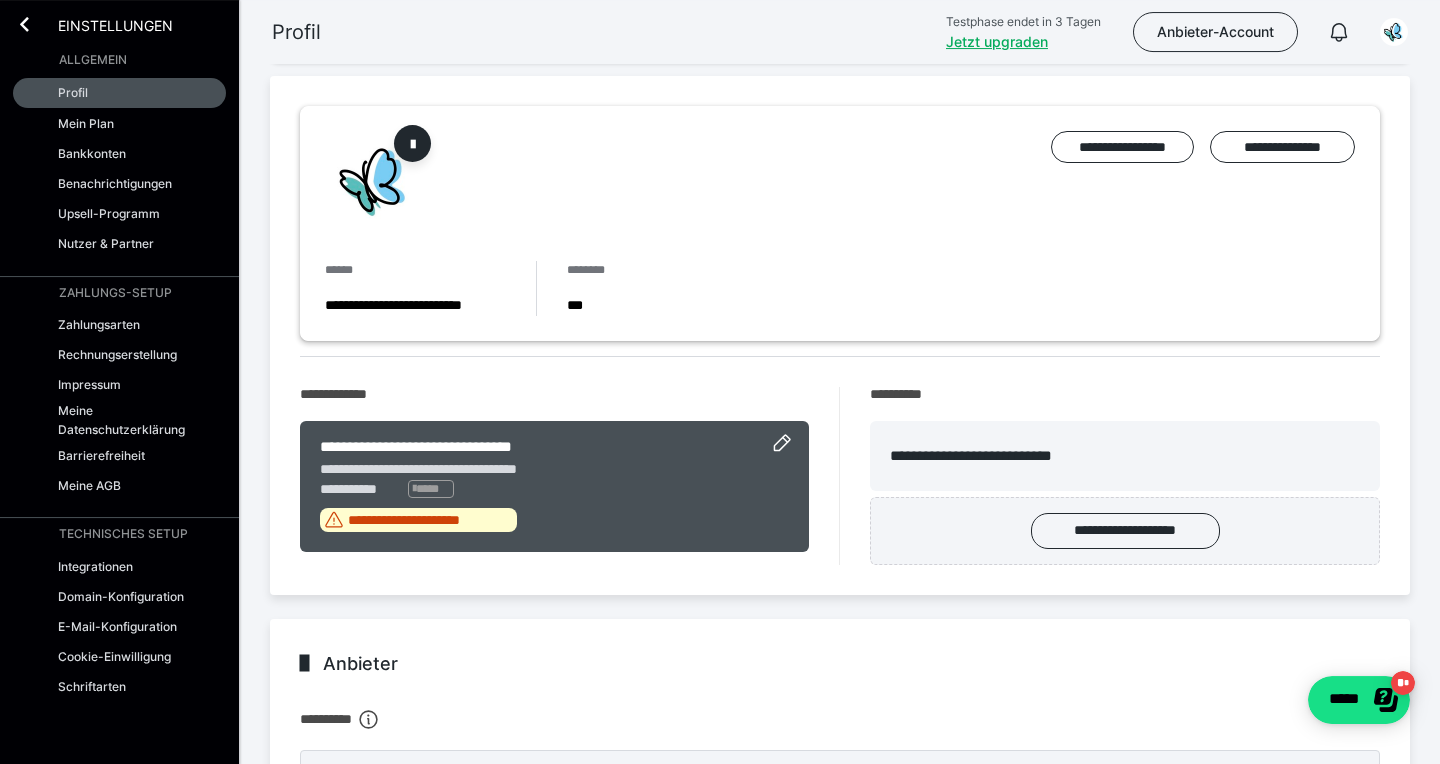 scroll, scrollTop: 0, scrollLeft: 0, axis: both 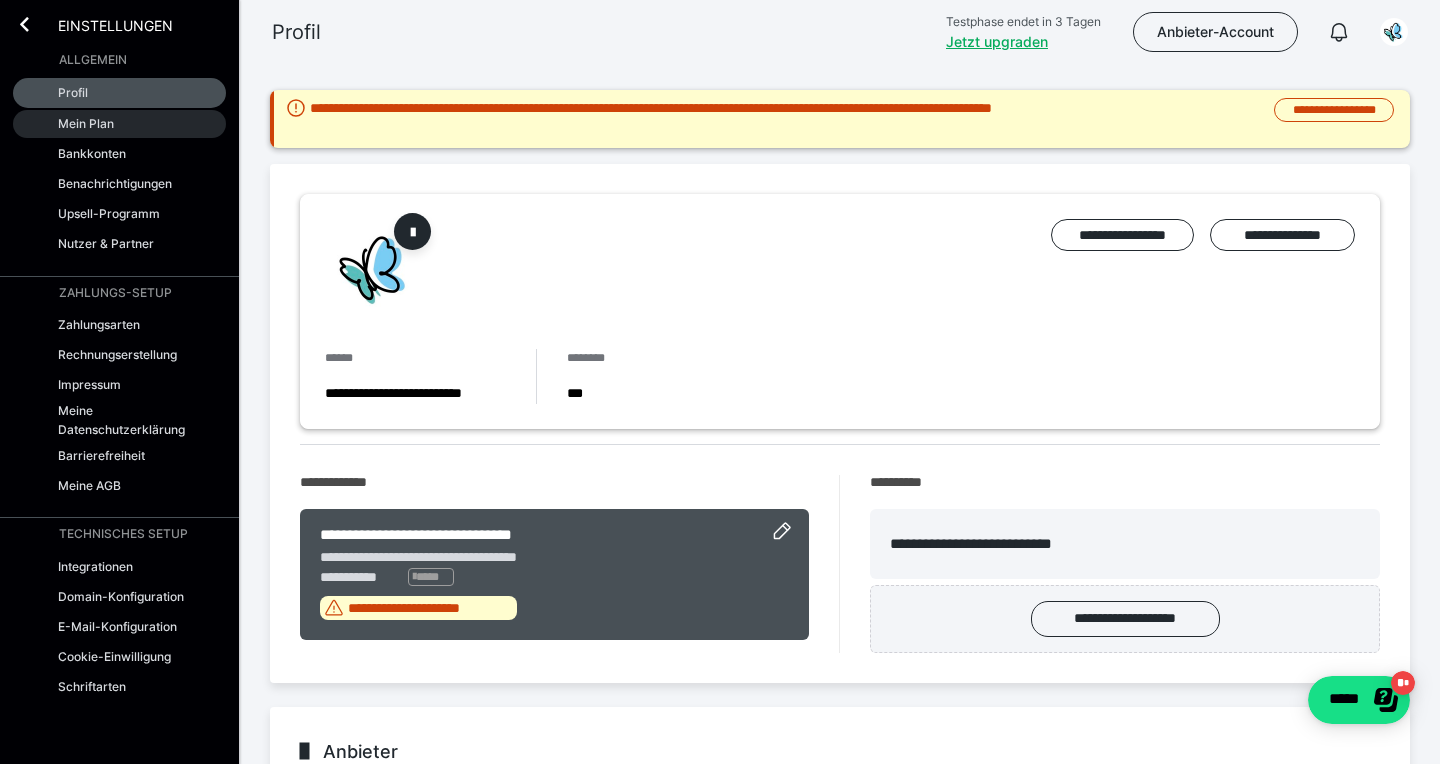 click on "Mein Plan" at bounding box center [86, 123] 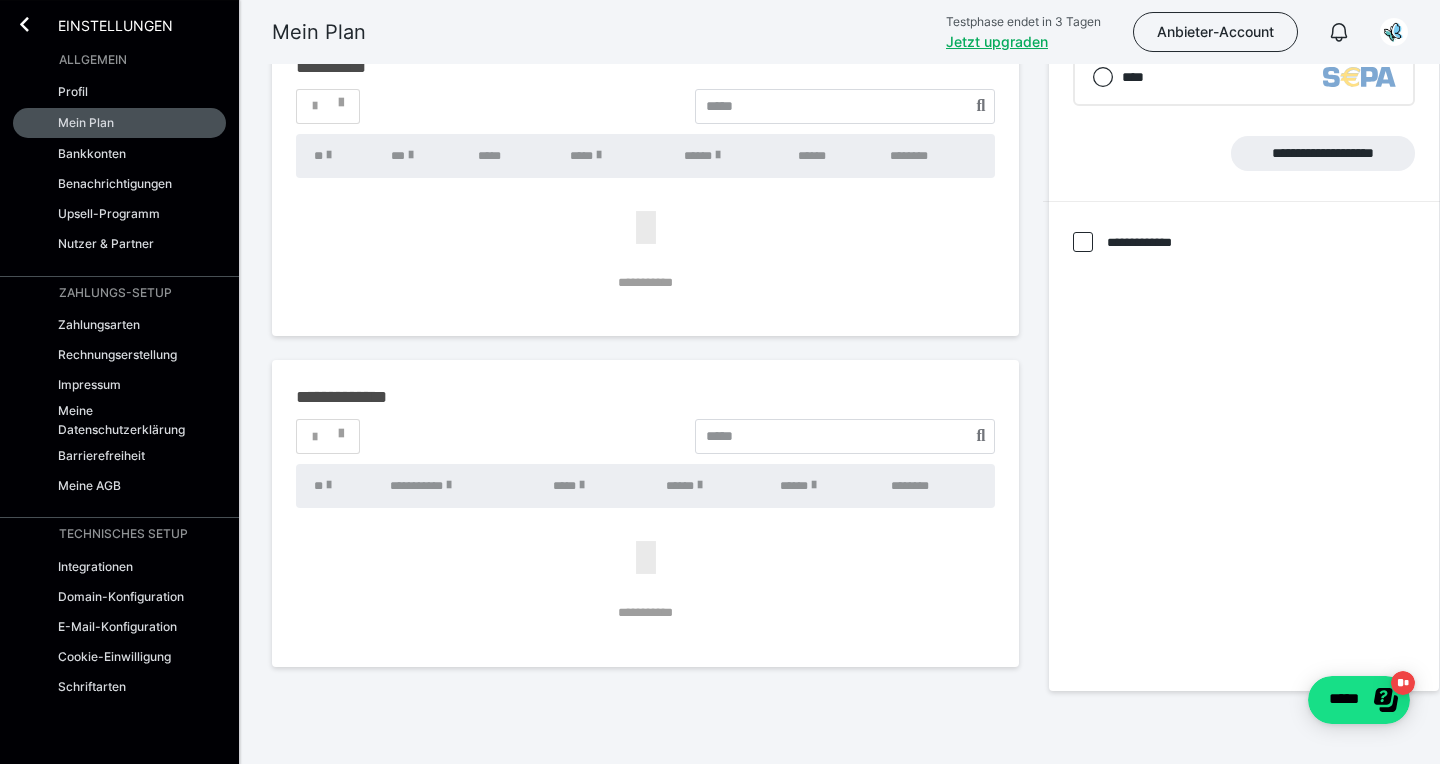 scroll, scrollTop: 431, scrollLeft: 0, axis: vertical 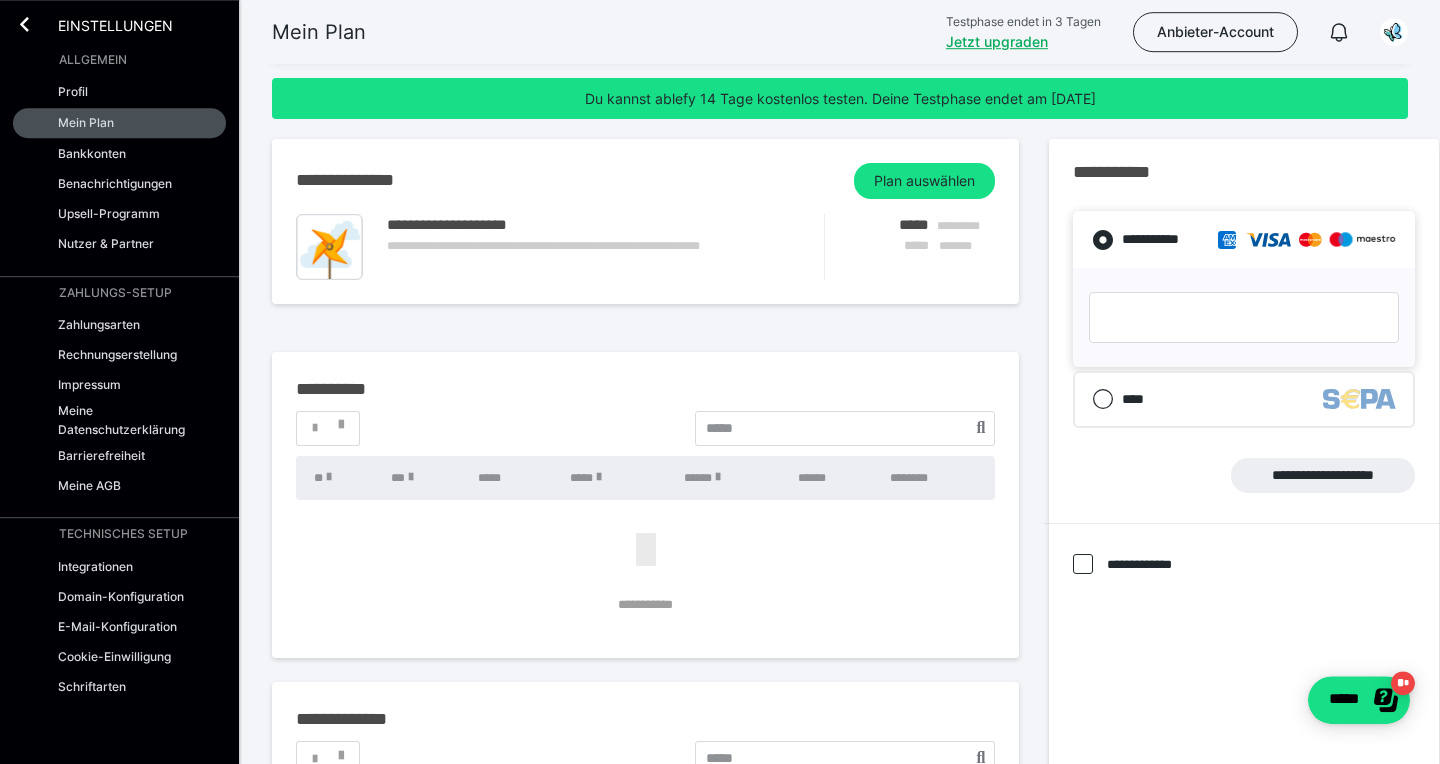 click on "Allgemein" at bounding box center [93, 60] 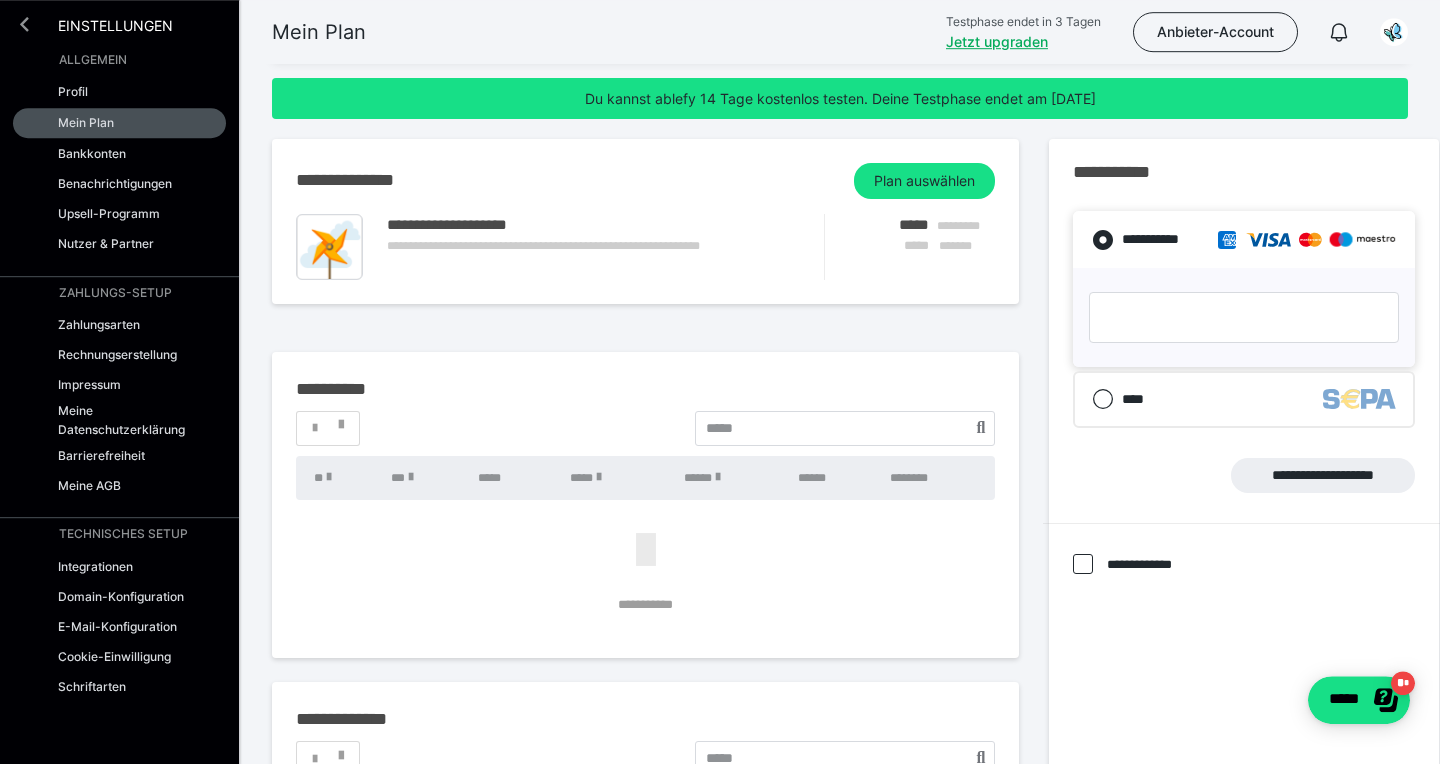 click at bounding box center [24, 24] 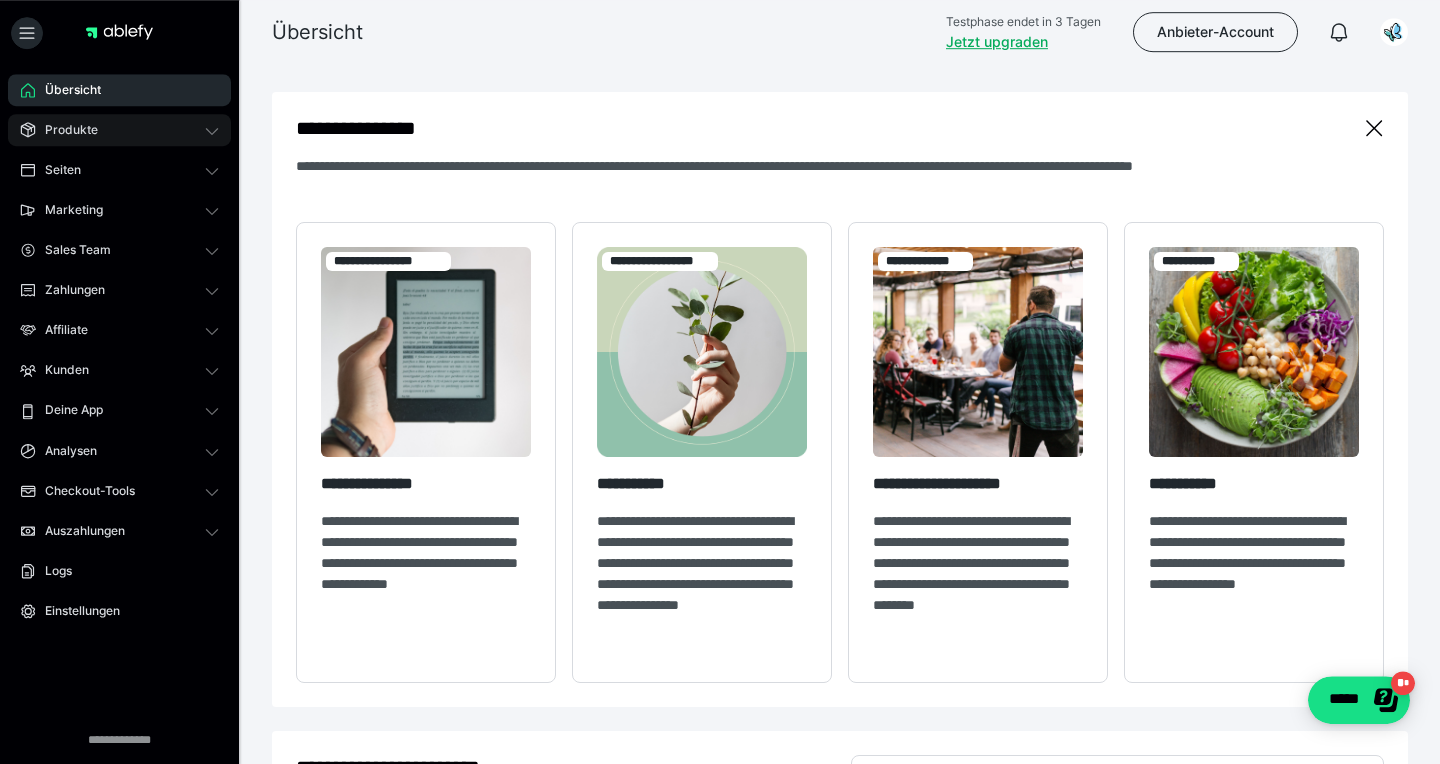 click on "Produkte" at bounding box center [64, 130] 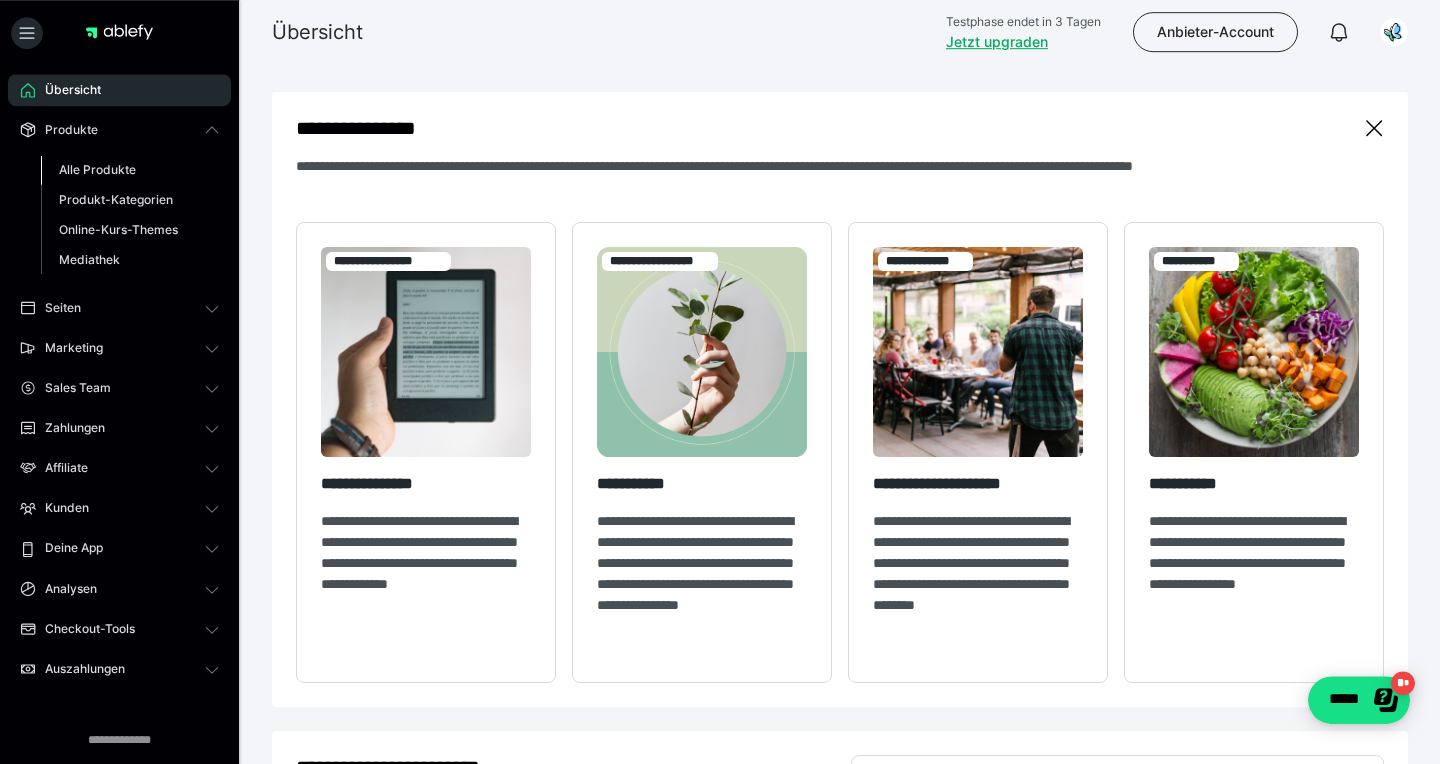 click on "Alle Produkte" at bounding box center (97, 169) 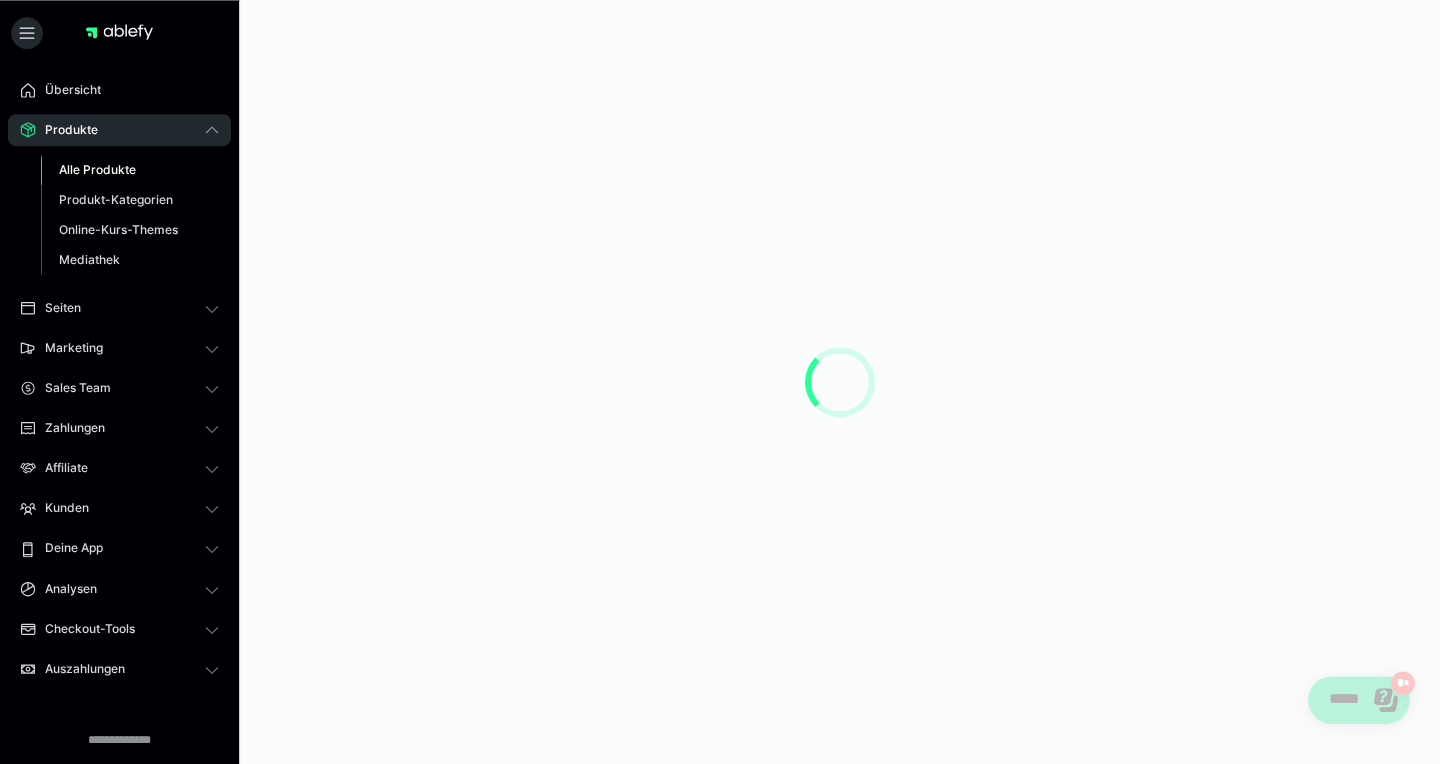 scroll, scrollTop: 0, scrollLeft: 0, axis: both 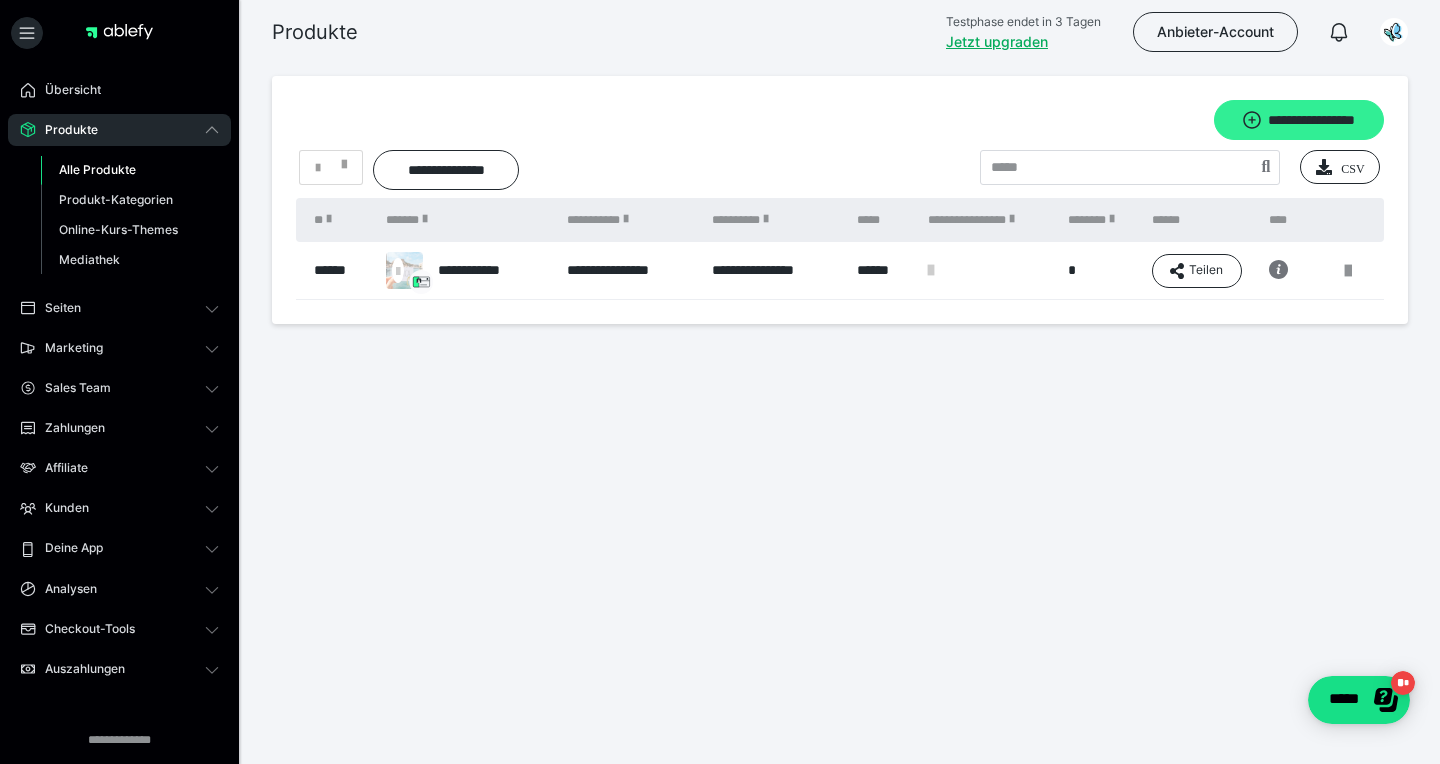 click on "**********" at bounding box center [1299, 120] 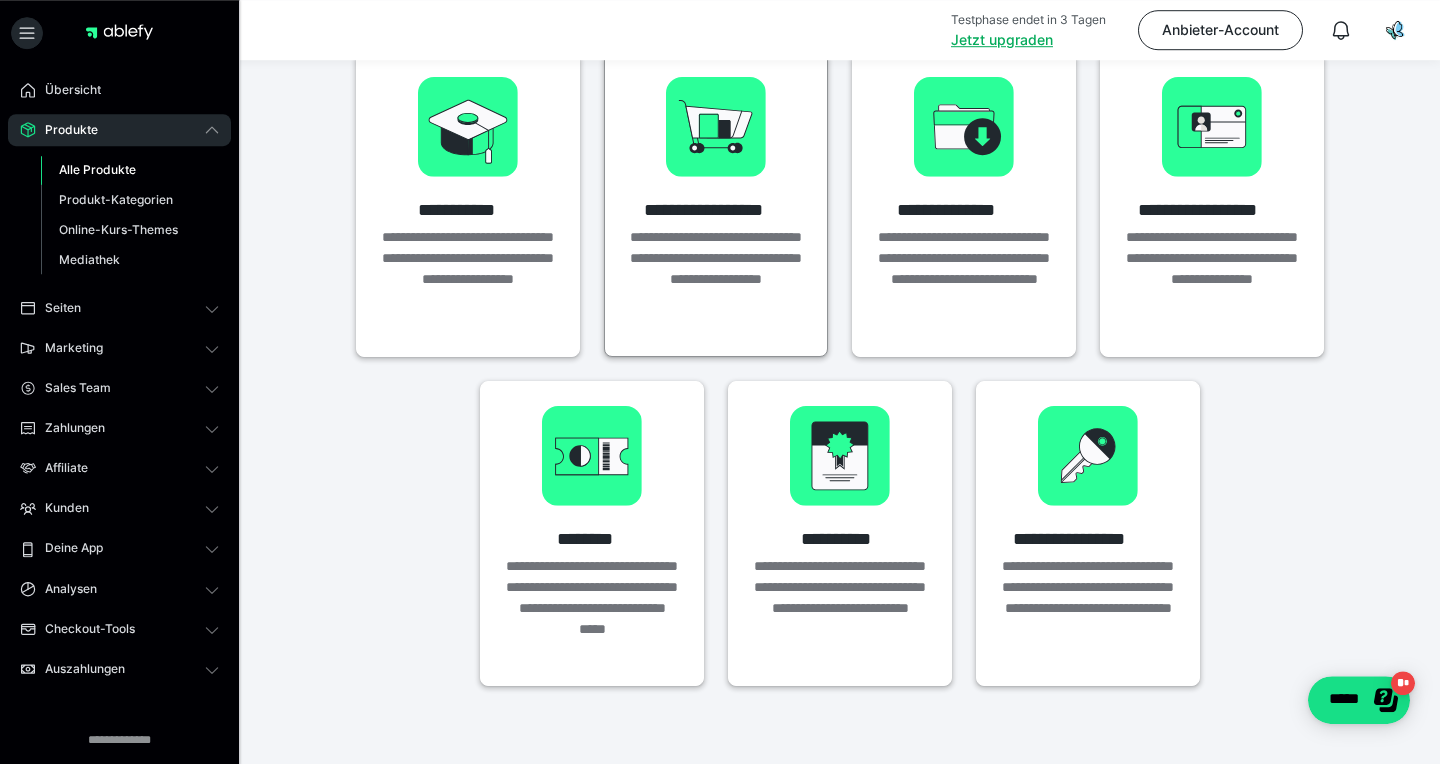scroll, scrollTop: 136, scrollLeft: 0, axis: vertical 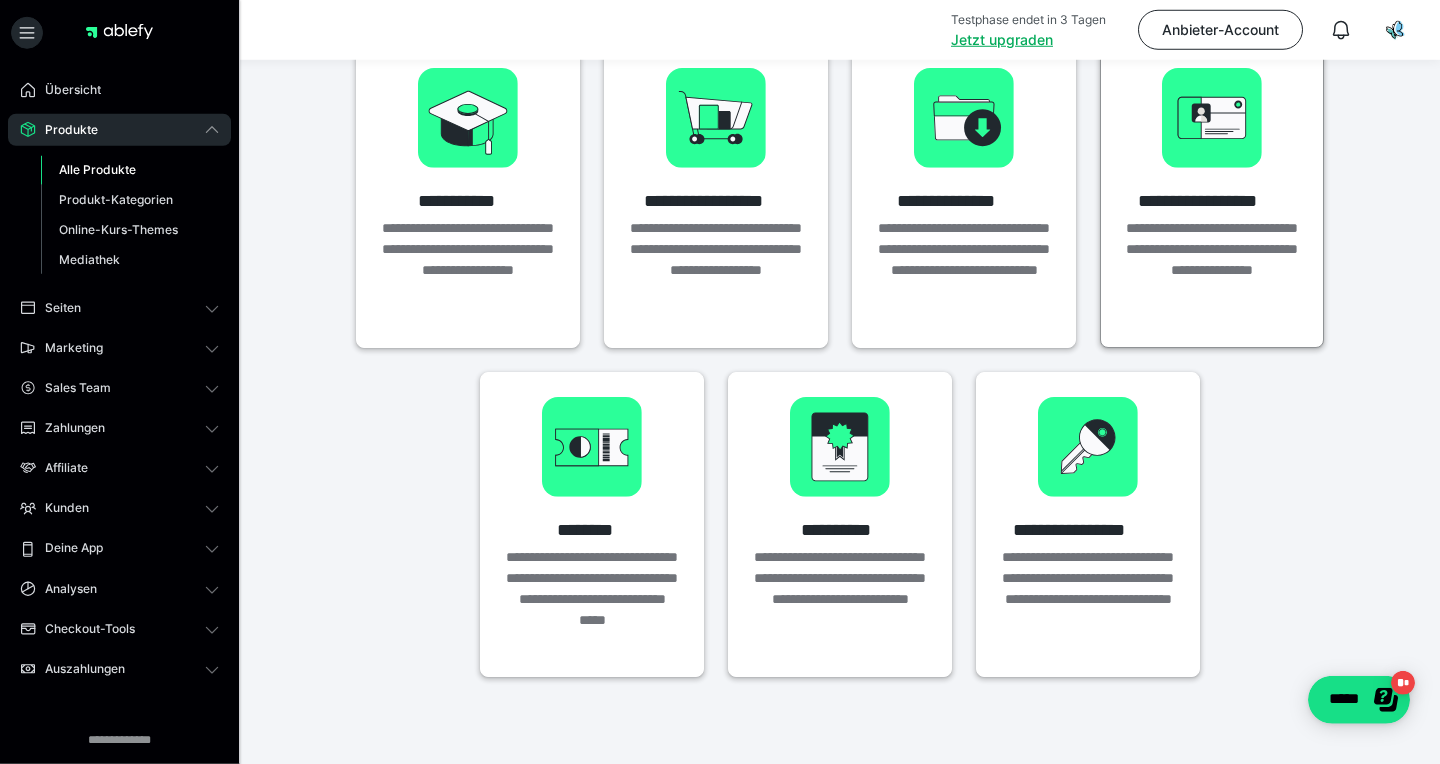 click on "**********" at bounding box center [1212, 270] 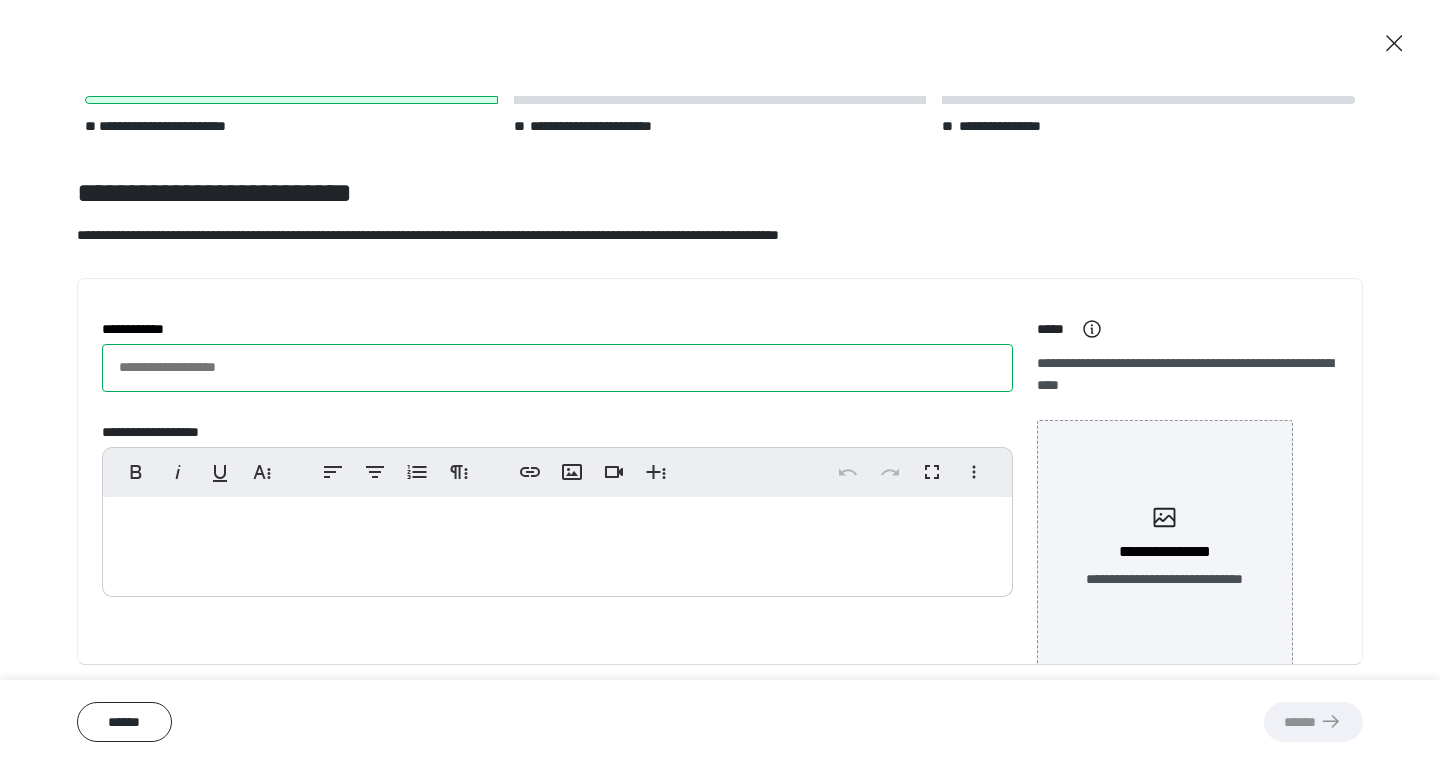 click on "**********" at bounding box center [557, 368] 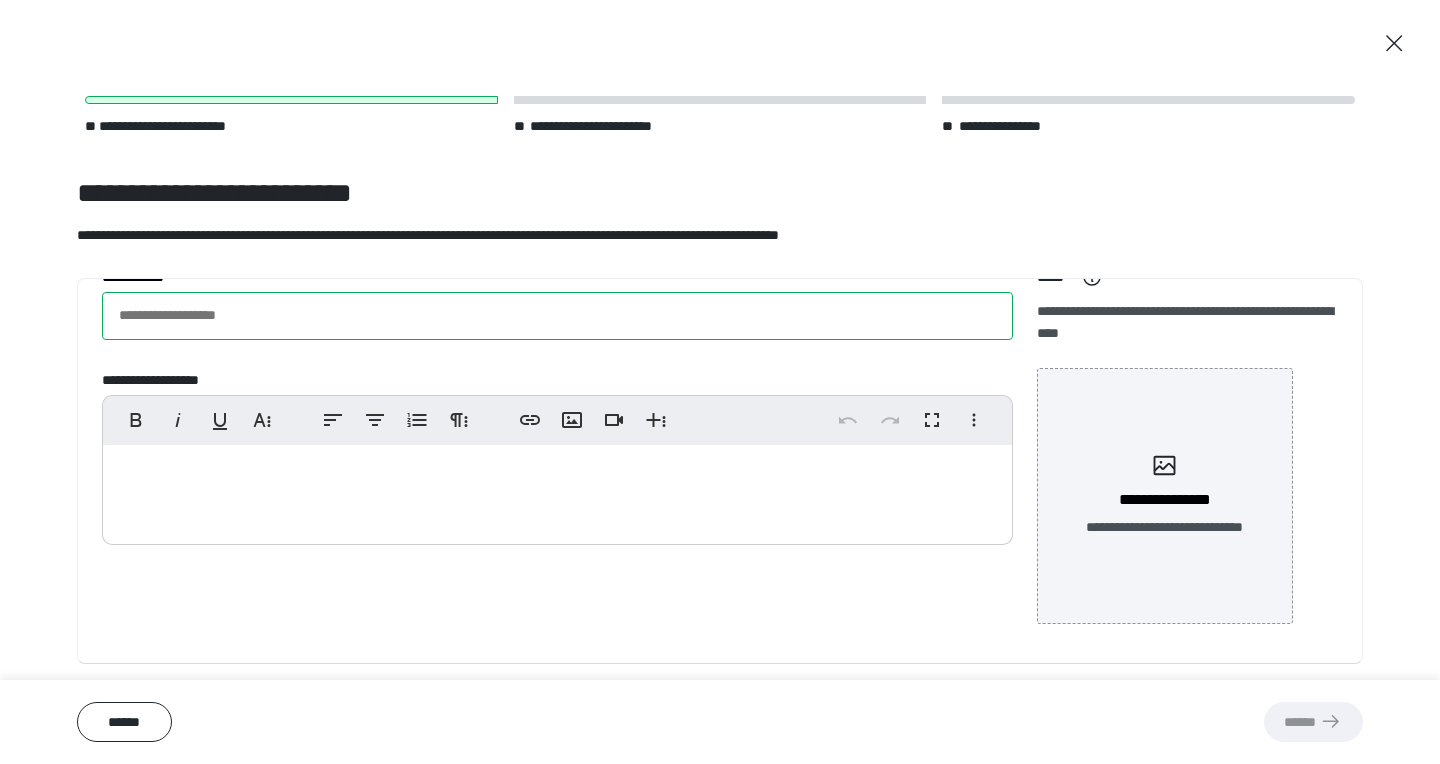 scroll, scrollTop: 0, scrollLeft: 0, axis: both 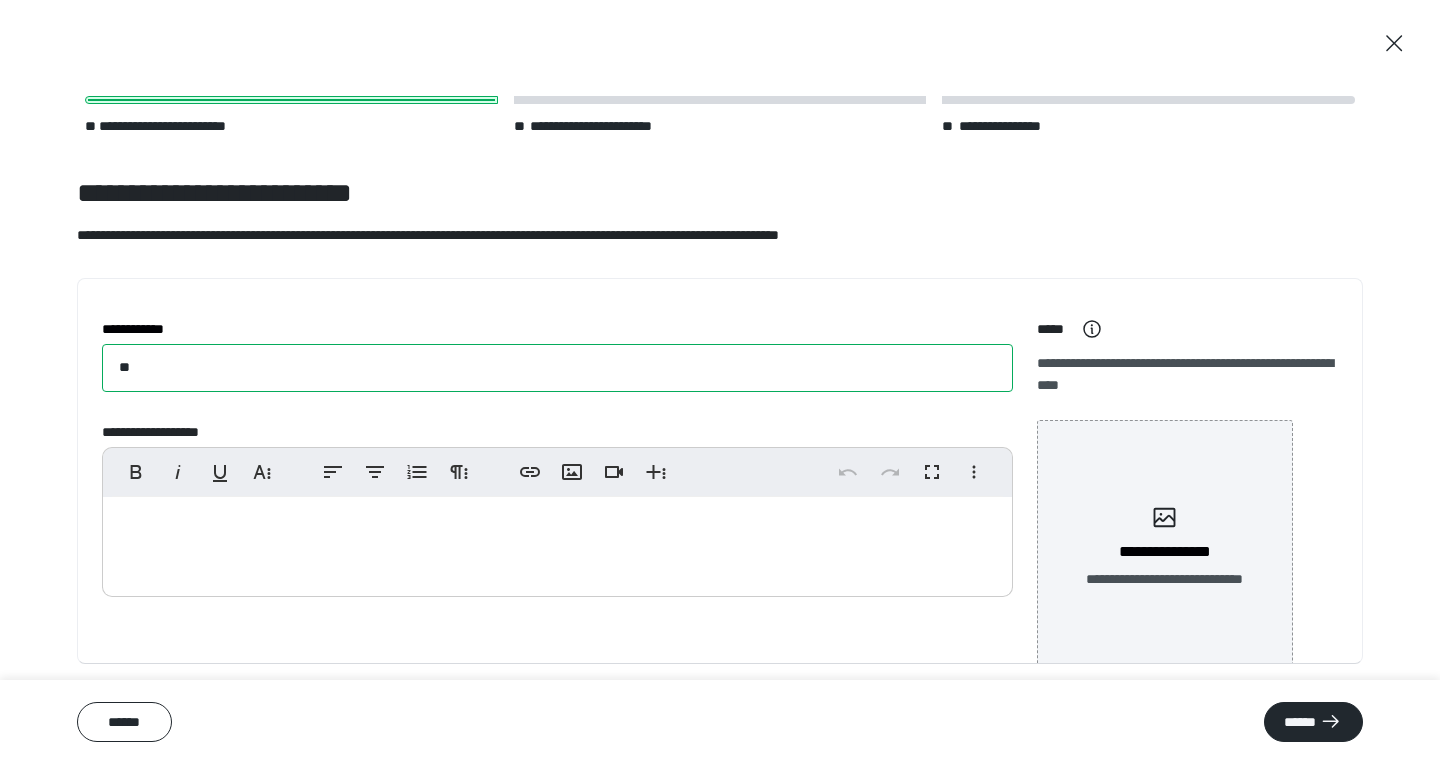 type on "*" 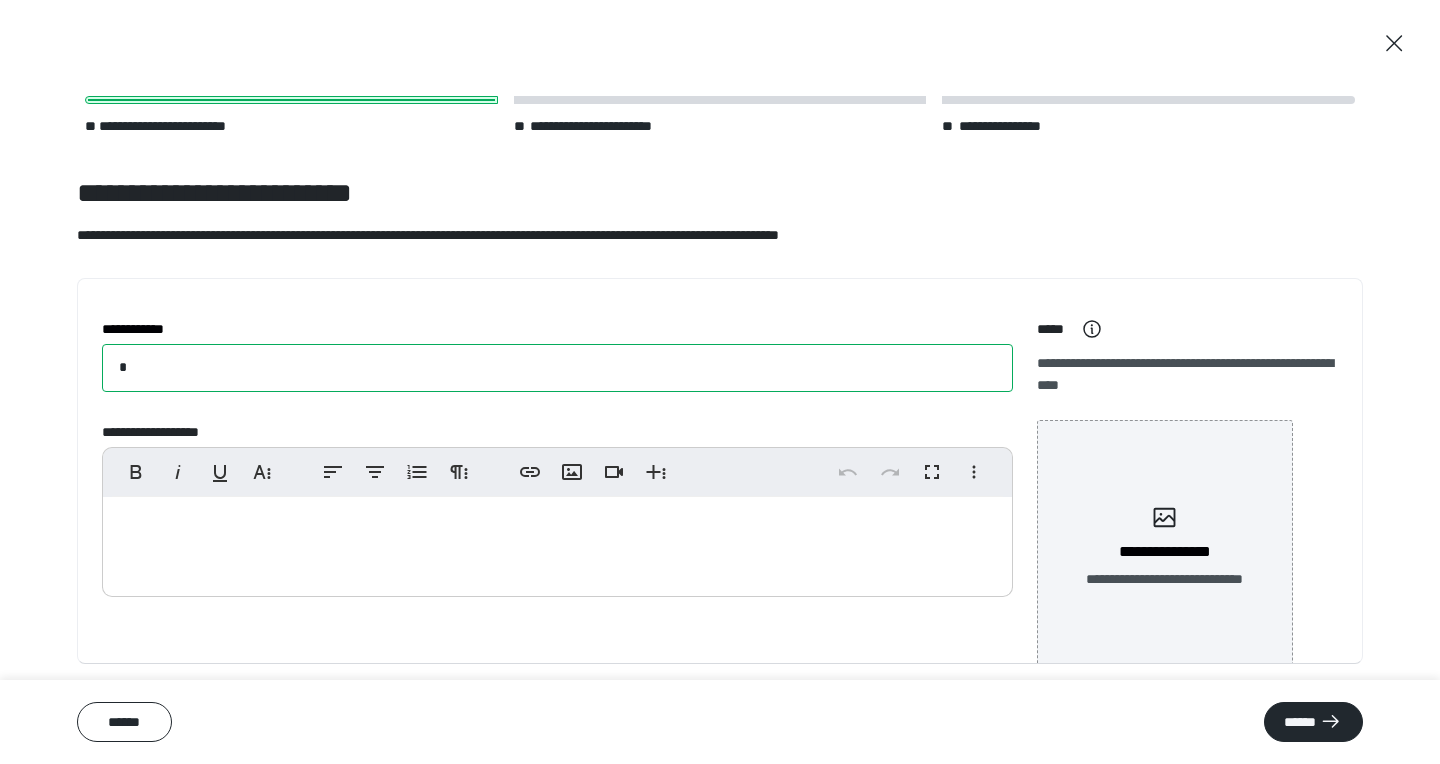 type 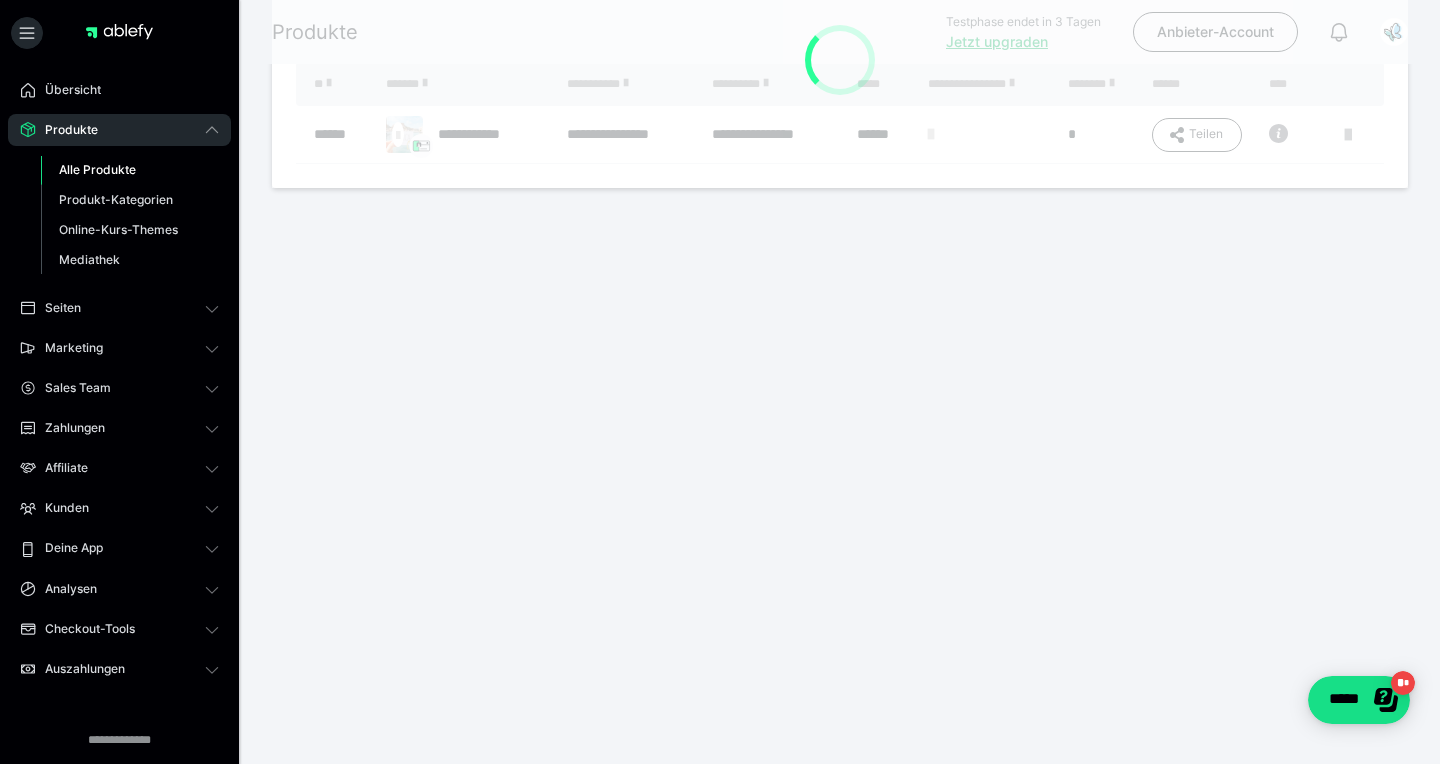 scroll, scrollTop: 0, scrollLeft: 0, axis: both 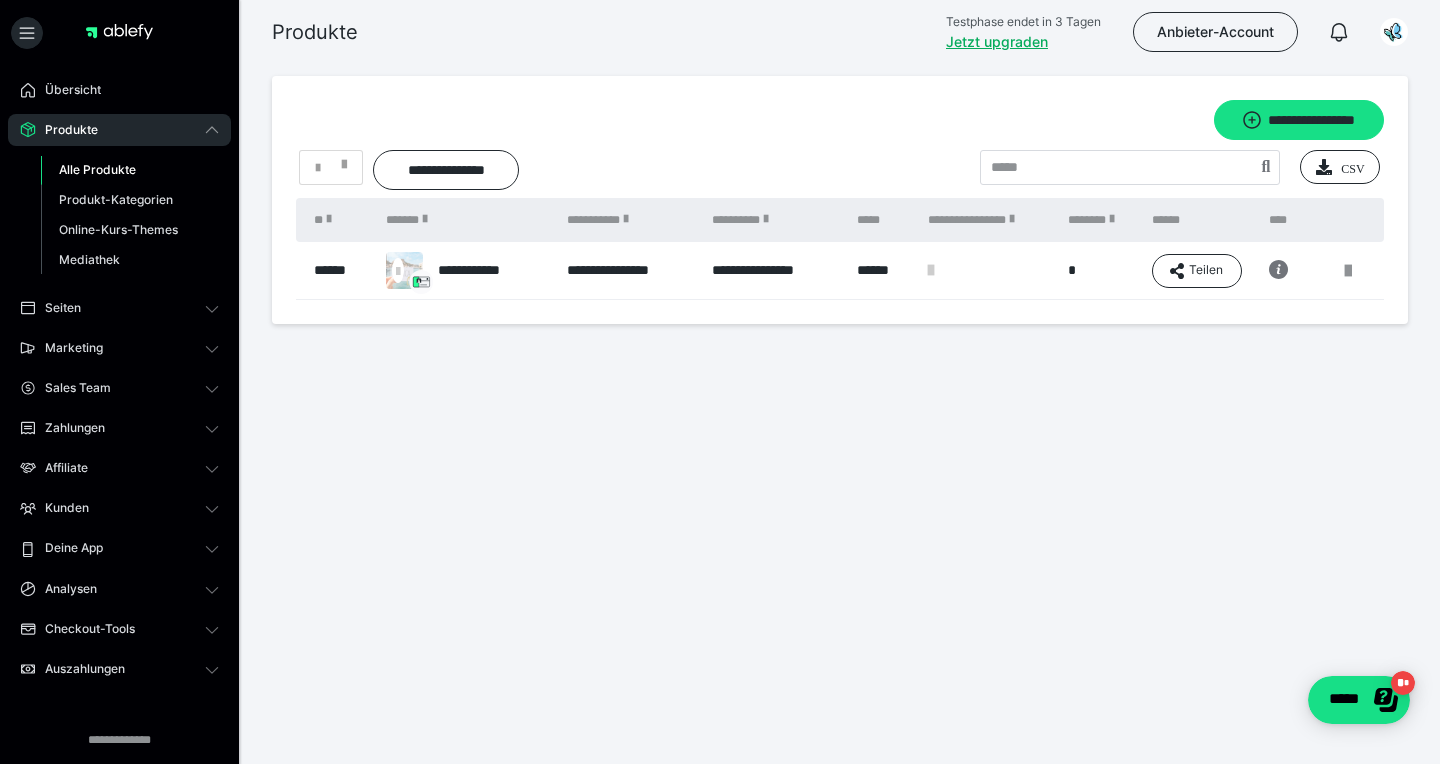 click on "Alle Produkte" at bounding box center [97, 169] 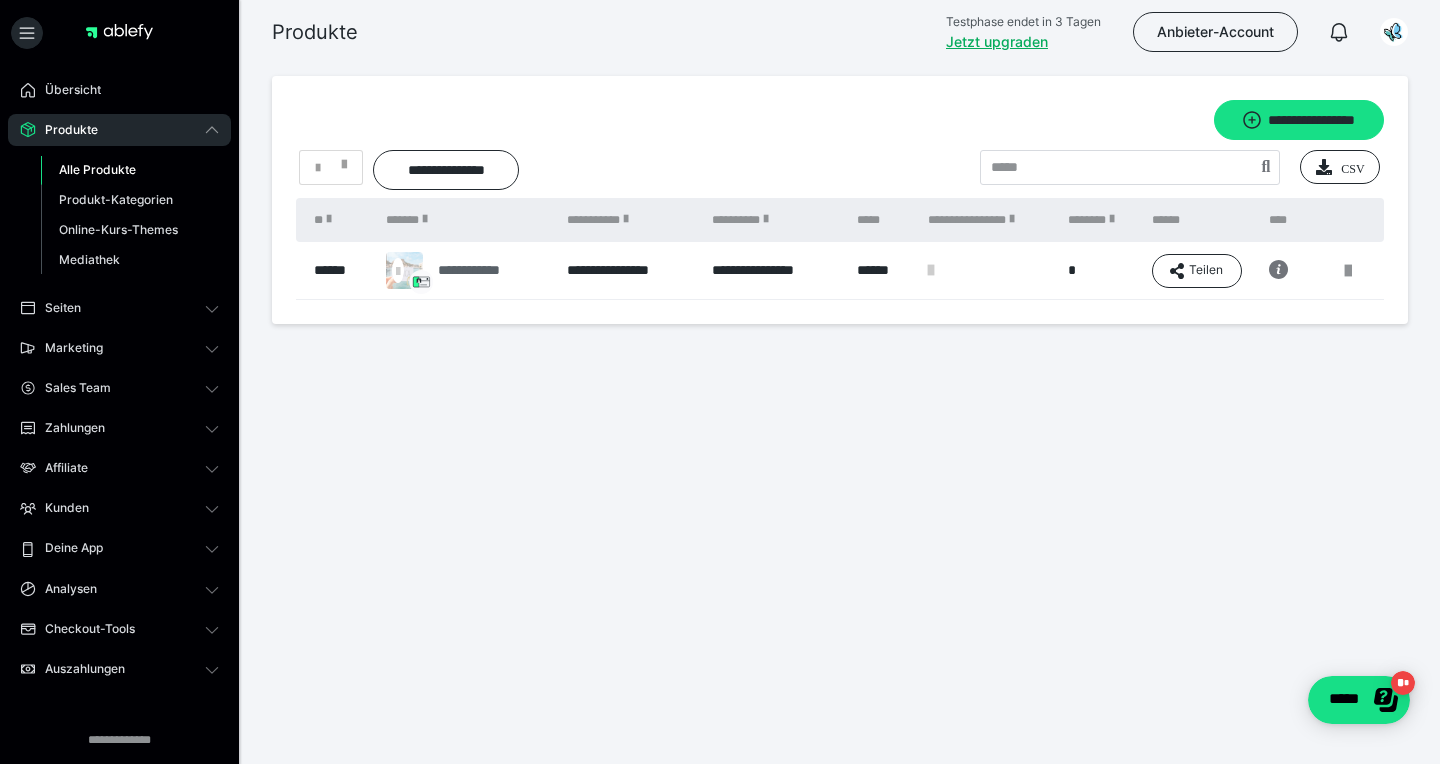 click on "**********" at bounding box center (481, 270) 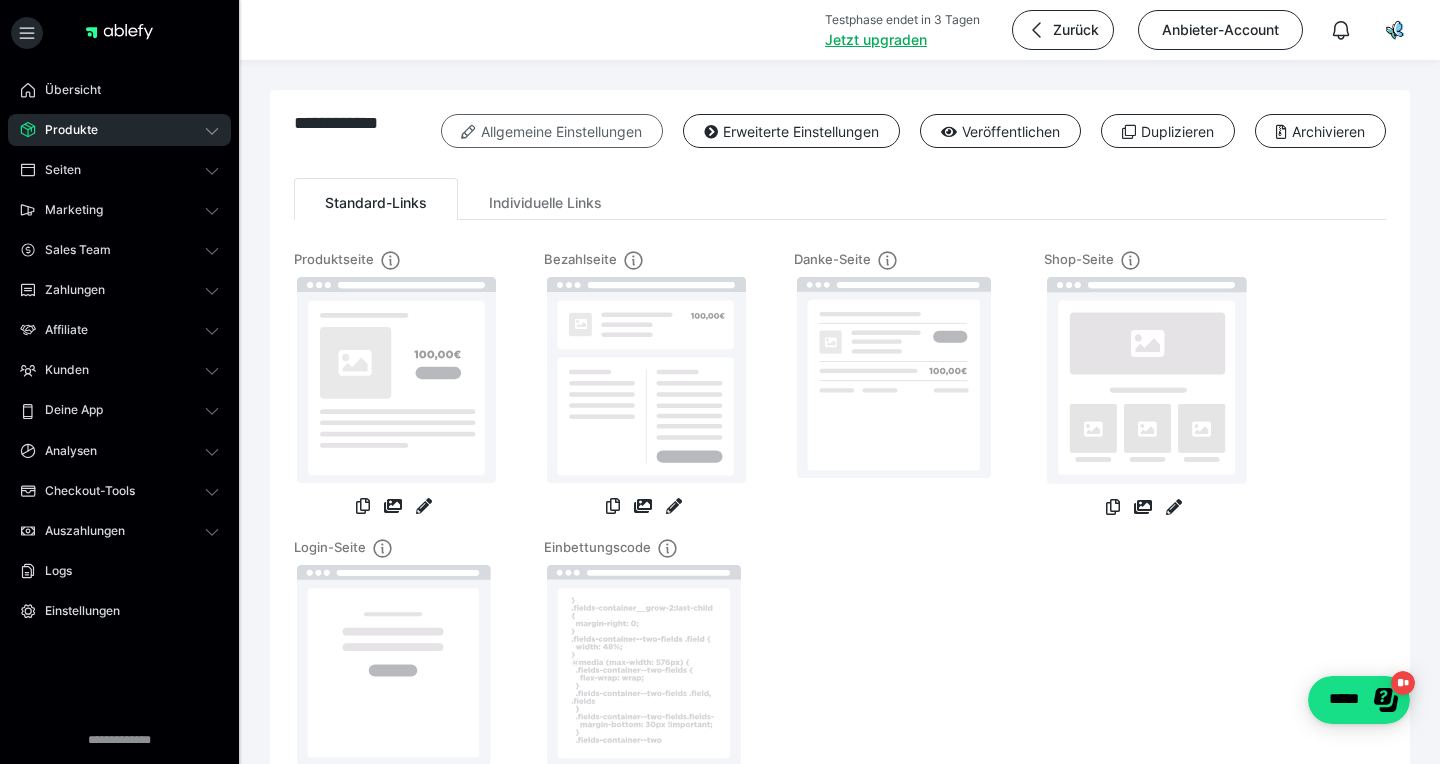 click on "Allgemeine Einstellungen" at bounding box center (552, 131) 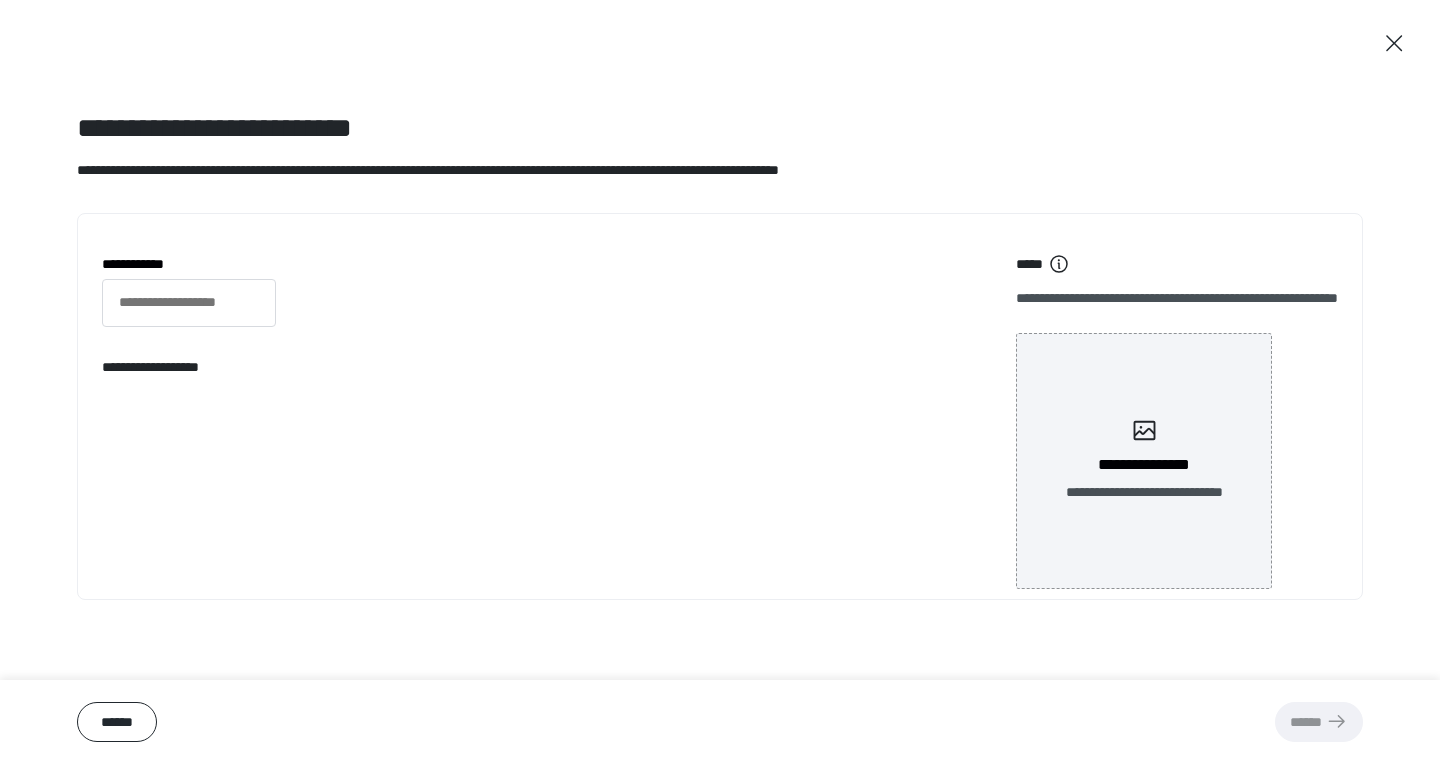 type on "**********" 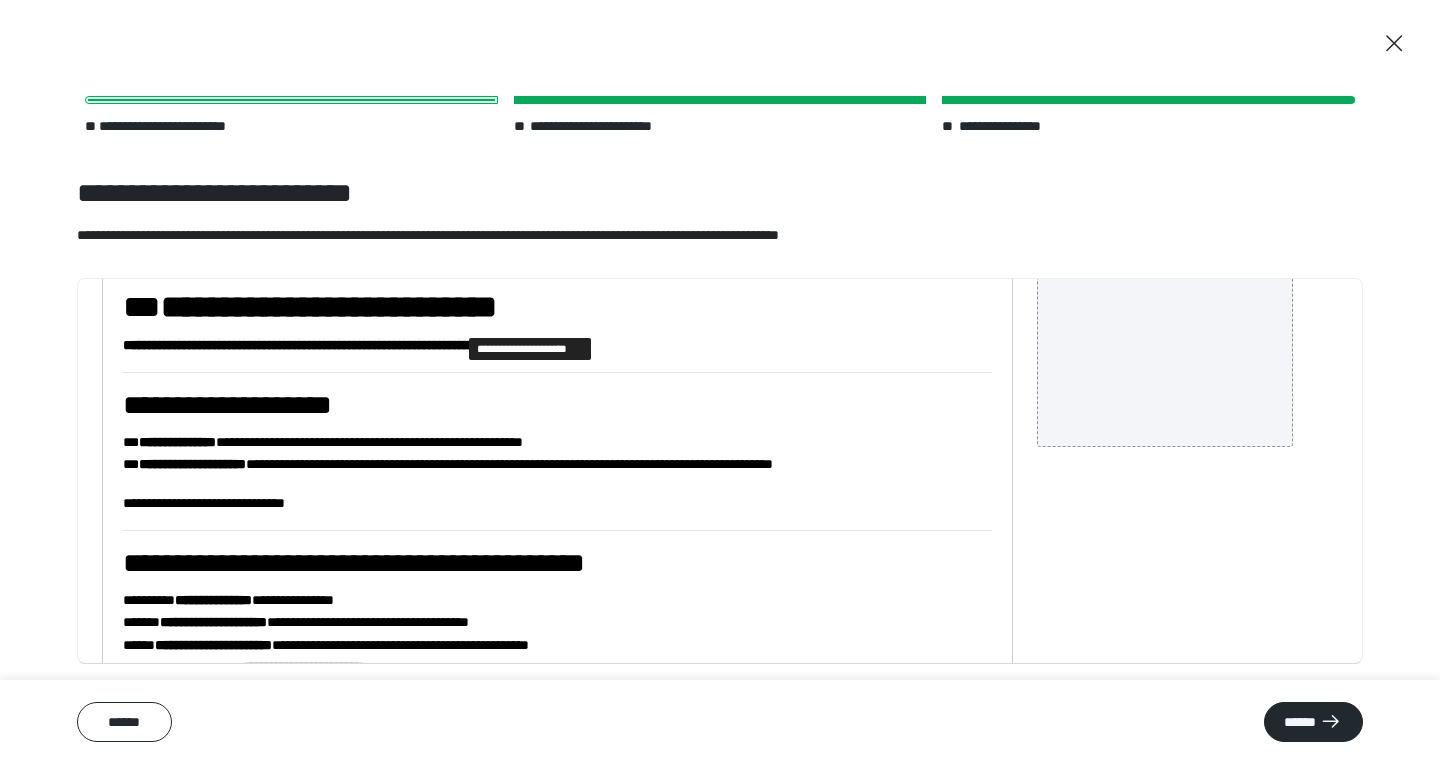 scroll, scrollTop: 238, scrollLeft: 0, axis: vertical 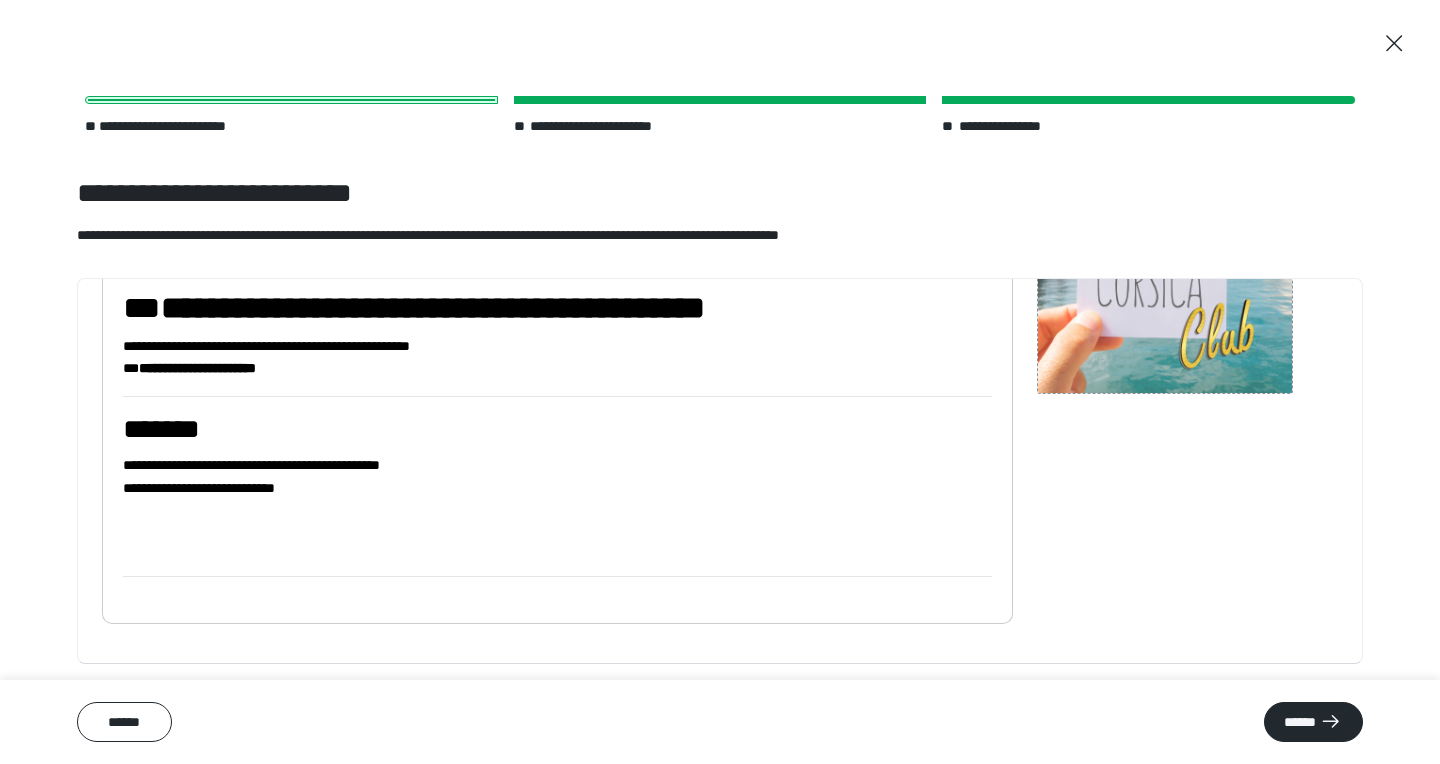 click on "**********" at bounding box center [615, 126] 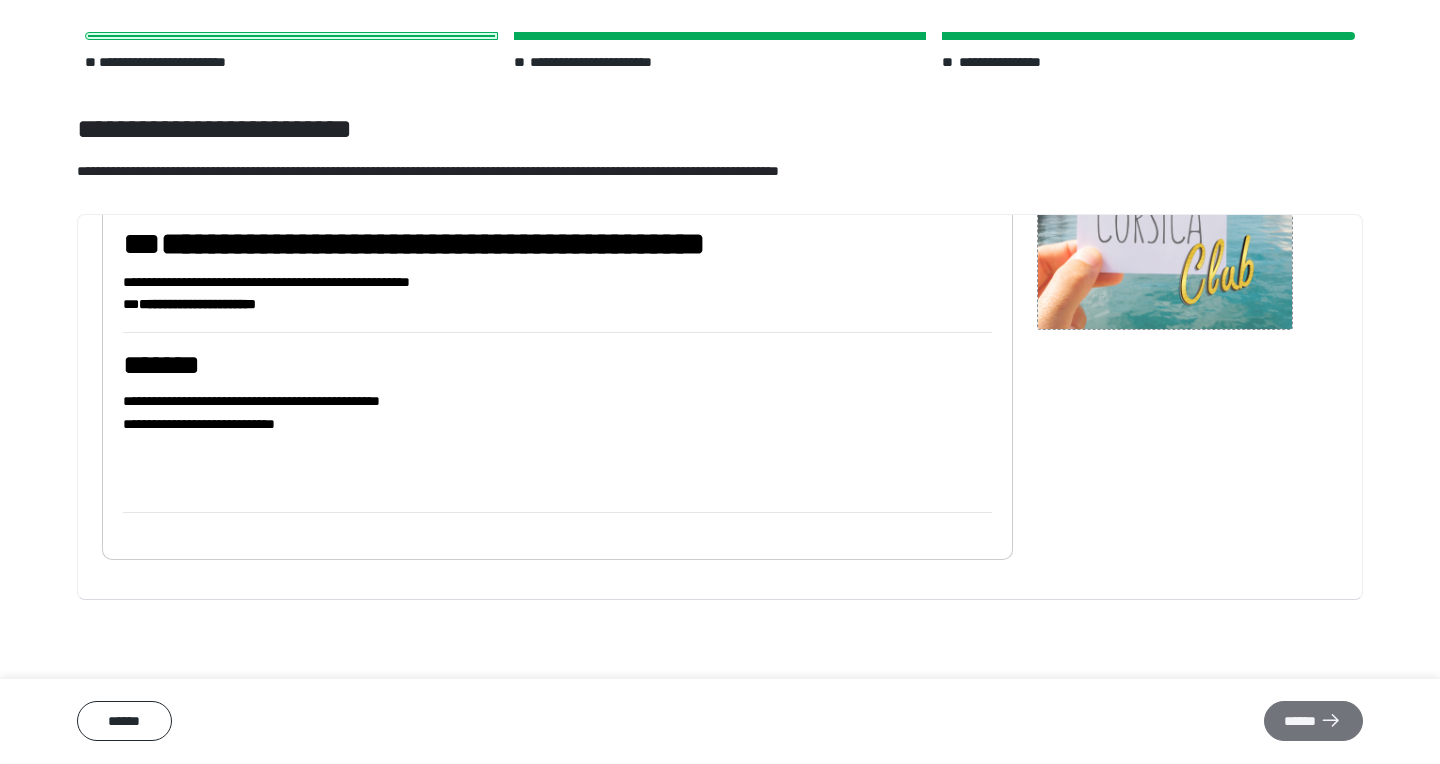 click on "******" at bounding box center (1313, 722) 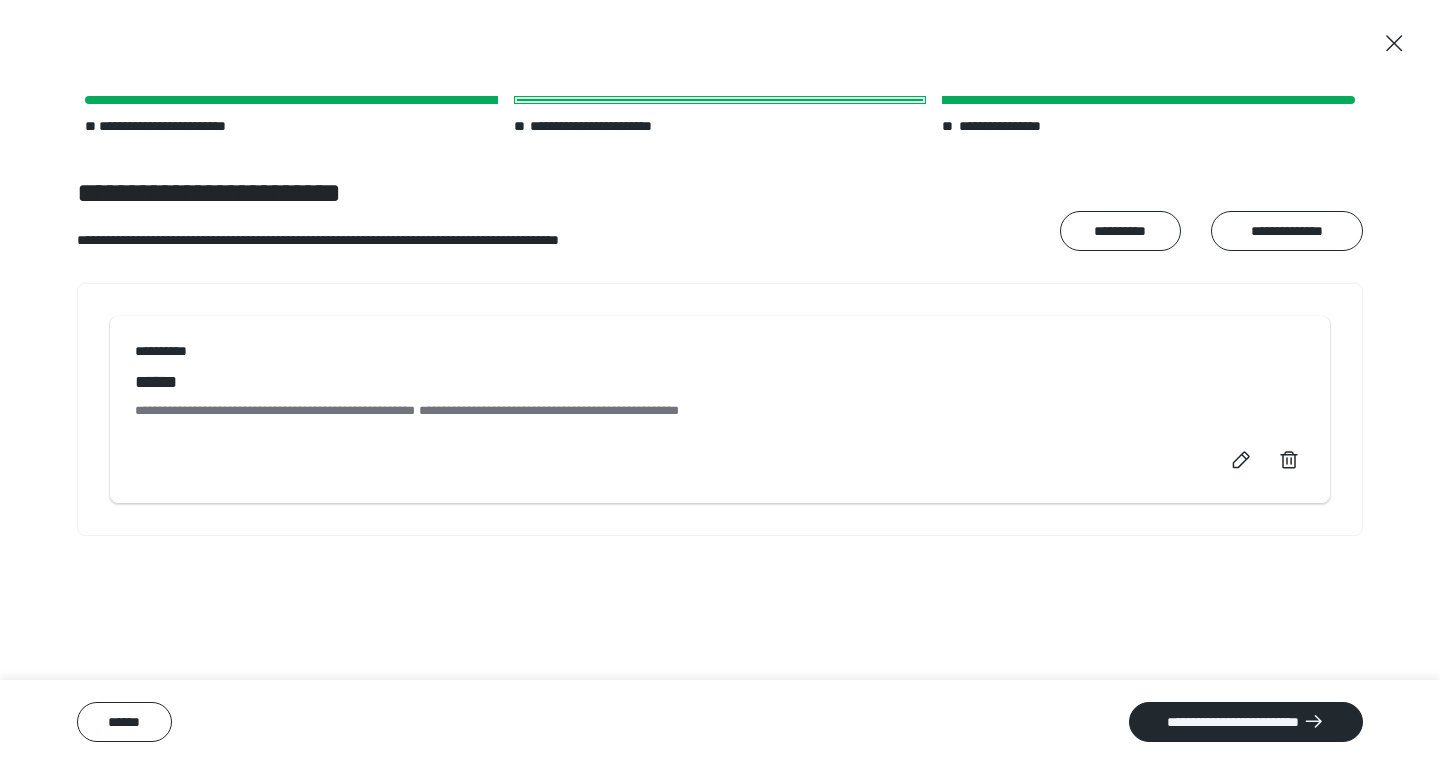 scroll, scrollTop: 0, scrollLeft: 0, axis: both 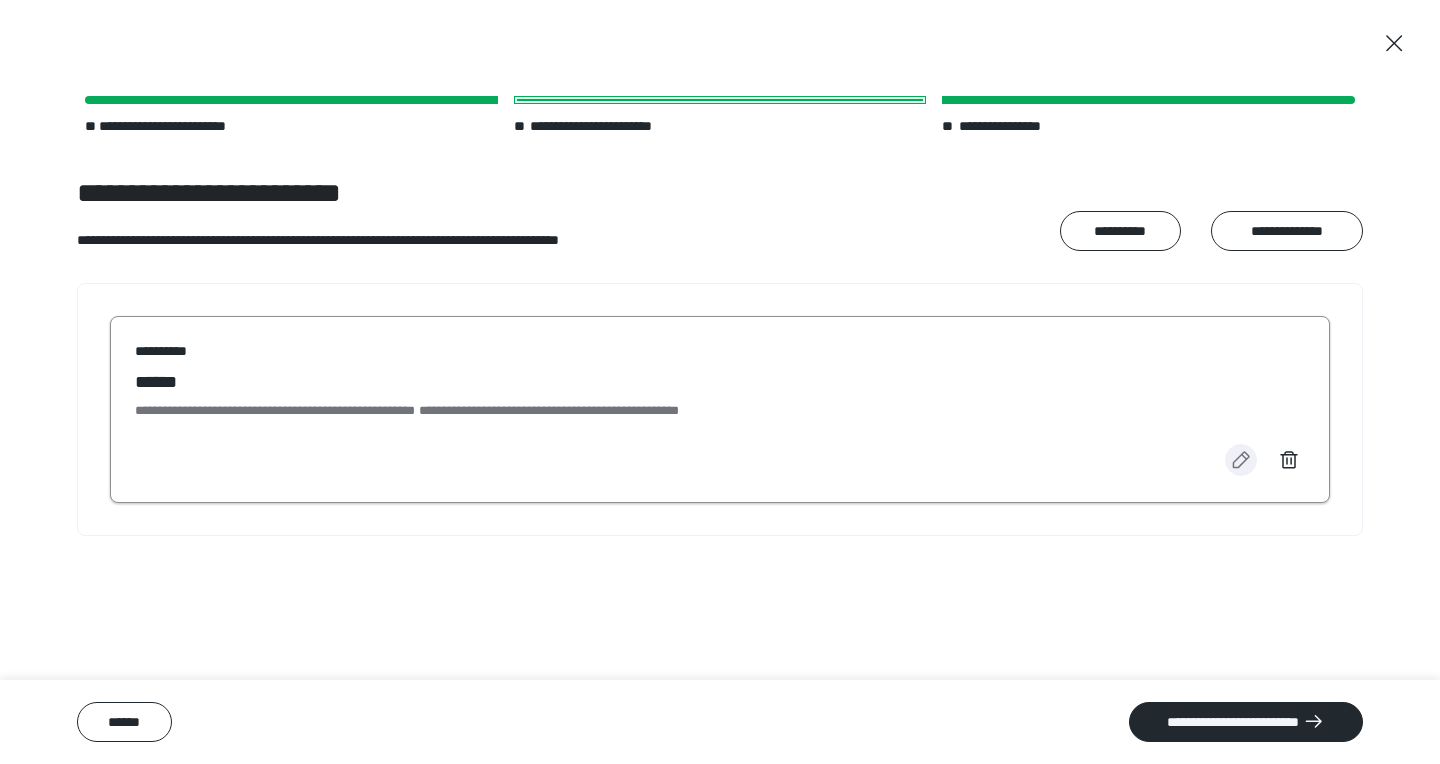 click 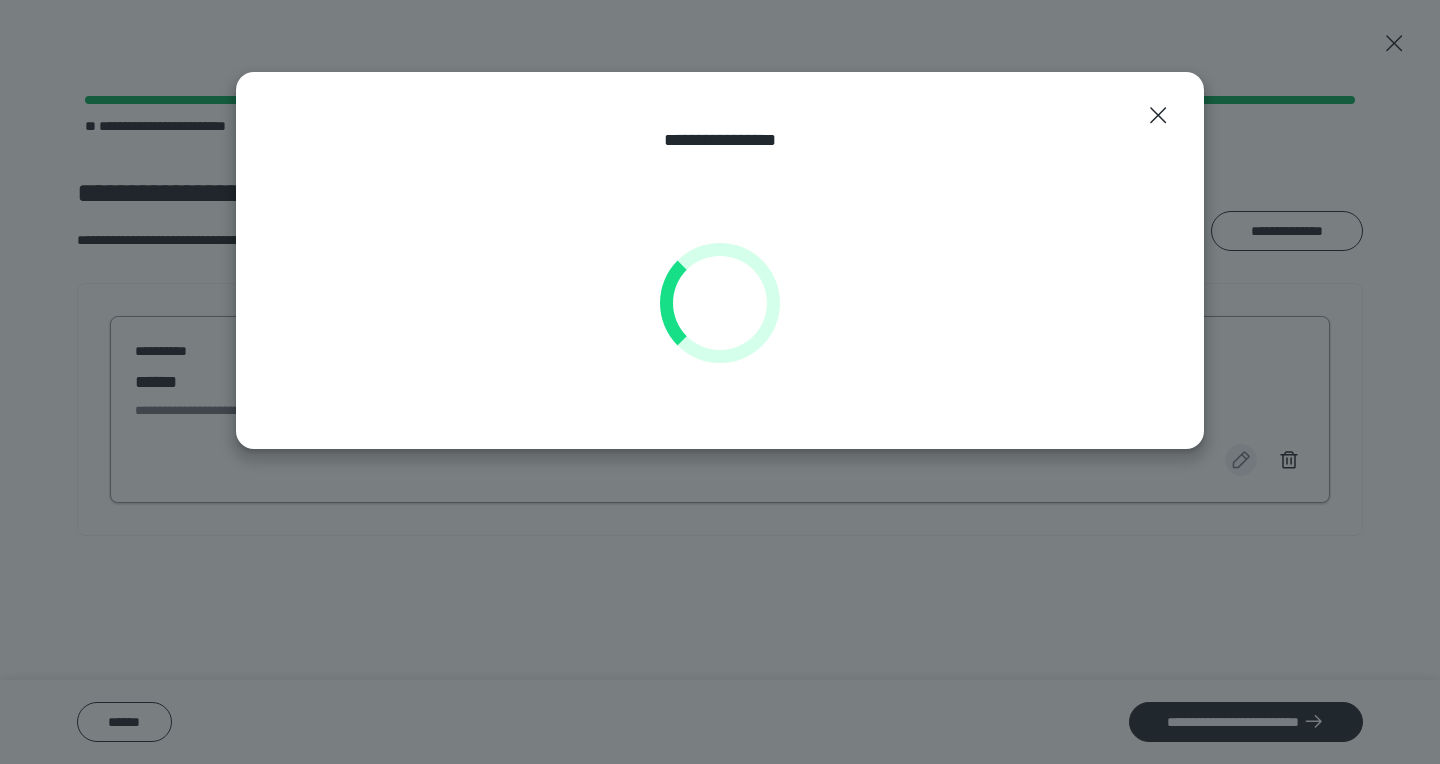 select on "**" 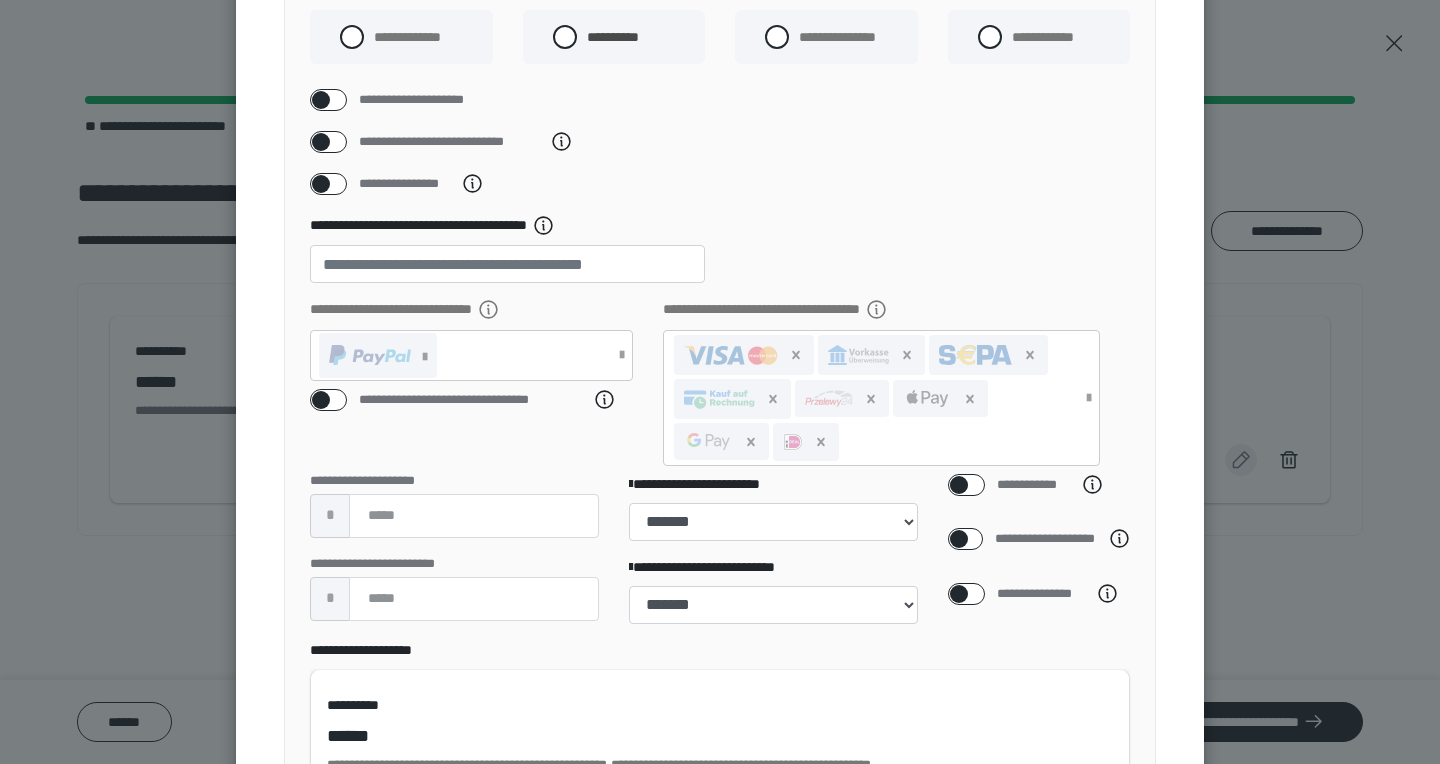 scroll, scrollTop: 237, scrollLeft: 0, axis: vertical 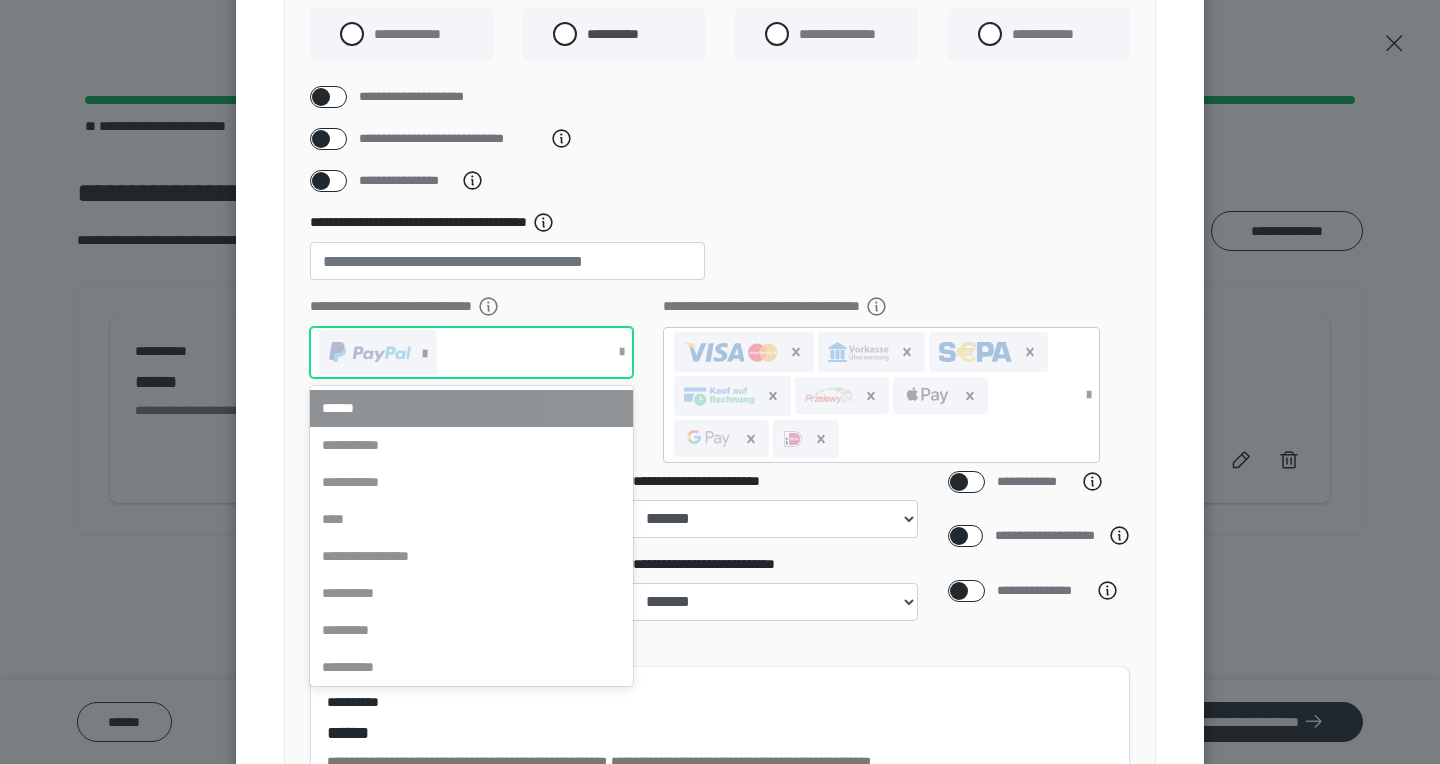 click at bounding box center [622, 352] 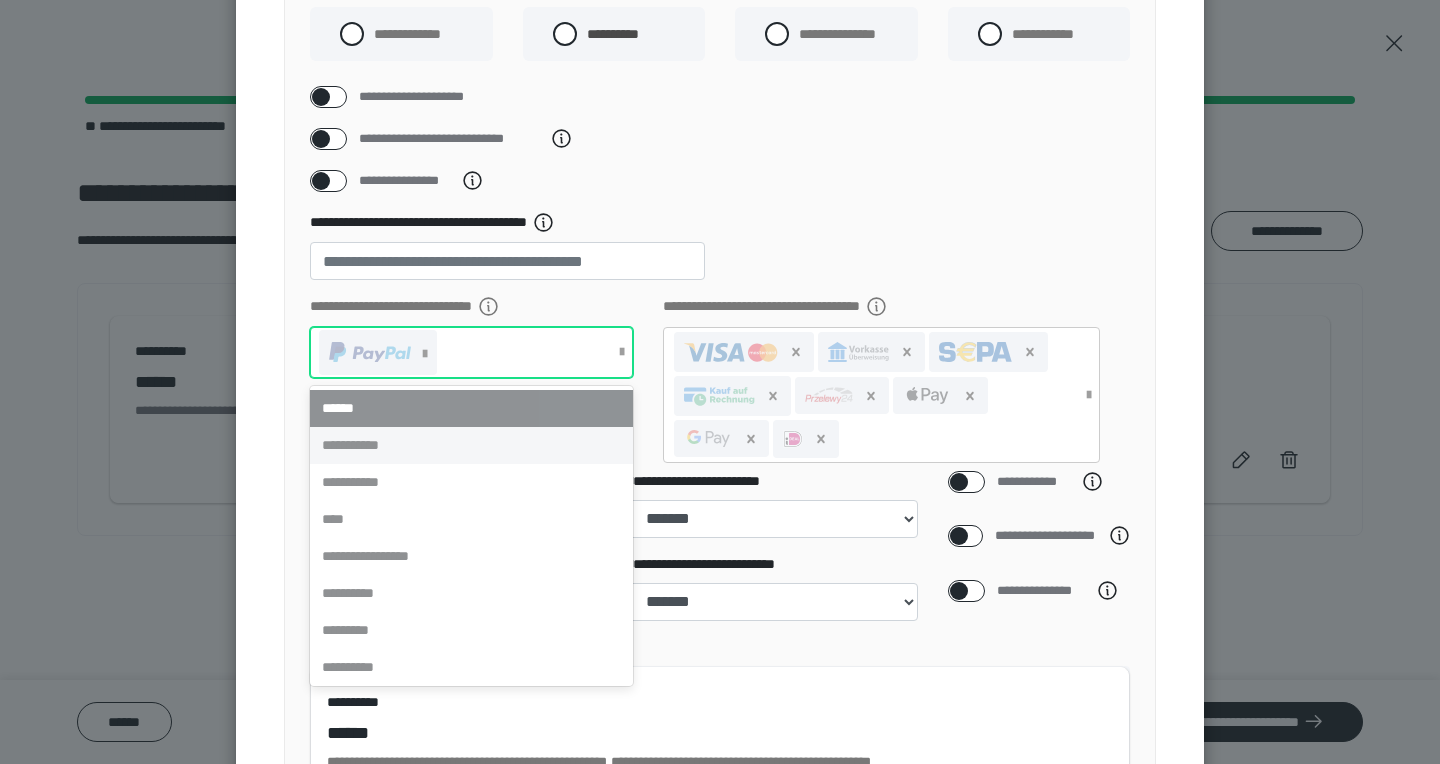 click on "**********" at bounding box center (471, 445) 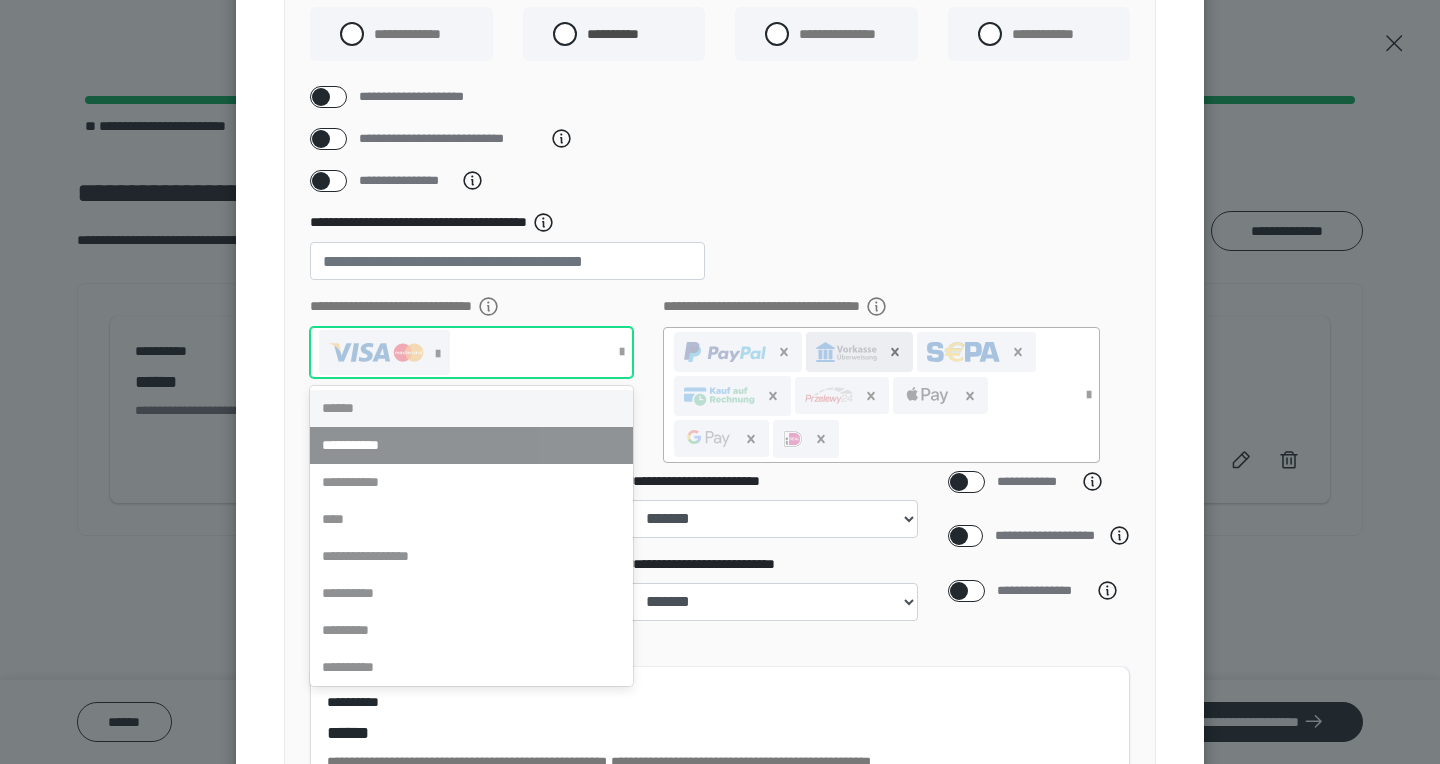 click 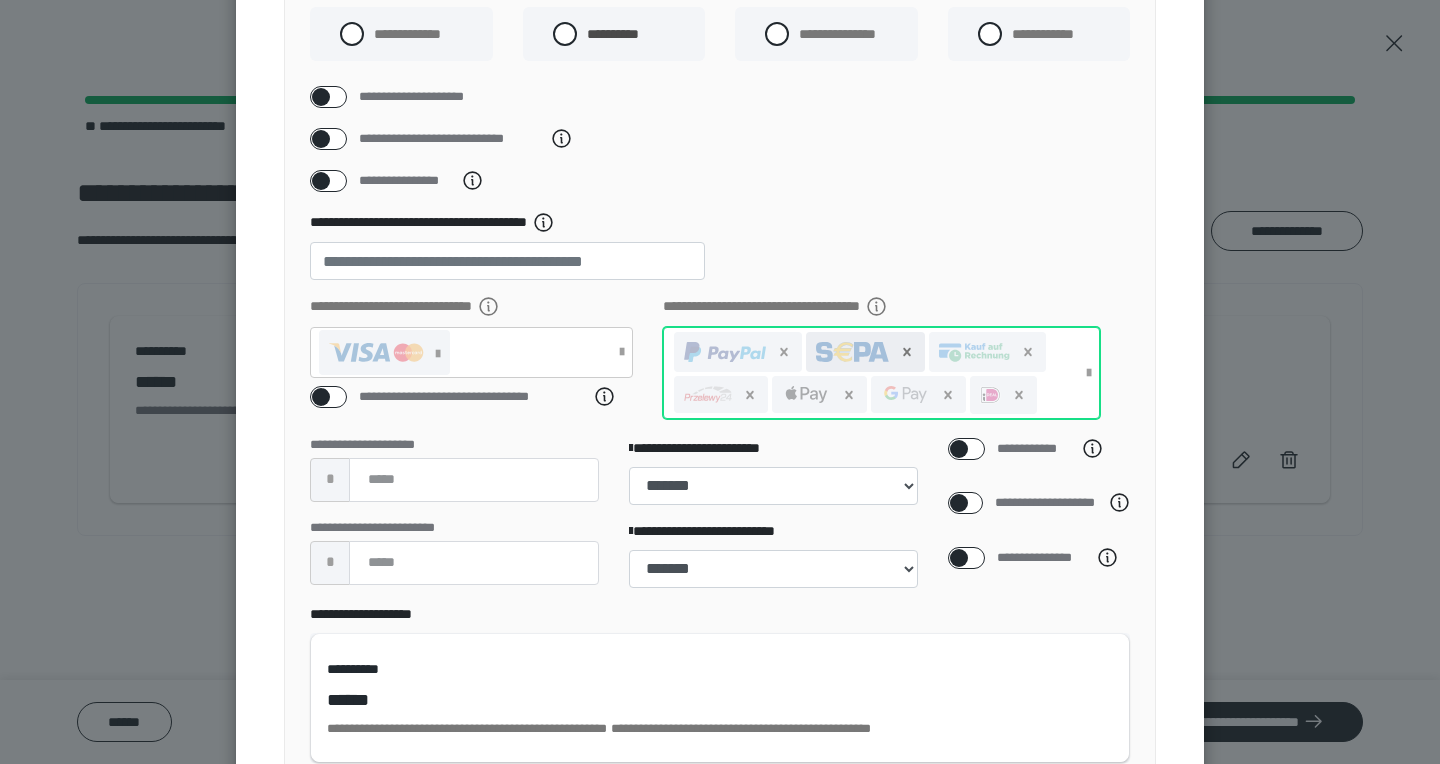 click 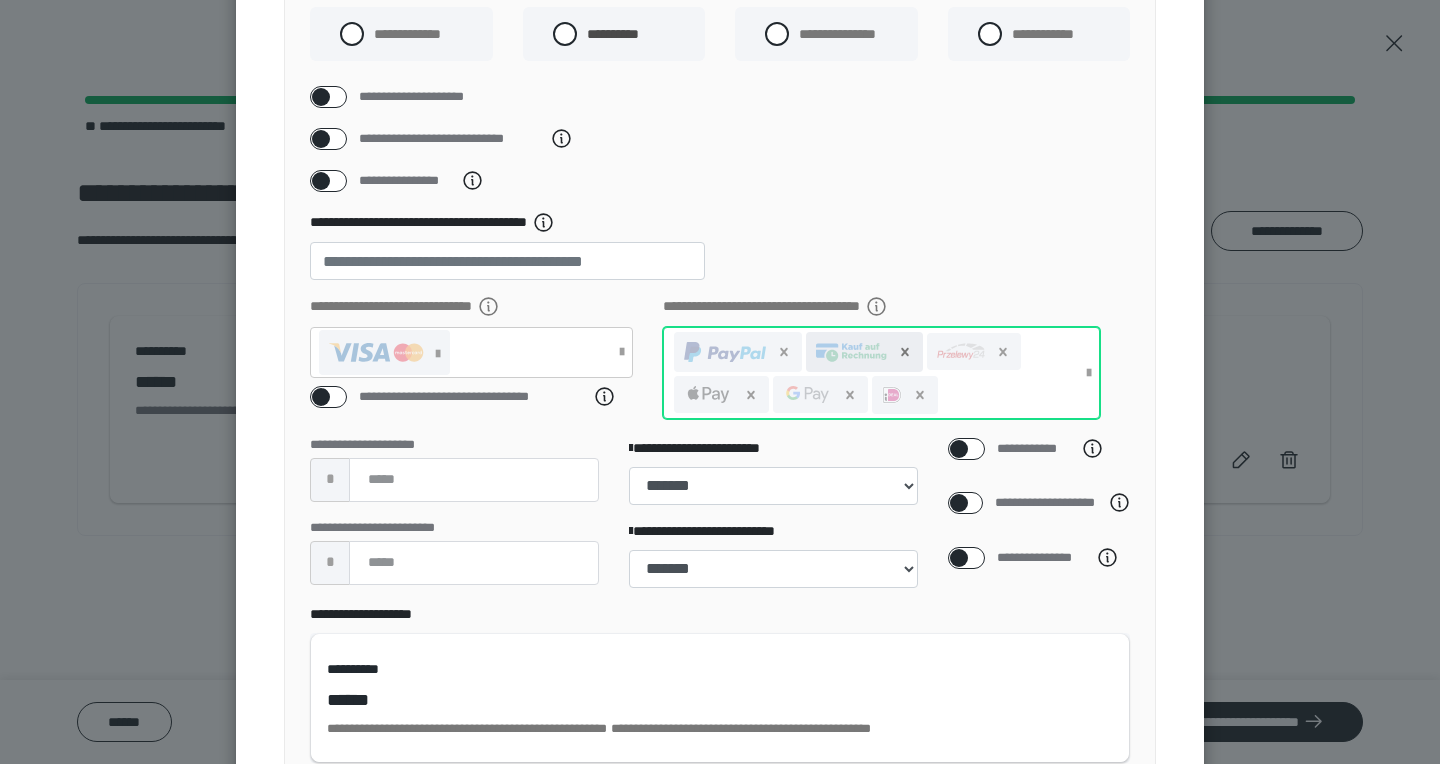 click 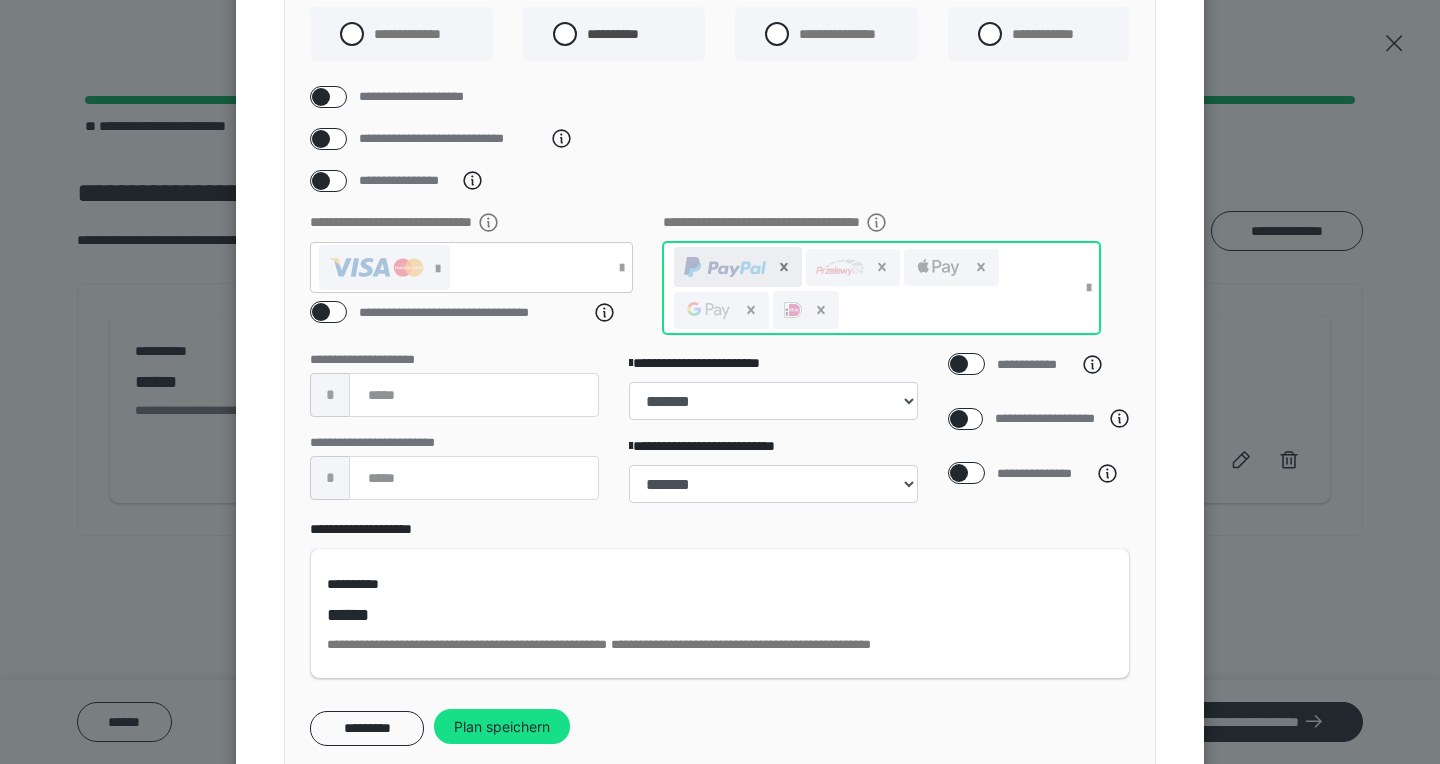 click 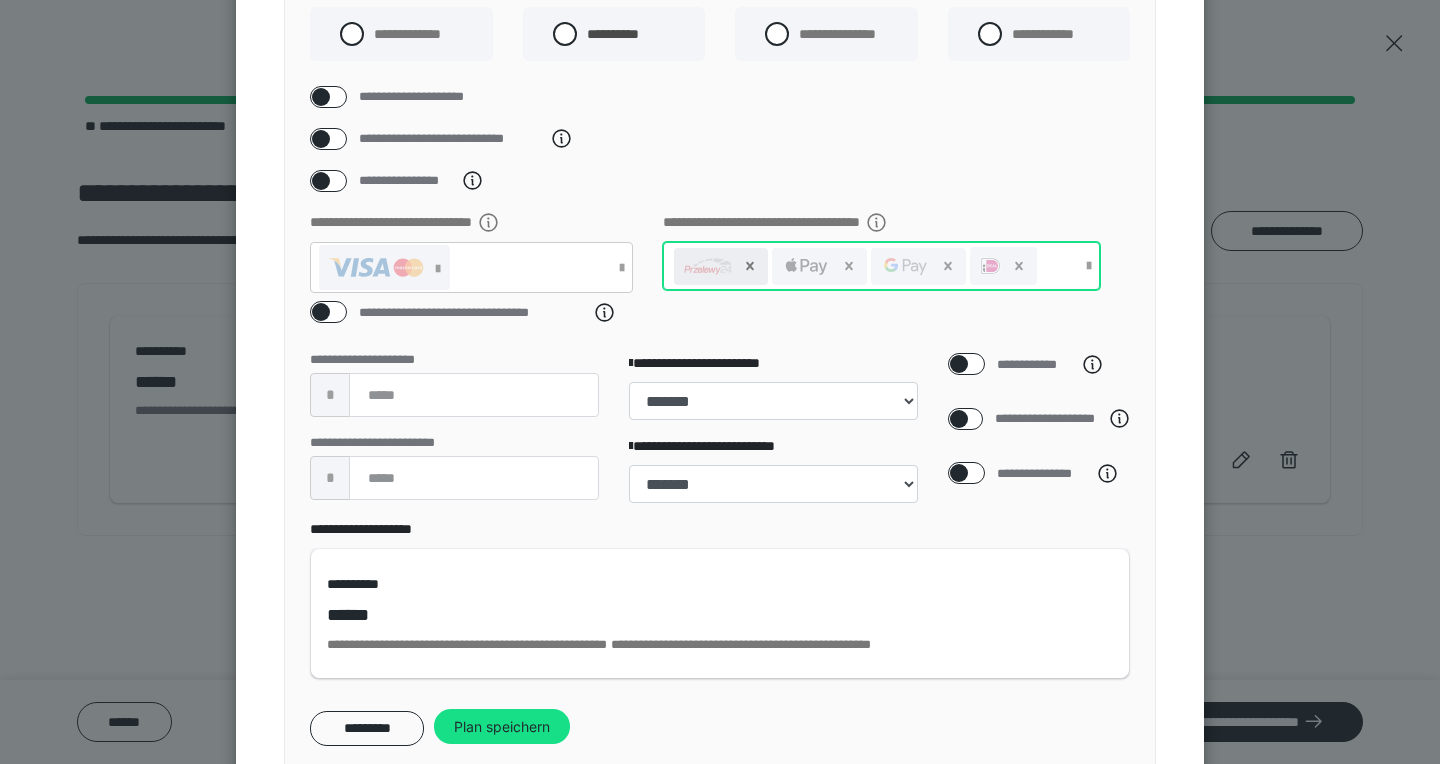 click 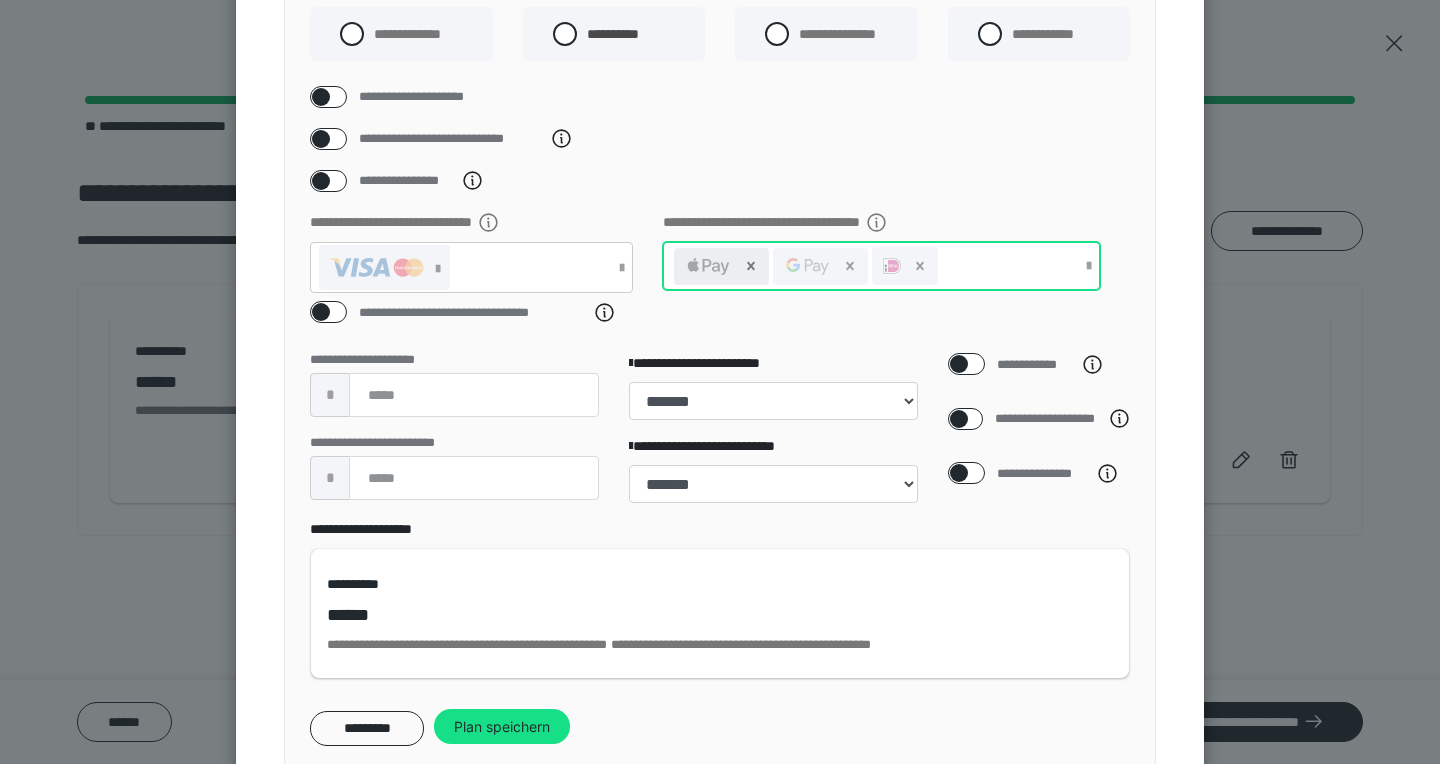 click 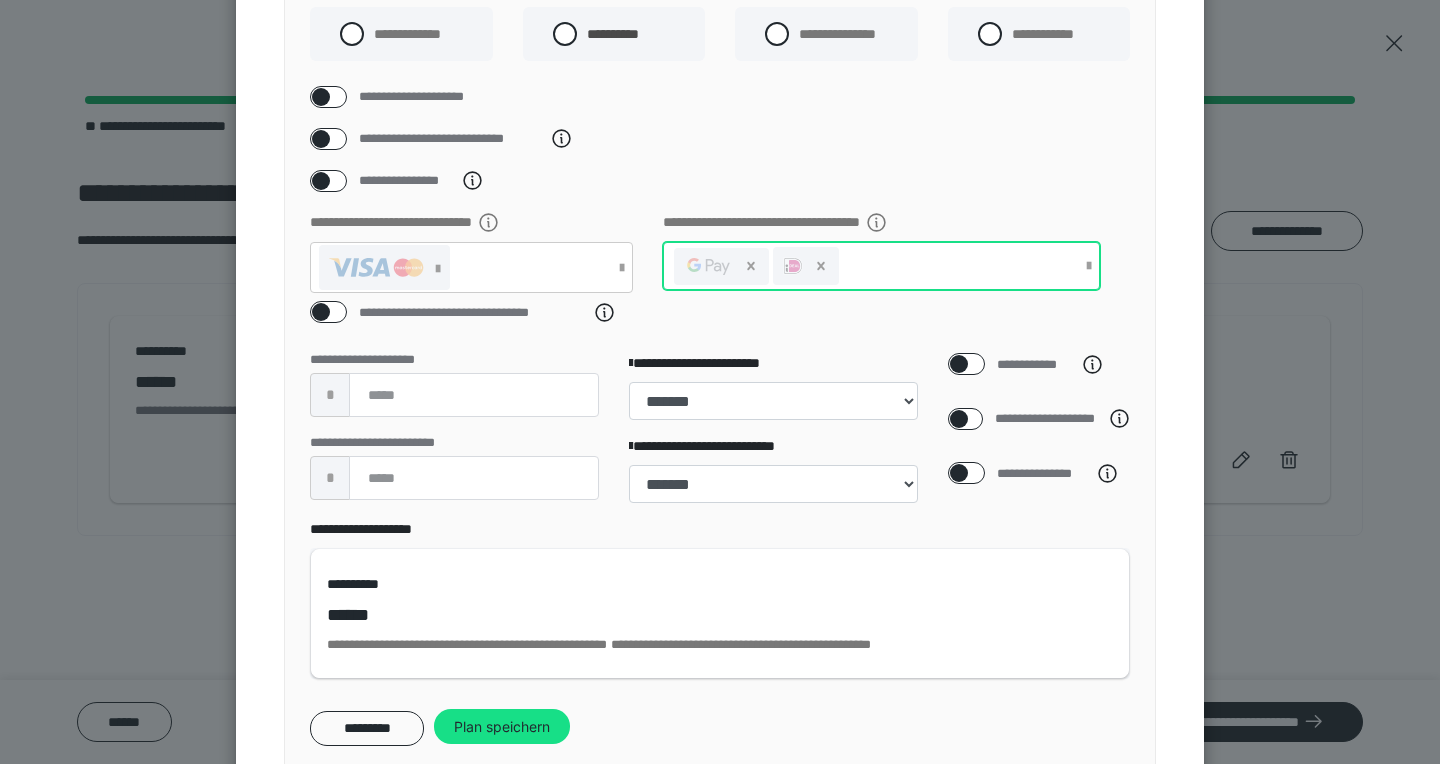 click 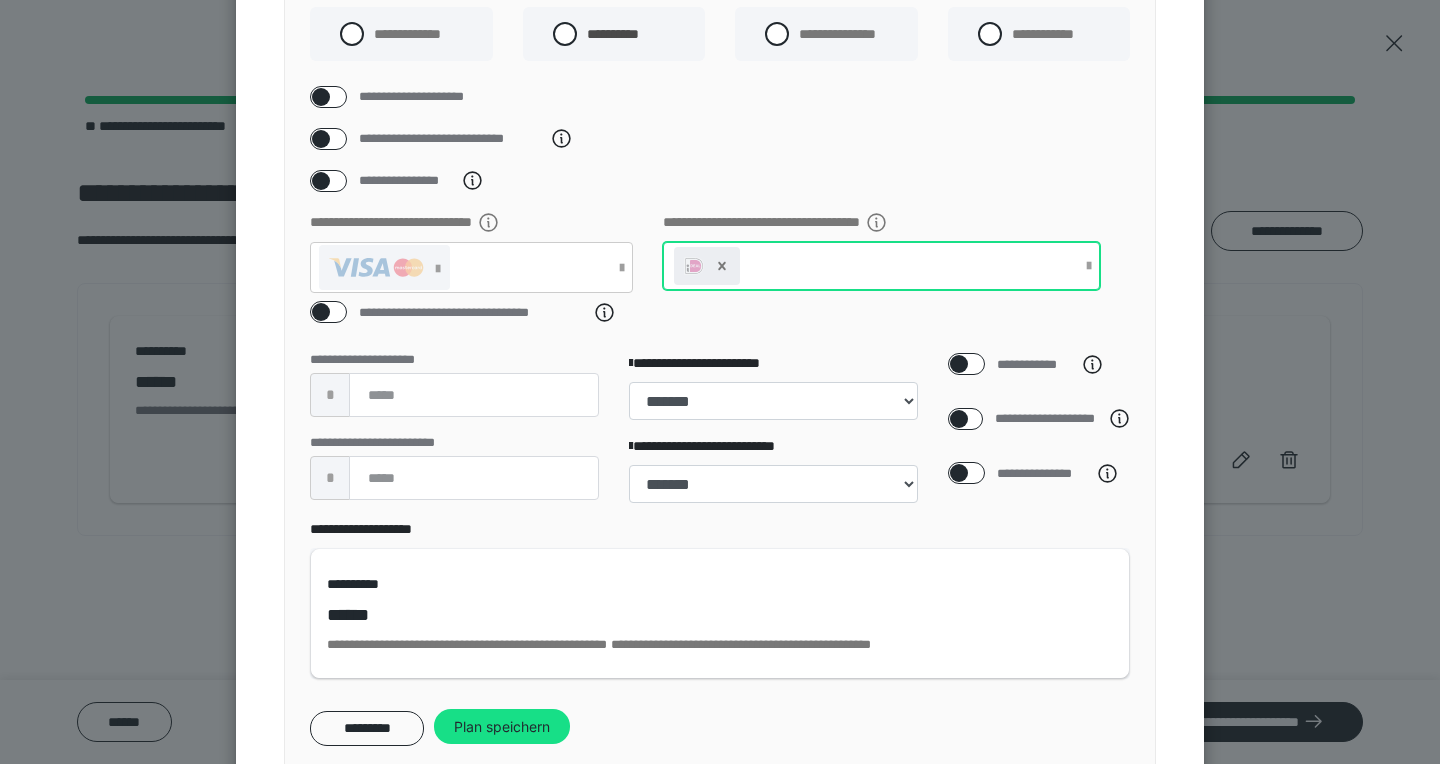 click 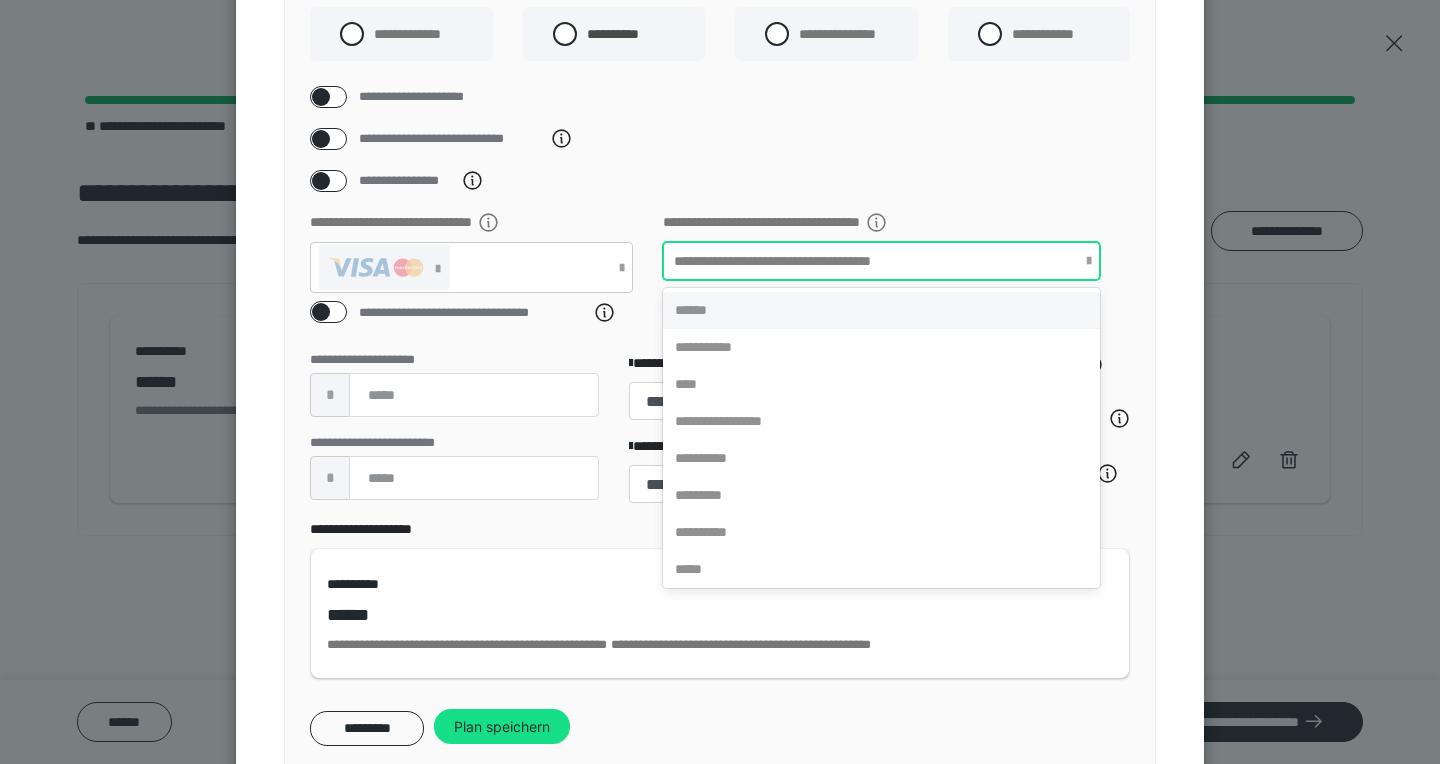 click on "**********" at bounding box center (814, 261) 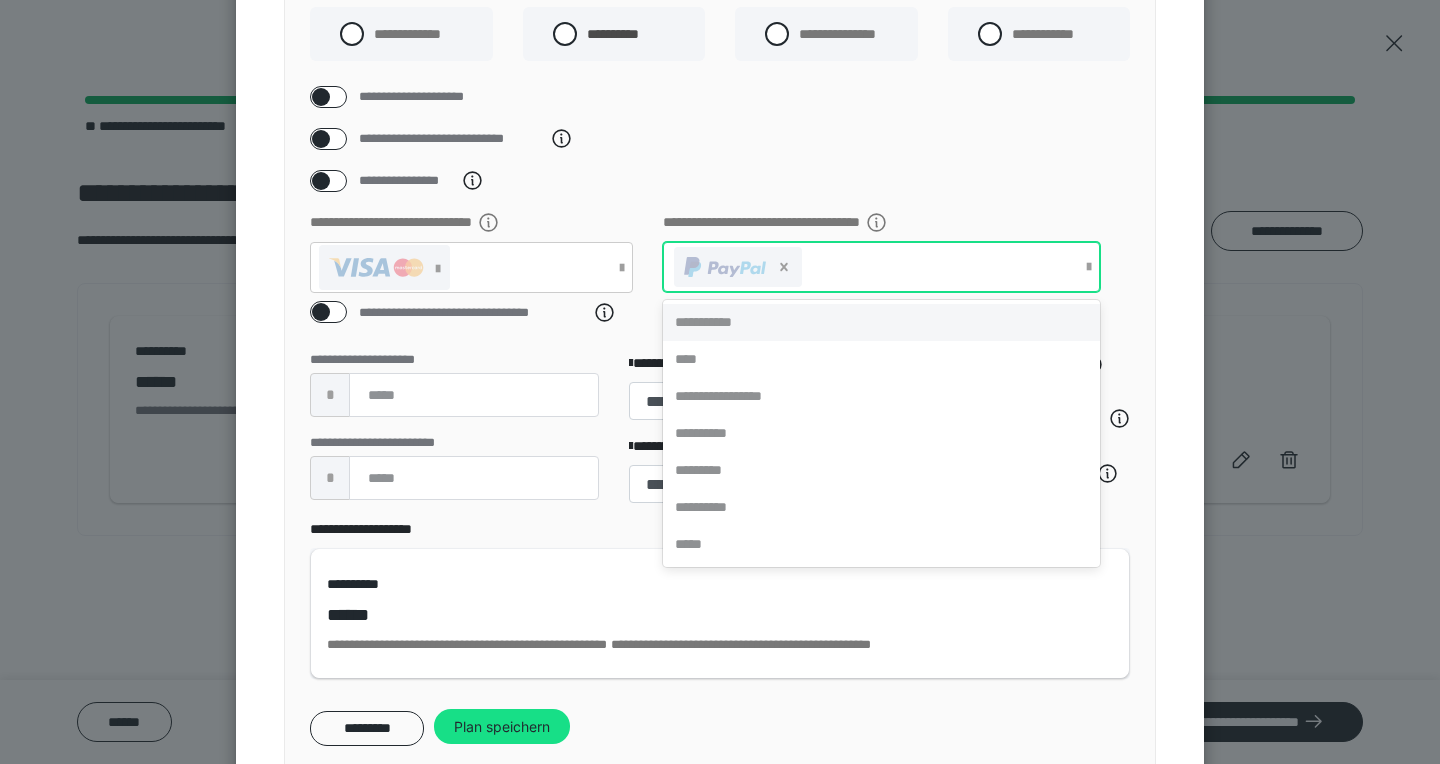 click on "**********" at bounding box center (720, 382) 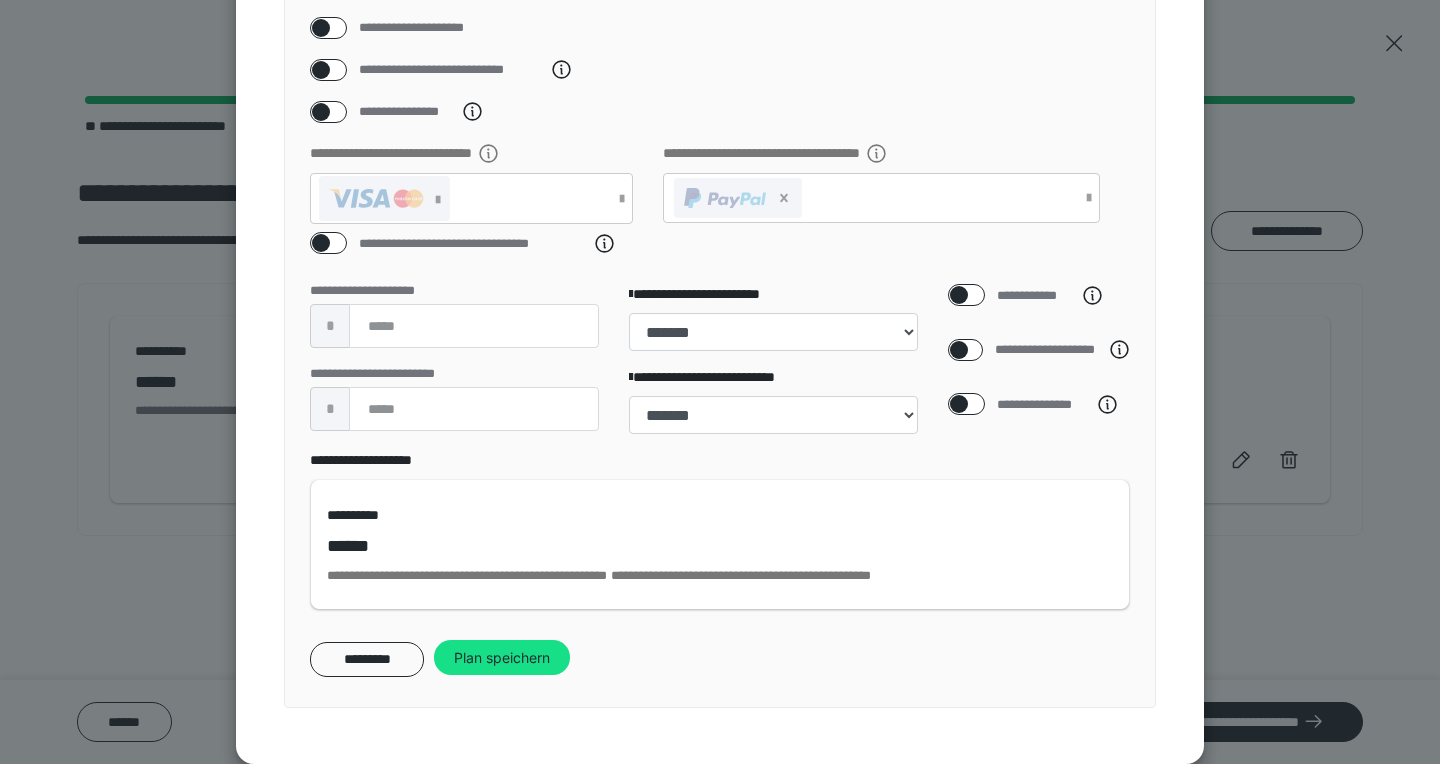 scroll, scrollTop: 329, scrollLeft: 0, axis: vertical 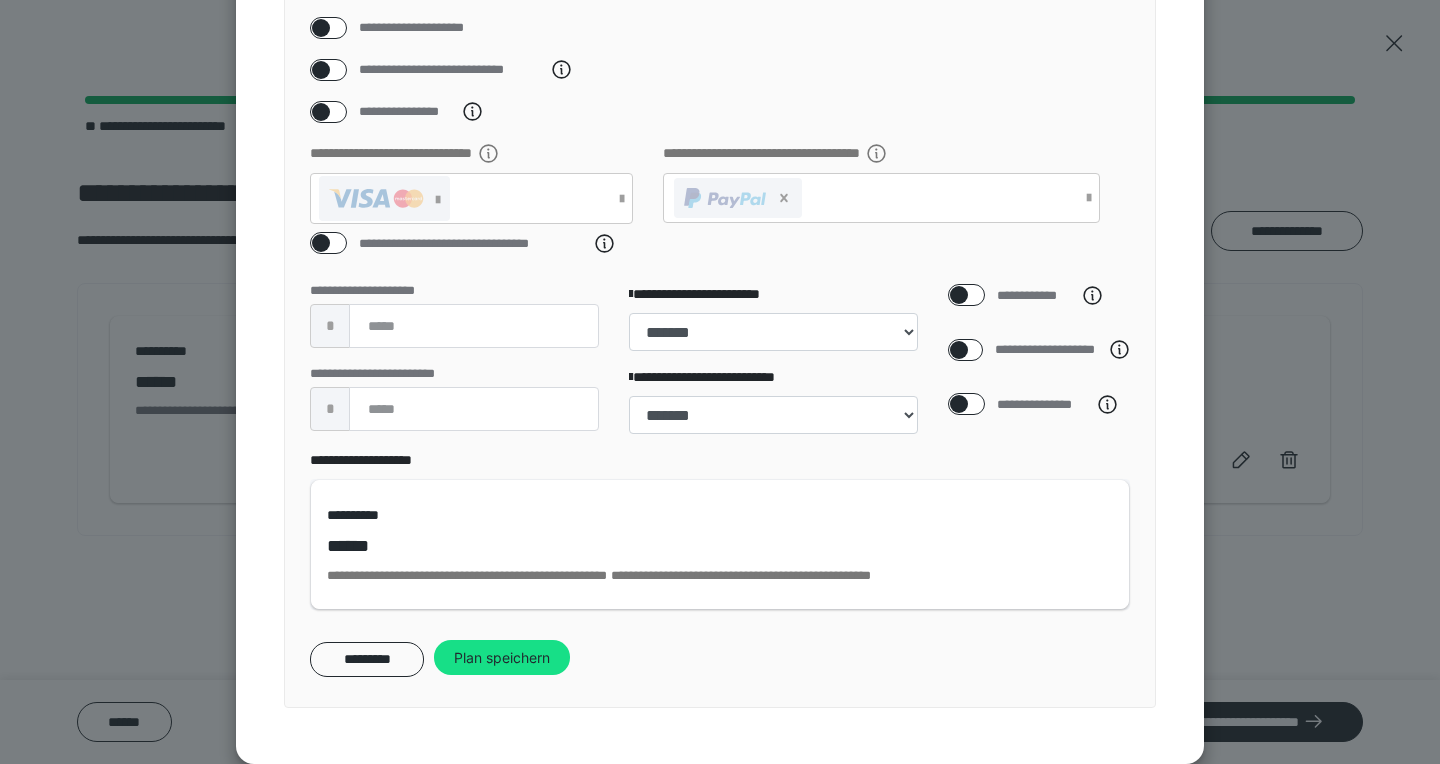 click 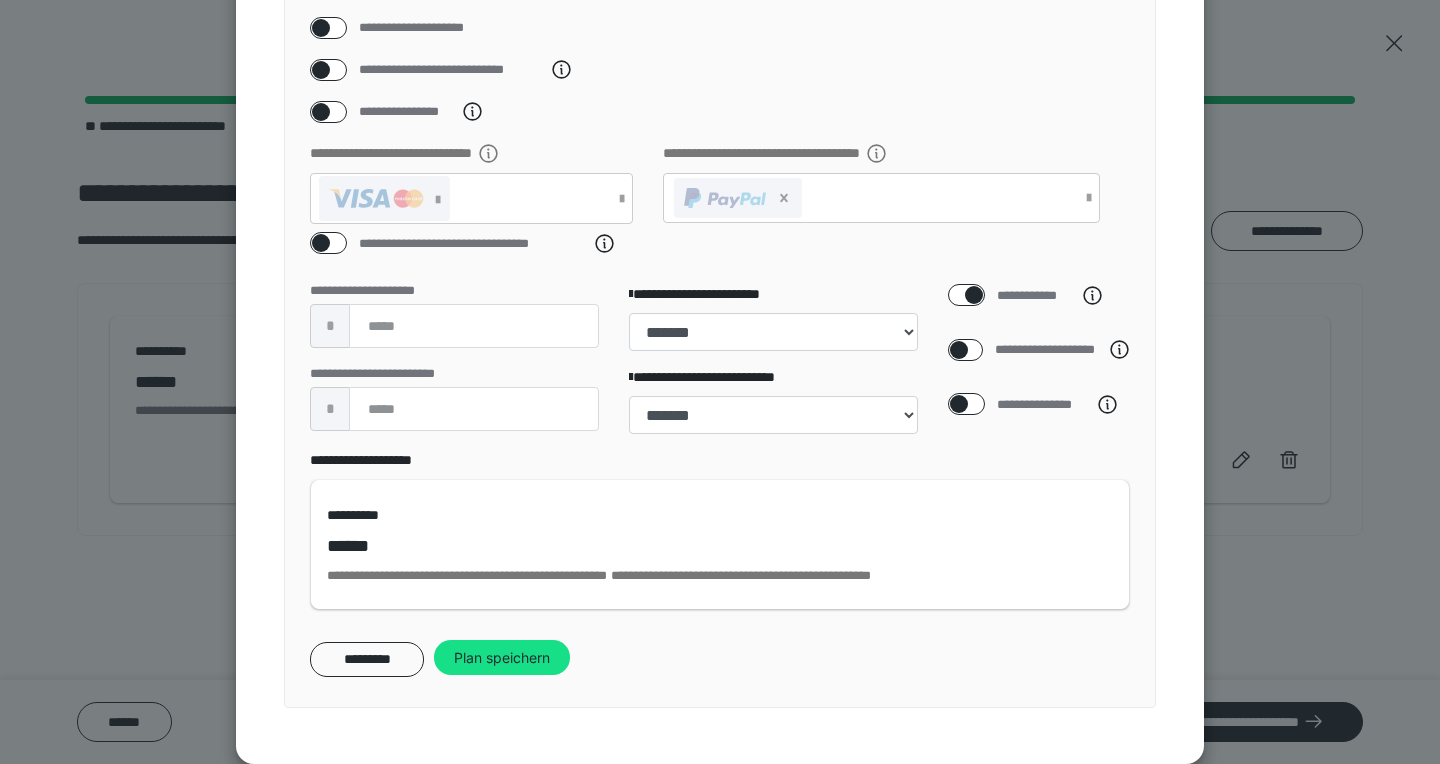 checkbox on "****" 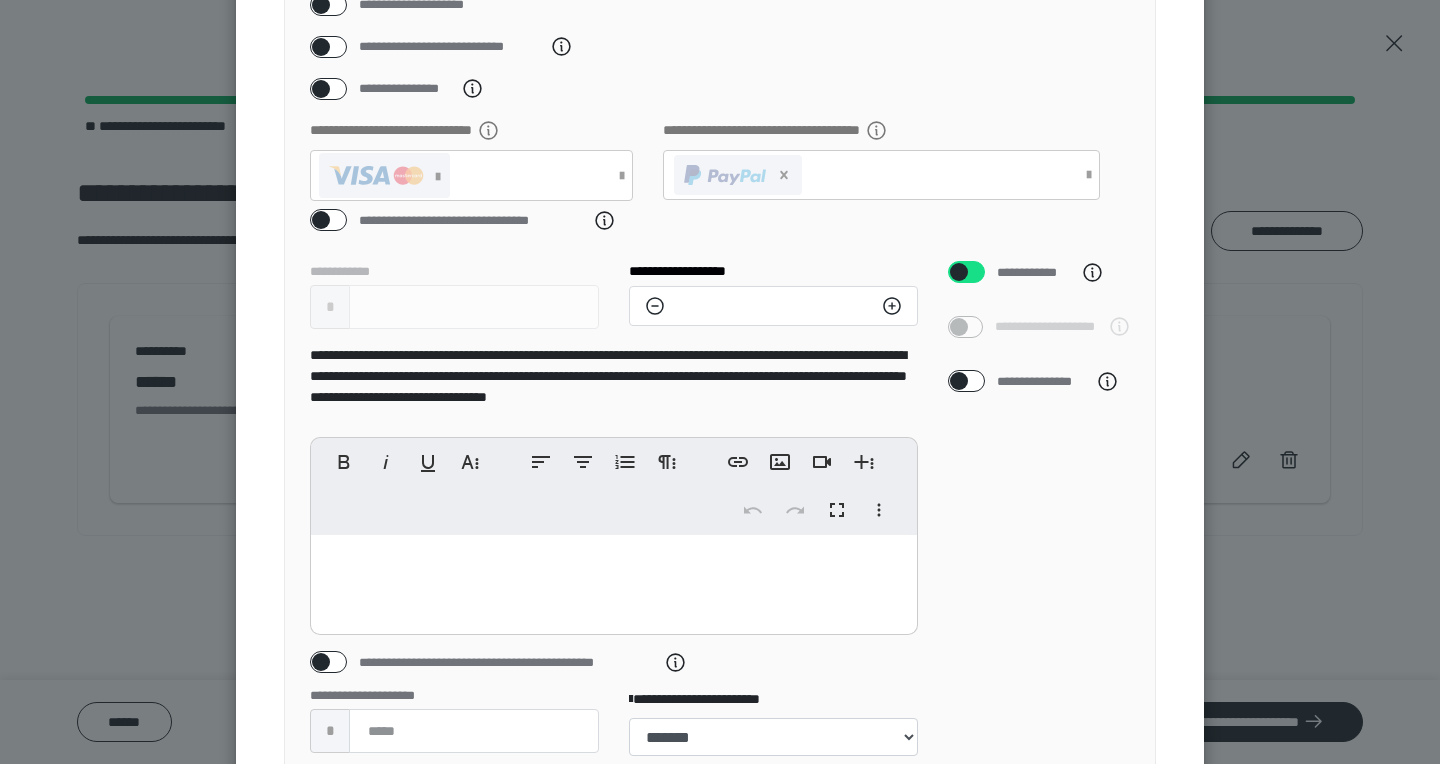 click 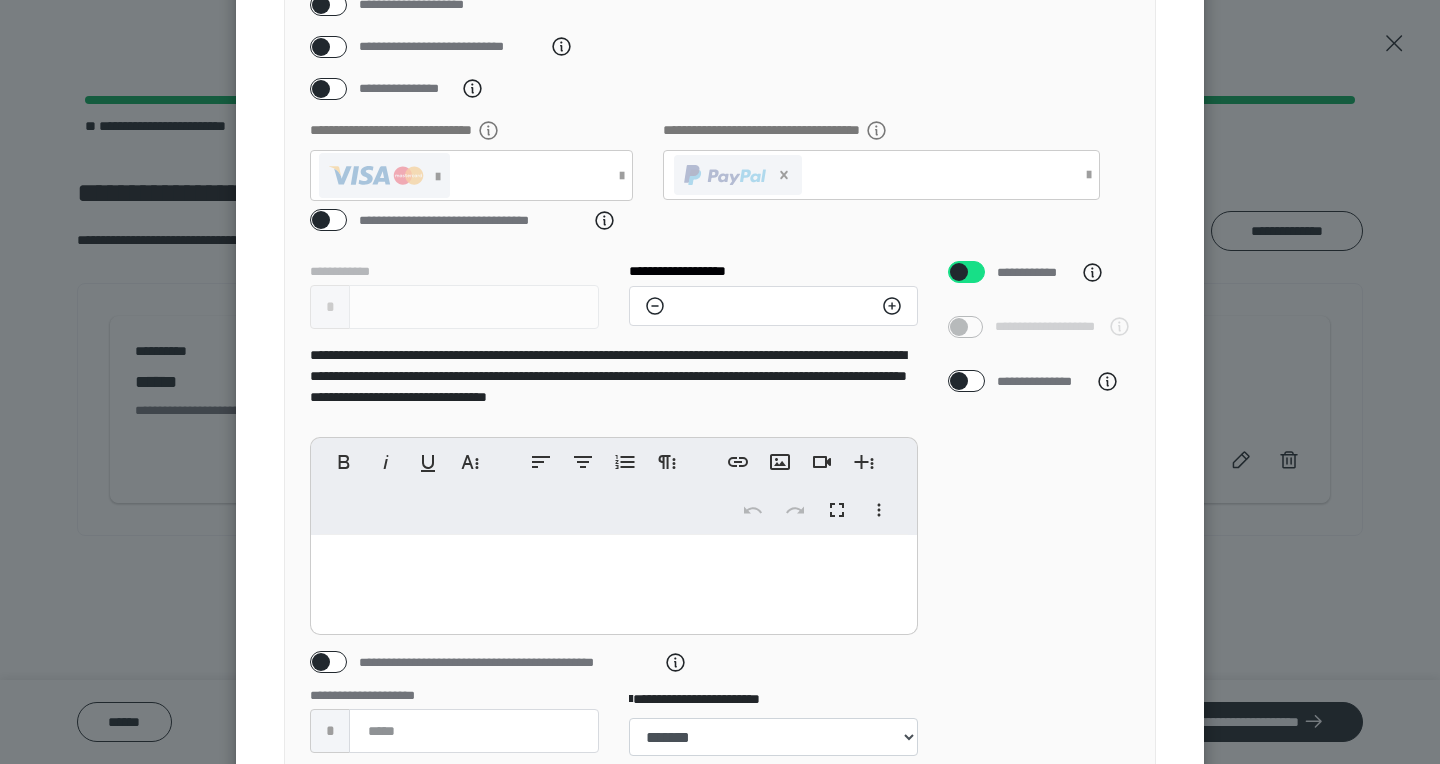 click 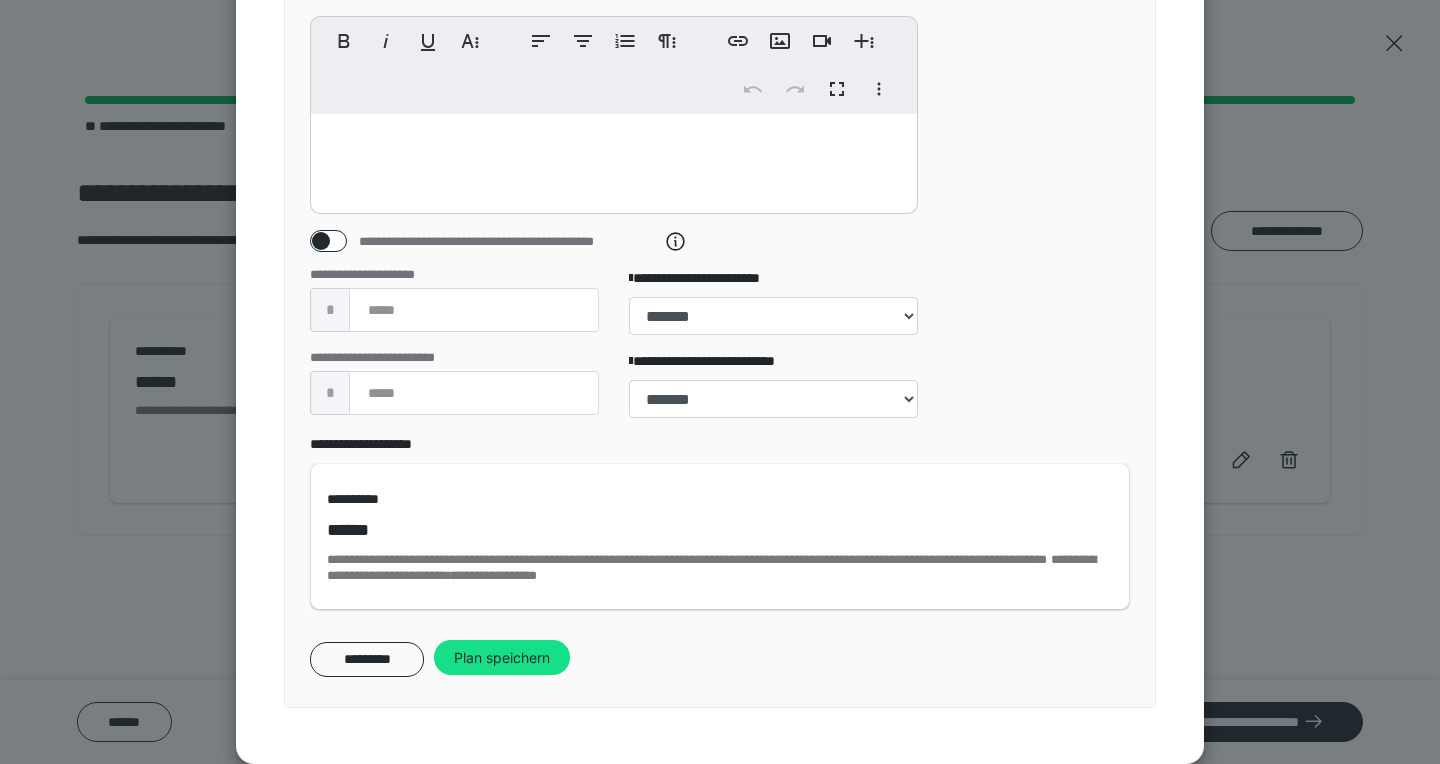 scroll, scrollTop: 774, scrollLeft: 0, axis: vertical 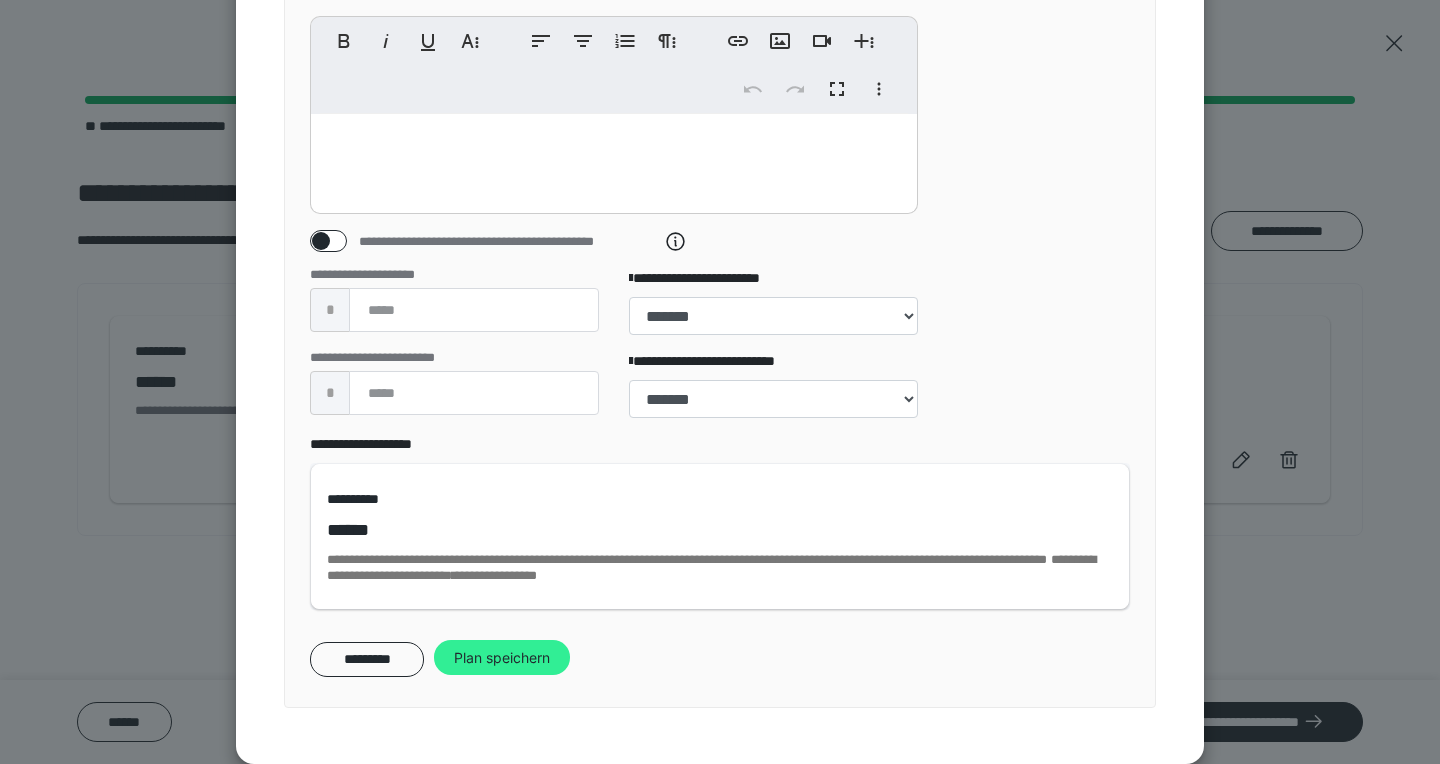 click on "Plan speichern" at bounding box center [502, 658] 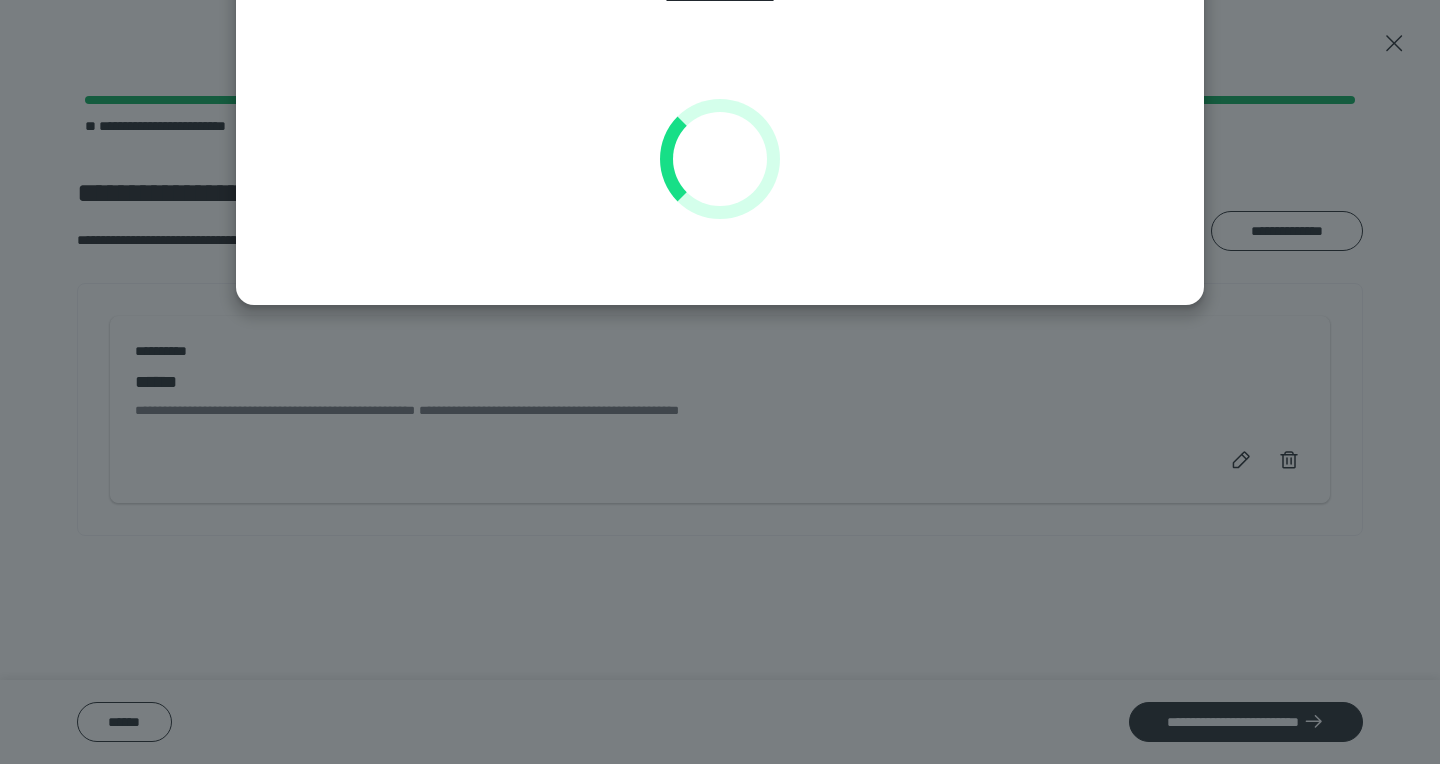 scroll, scrollTop: 144, scrollLeft: 0, axis: vertical 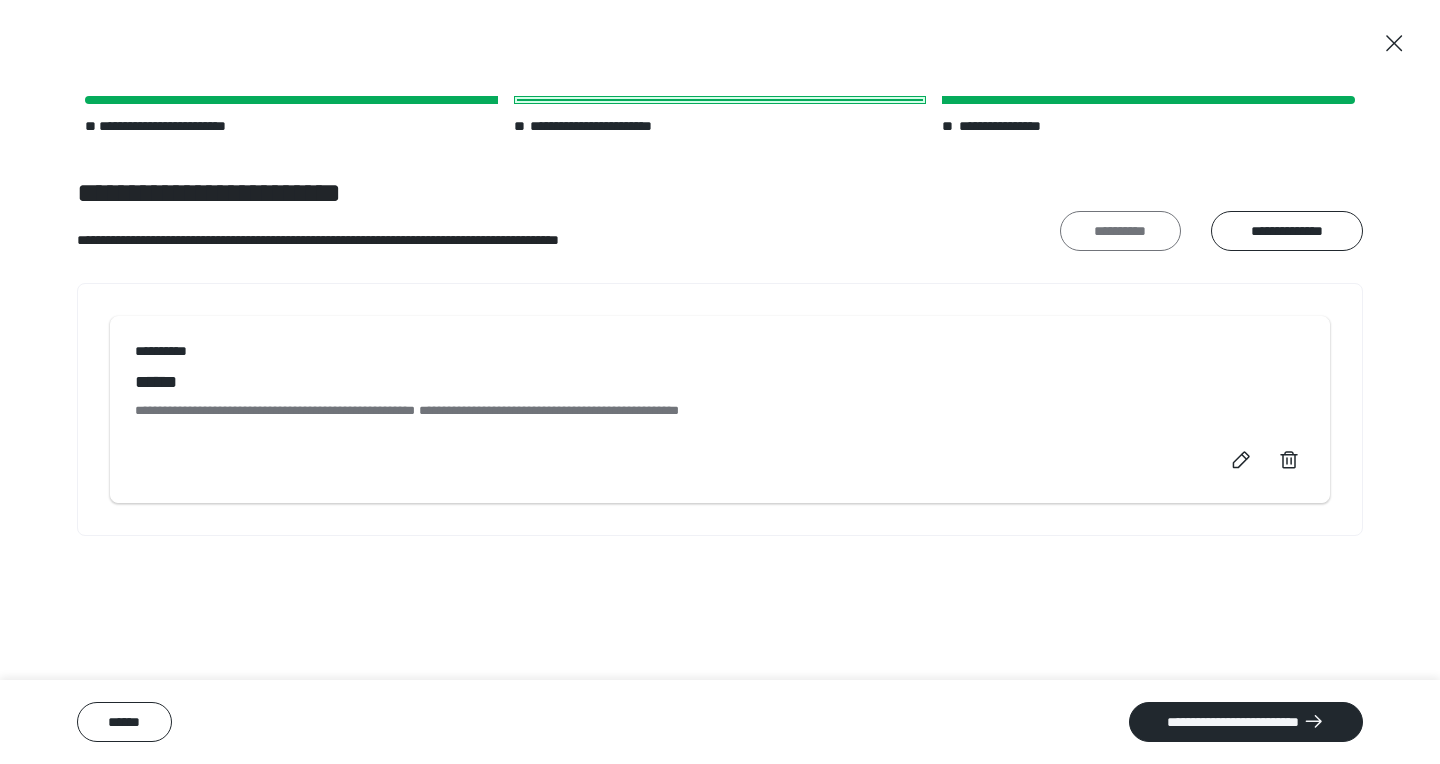 click on "**********" at bounding box center [1120, 231] 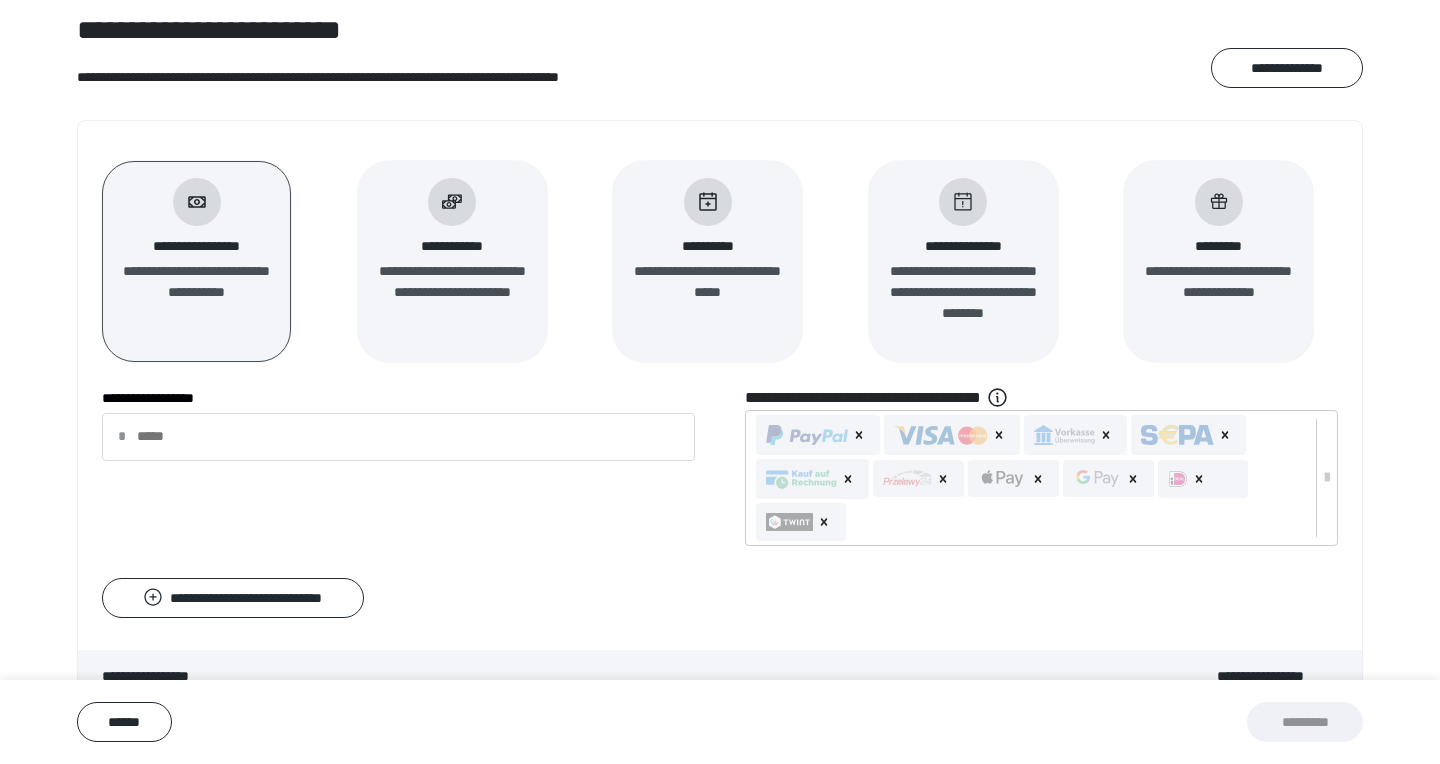 scroll, scrollTop: 174, scrollLeft: 0, axis: vertical 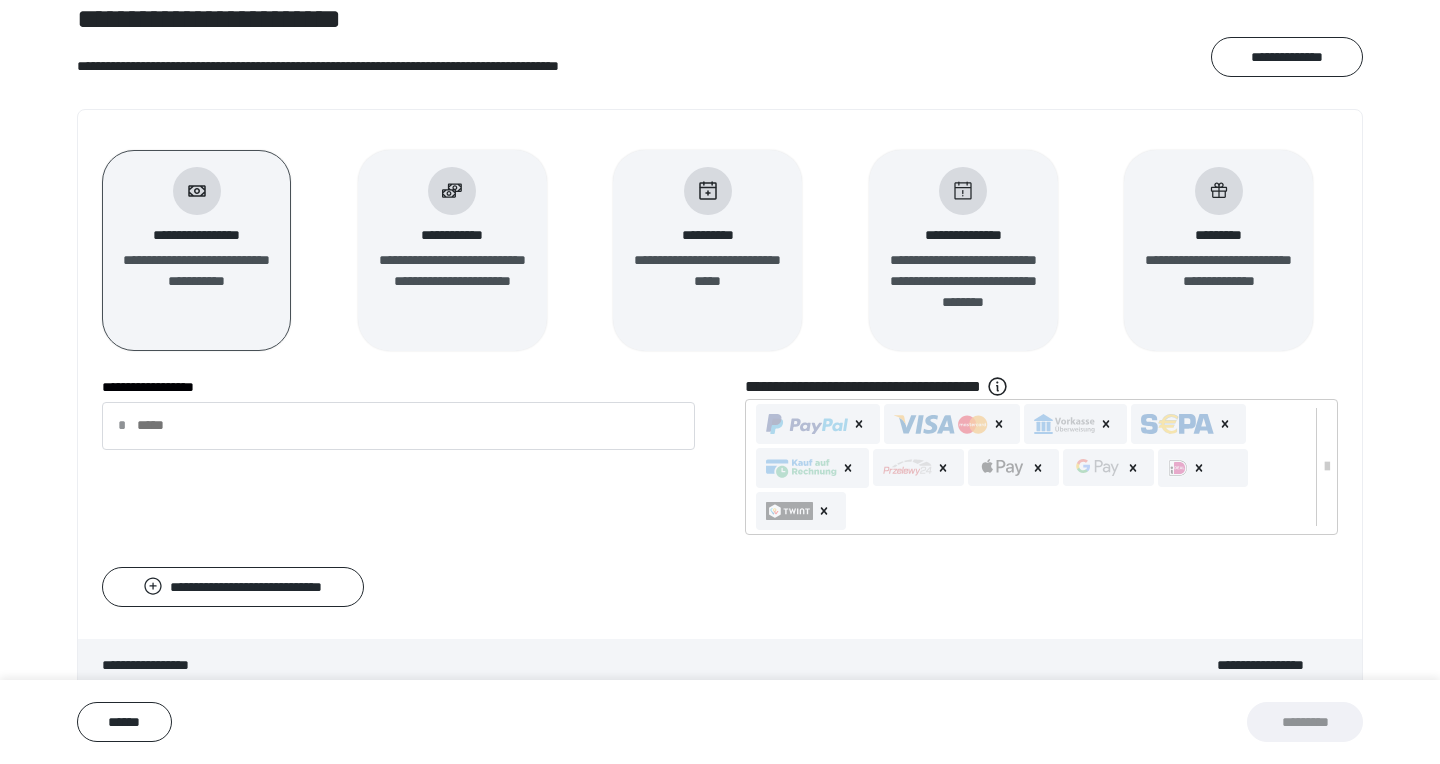 click on "**********" at bounding box center (707, 271) 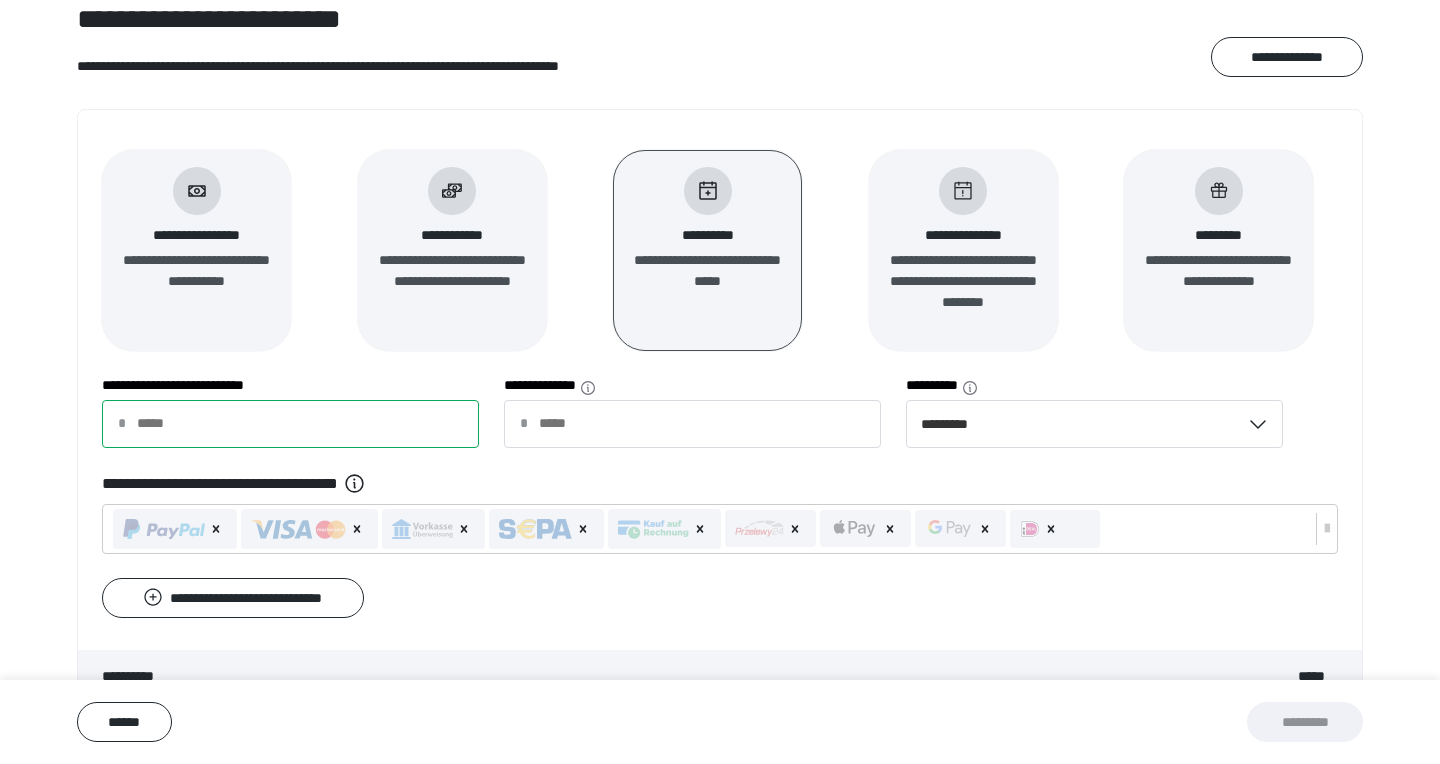 scroll, scrollTop: 174, scrollLeft: 0, axis: vertical 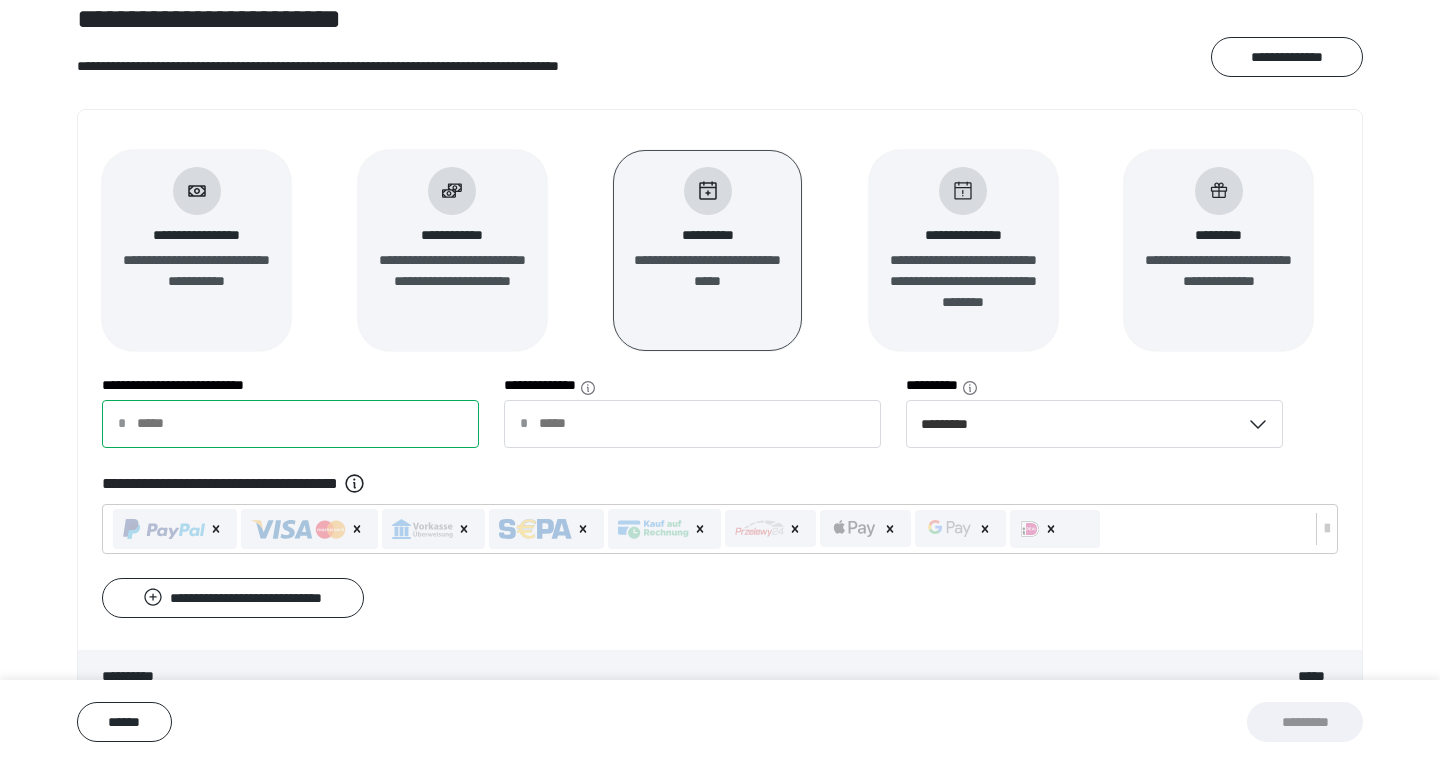 click on "**********" at bounding box center [290, 424] 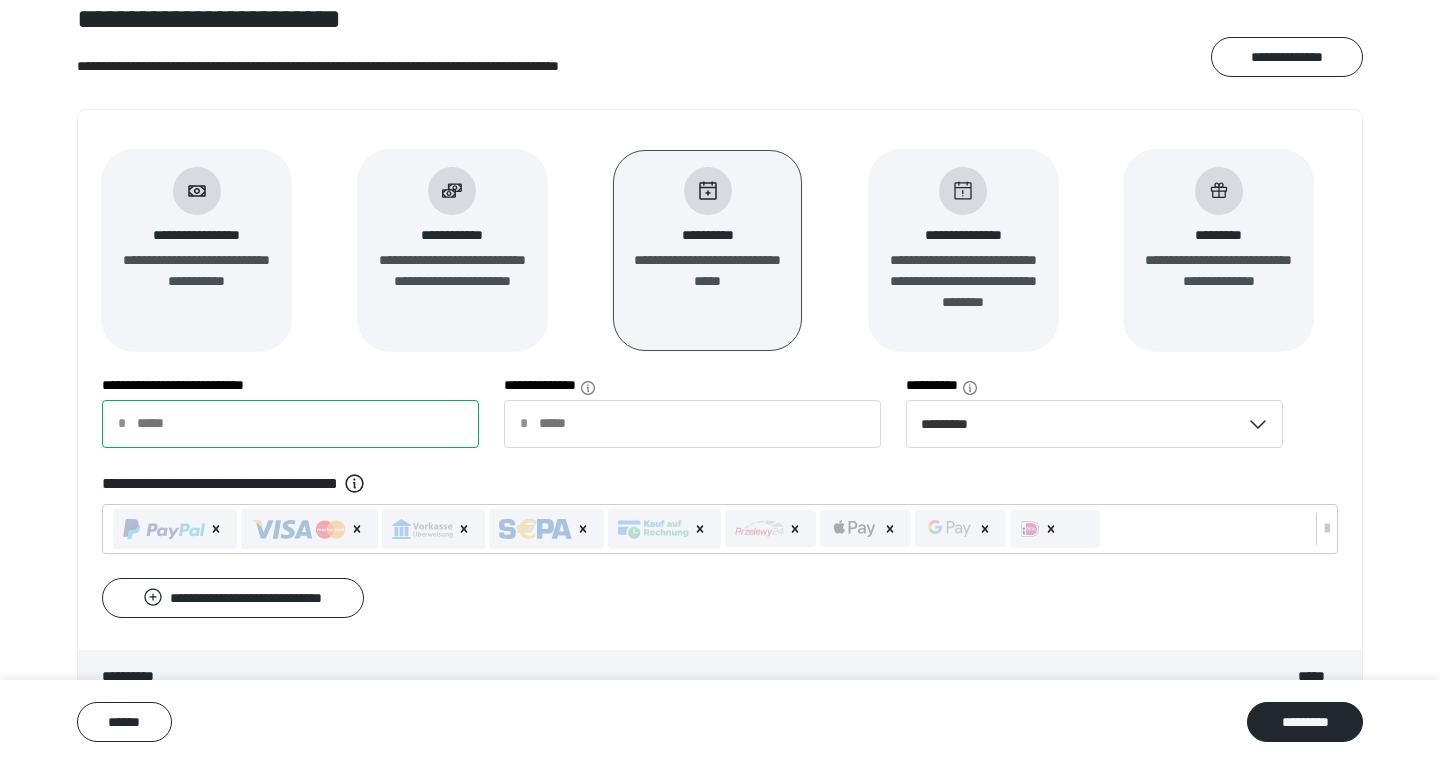 type on "**" 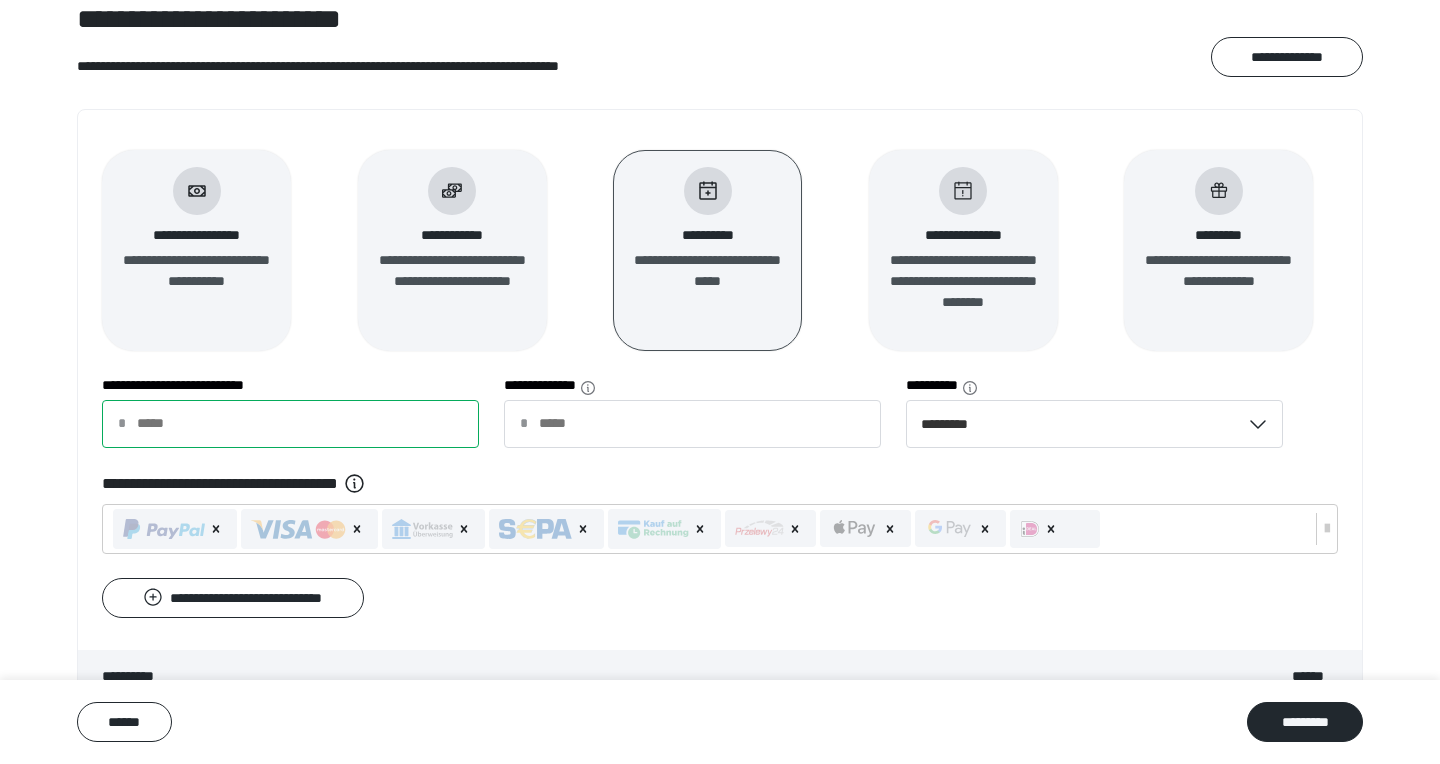 type on "***" 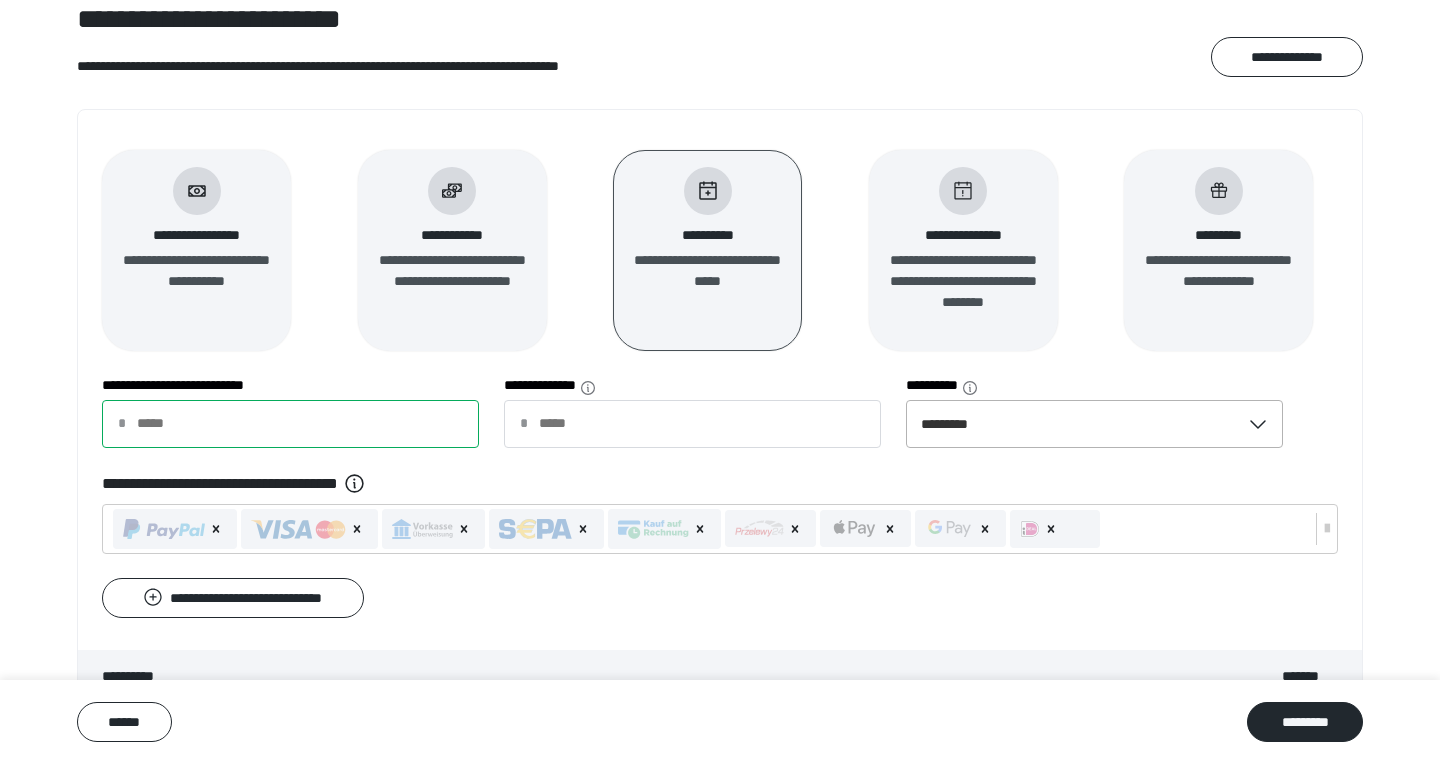 type on "***" 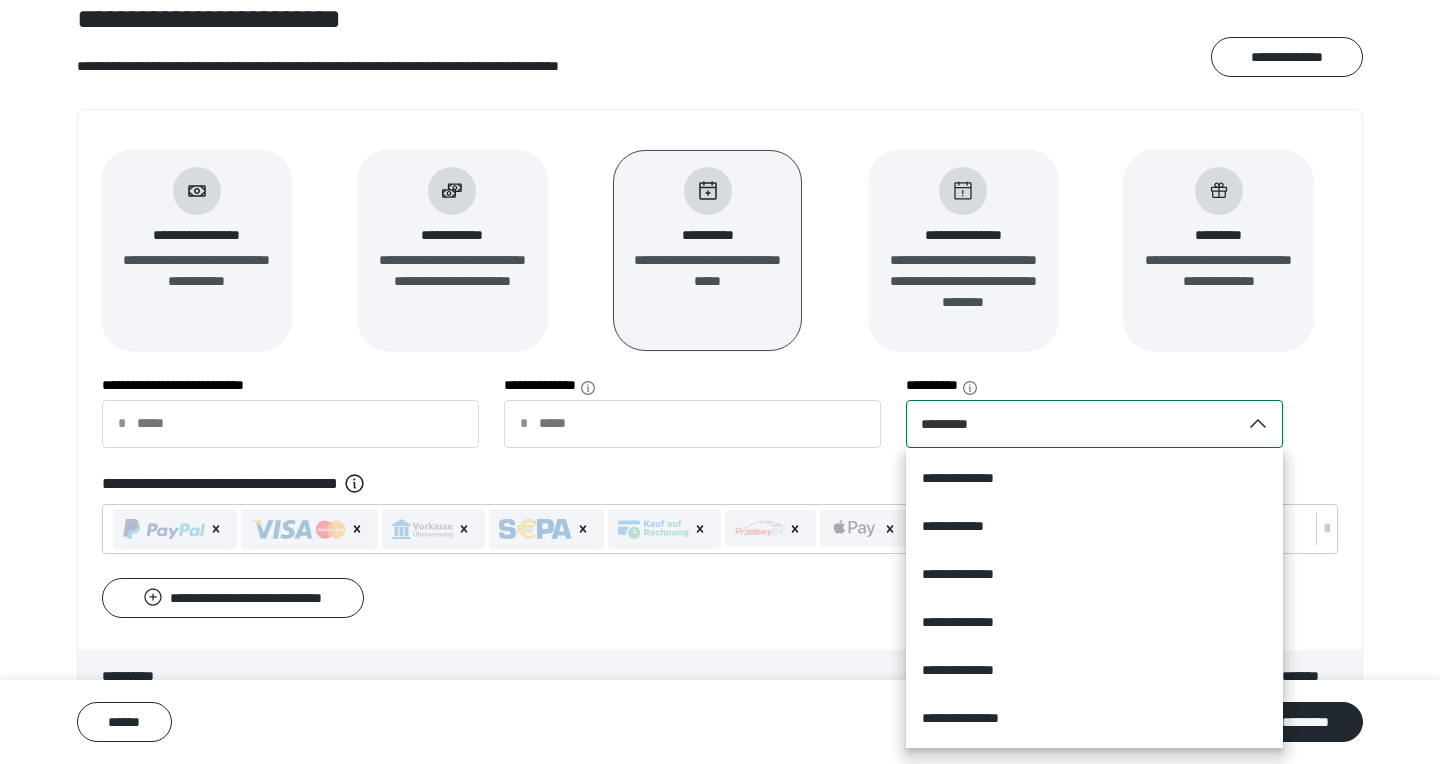 scroll, scrollTop: 1676, scrollLeft: 0, axis: vertical 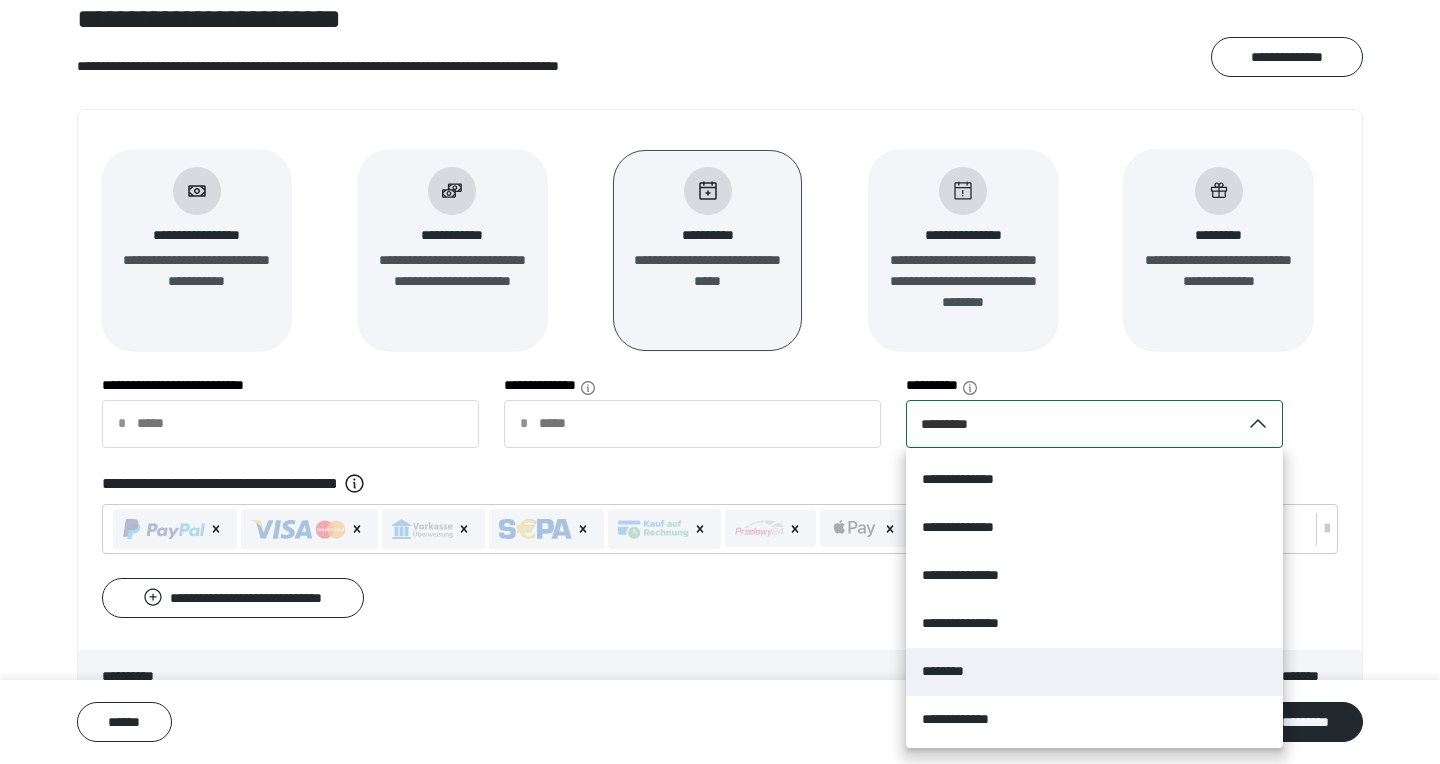 click on "********" at bounding box center [1094, 672] 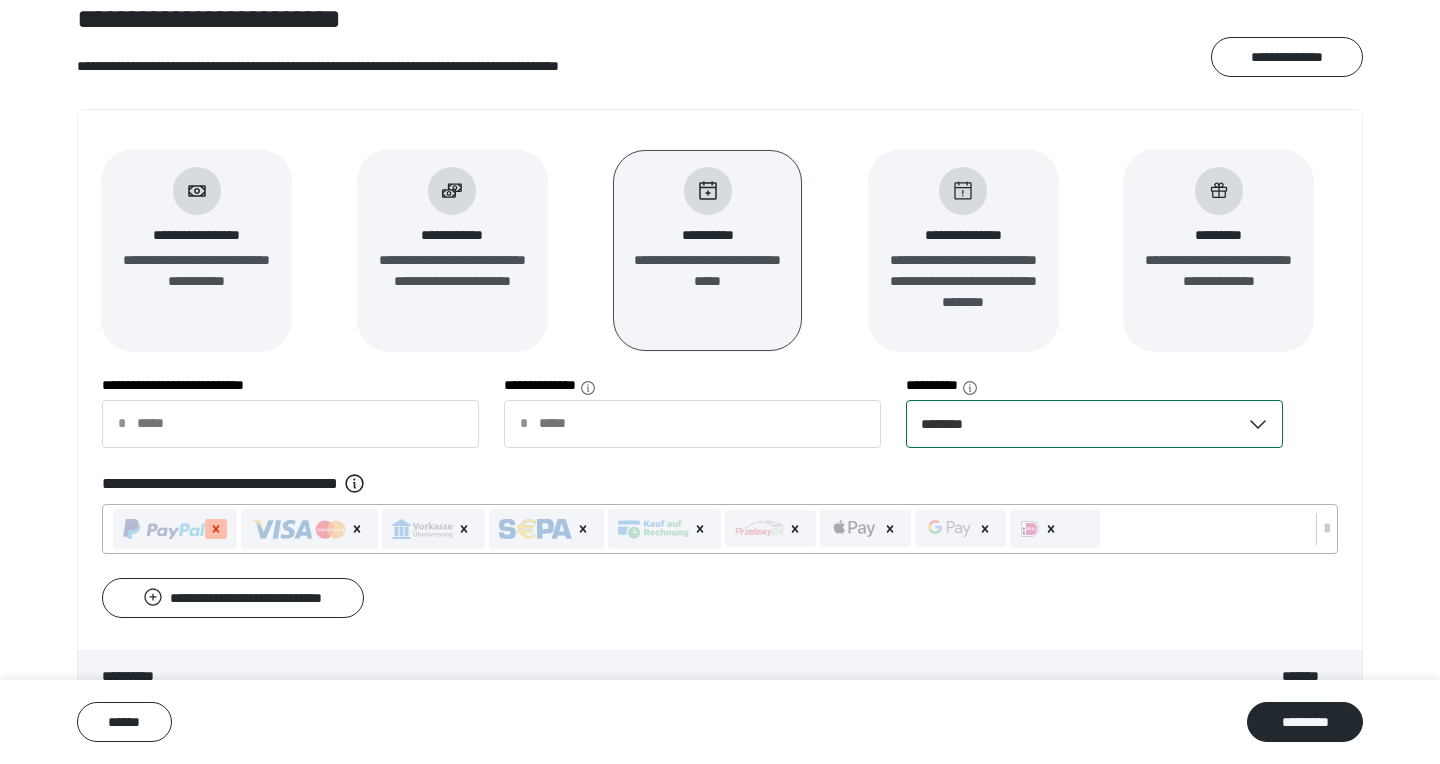 click 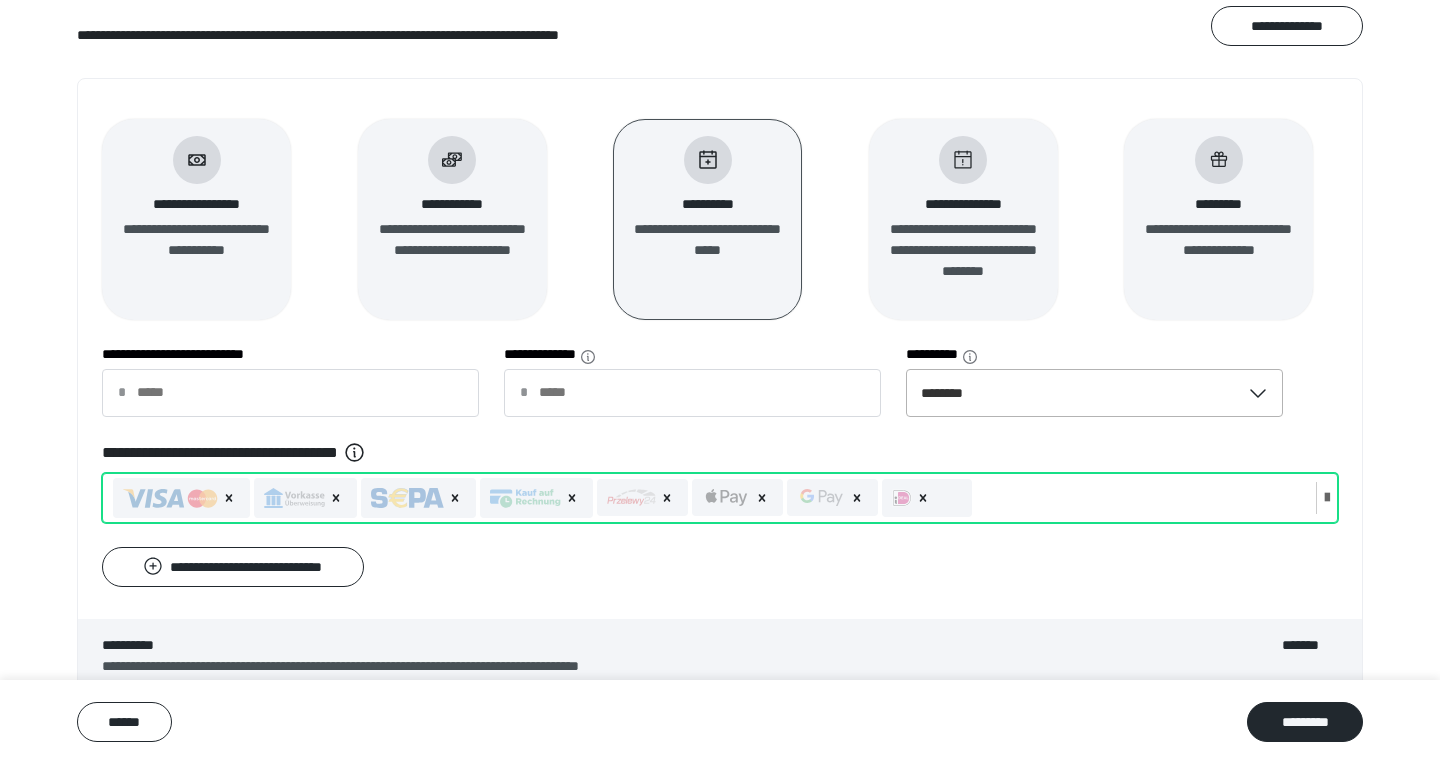 scroll, scrollTop: 208, scrollLeft: 0, axis: vertical 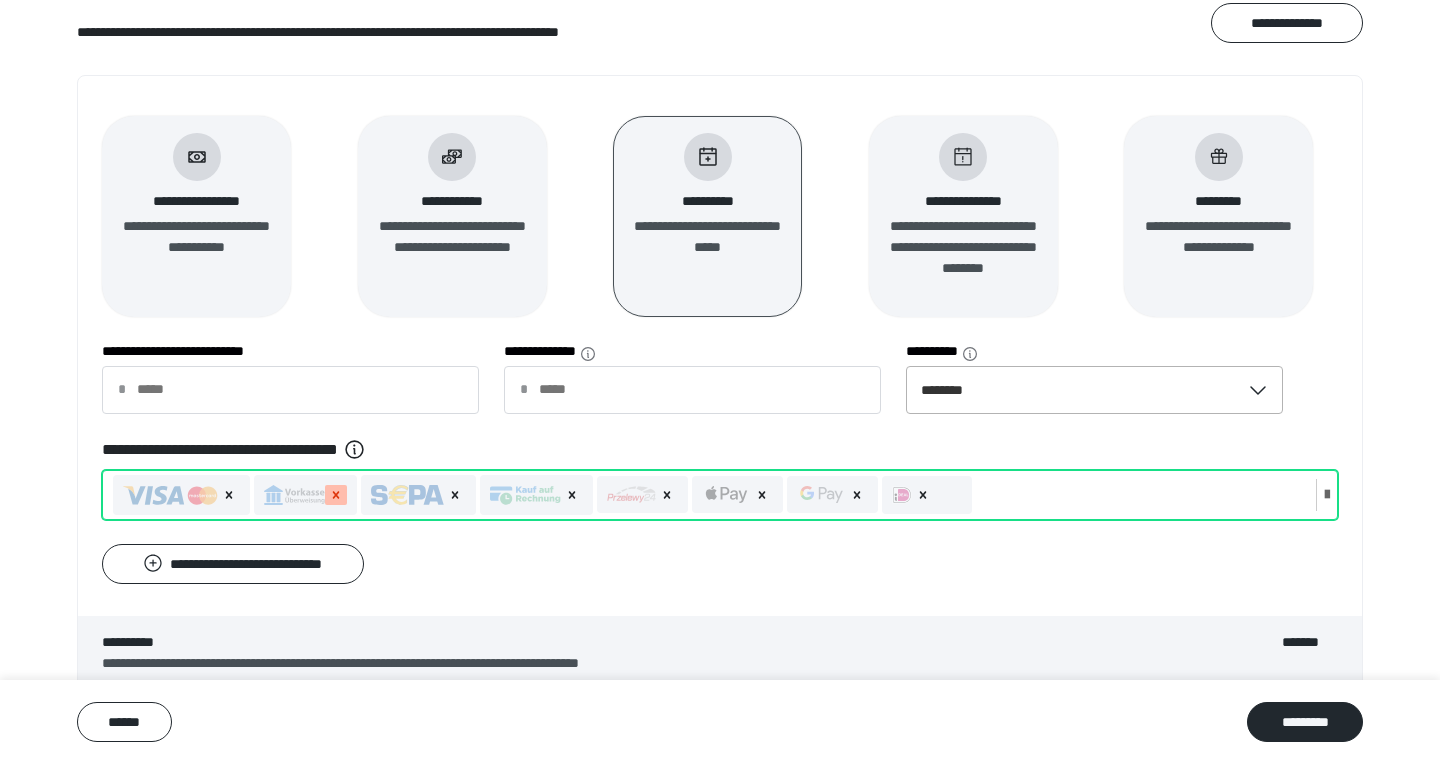 click 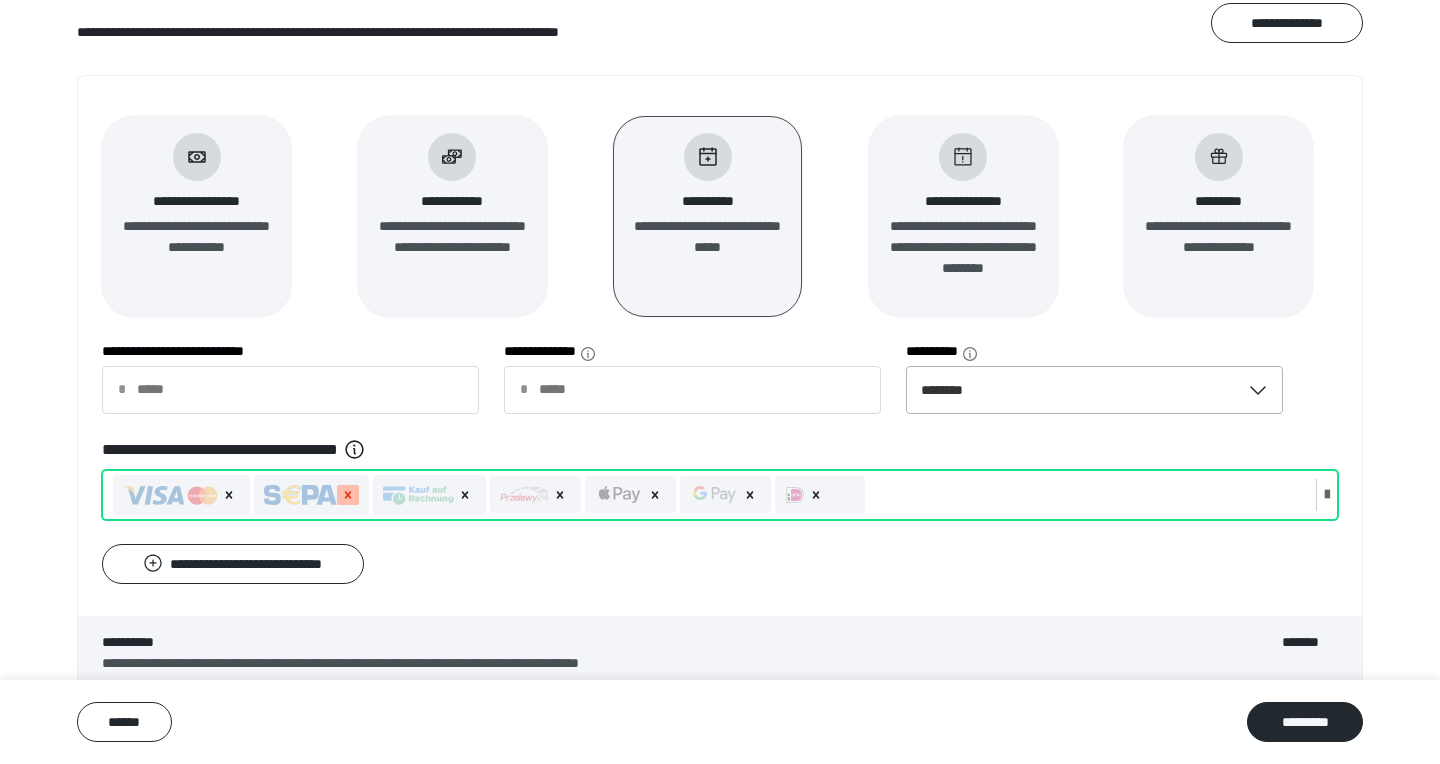 click 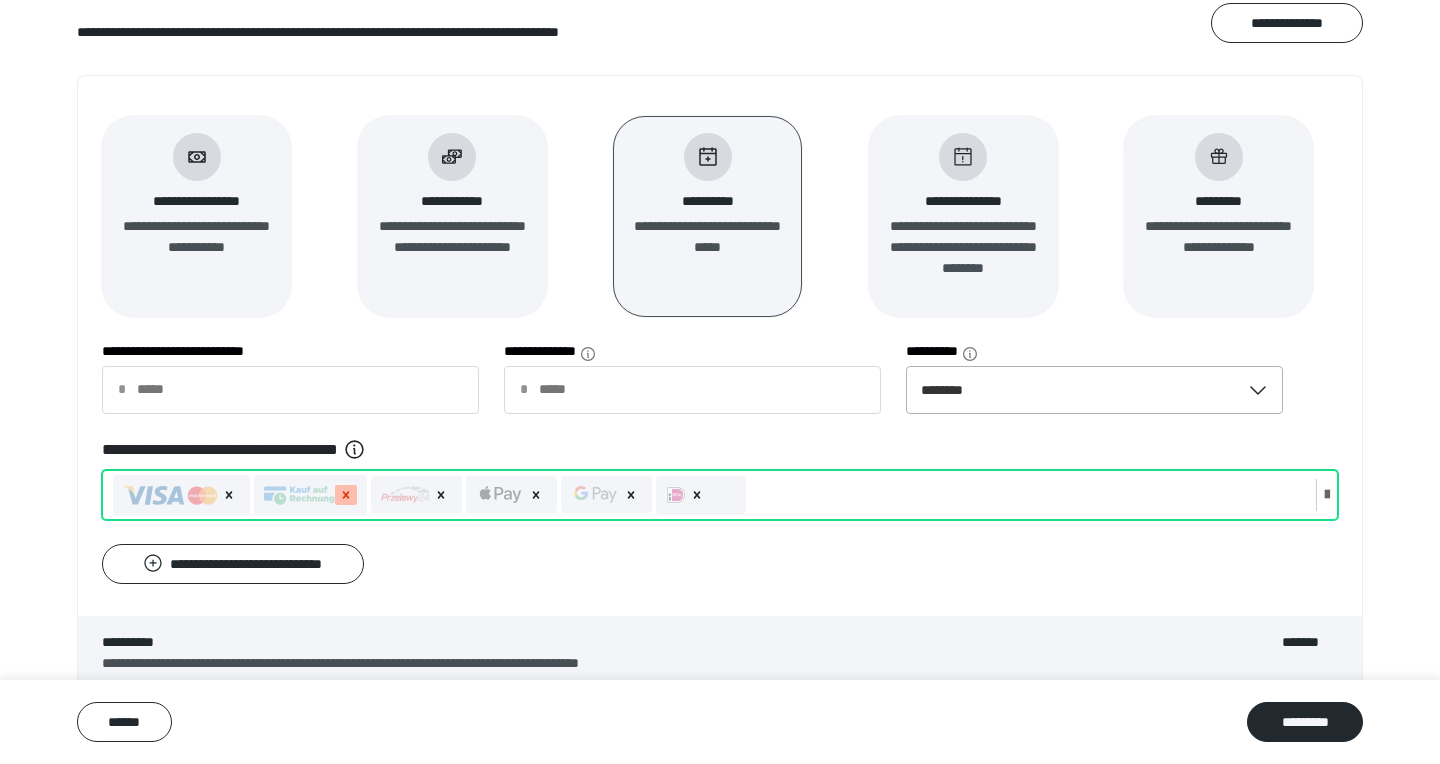 click 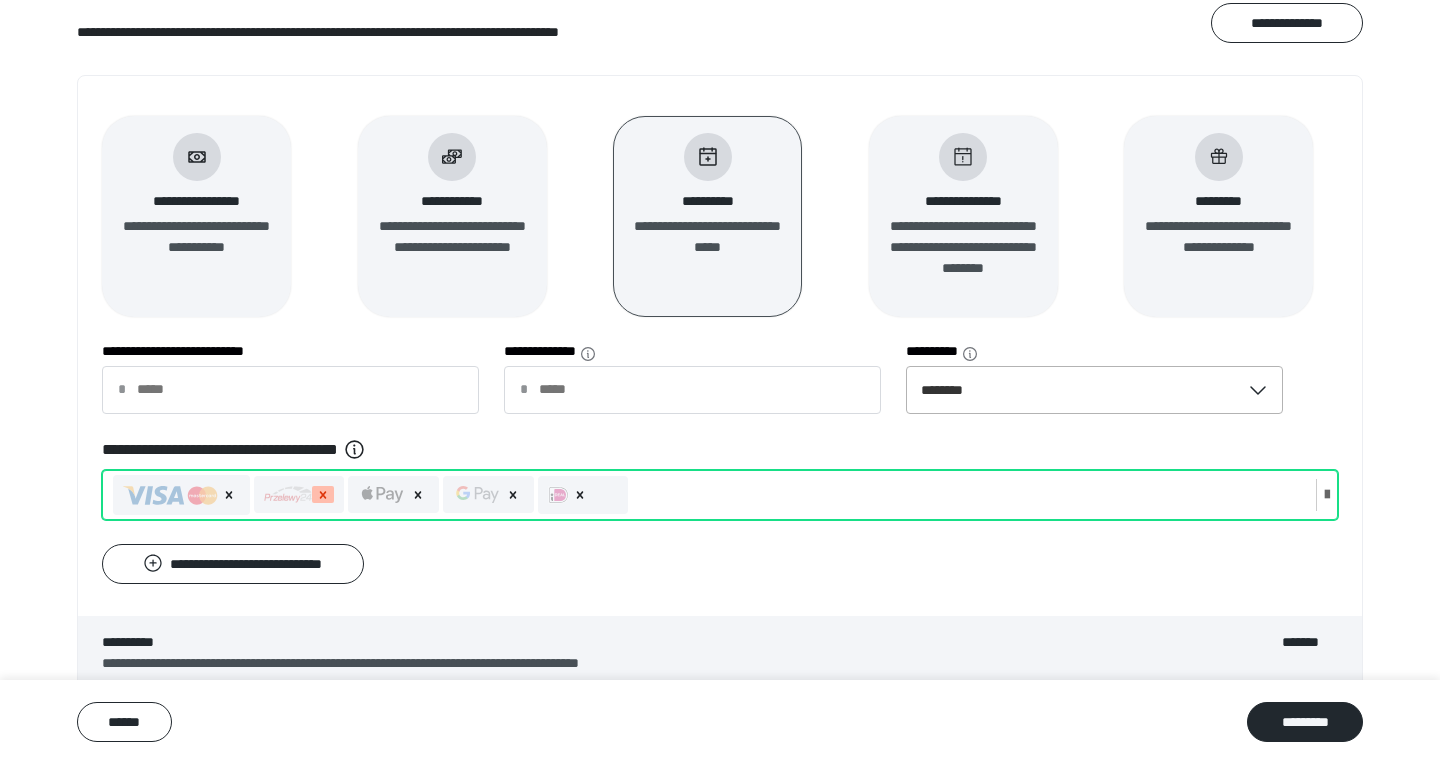 click 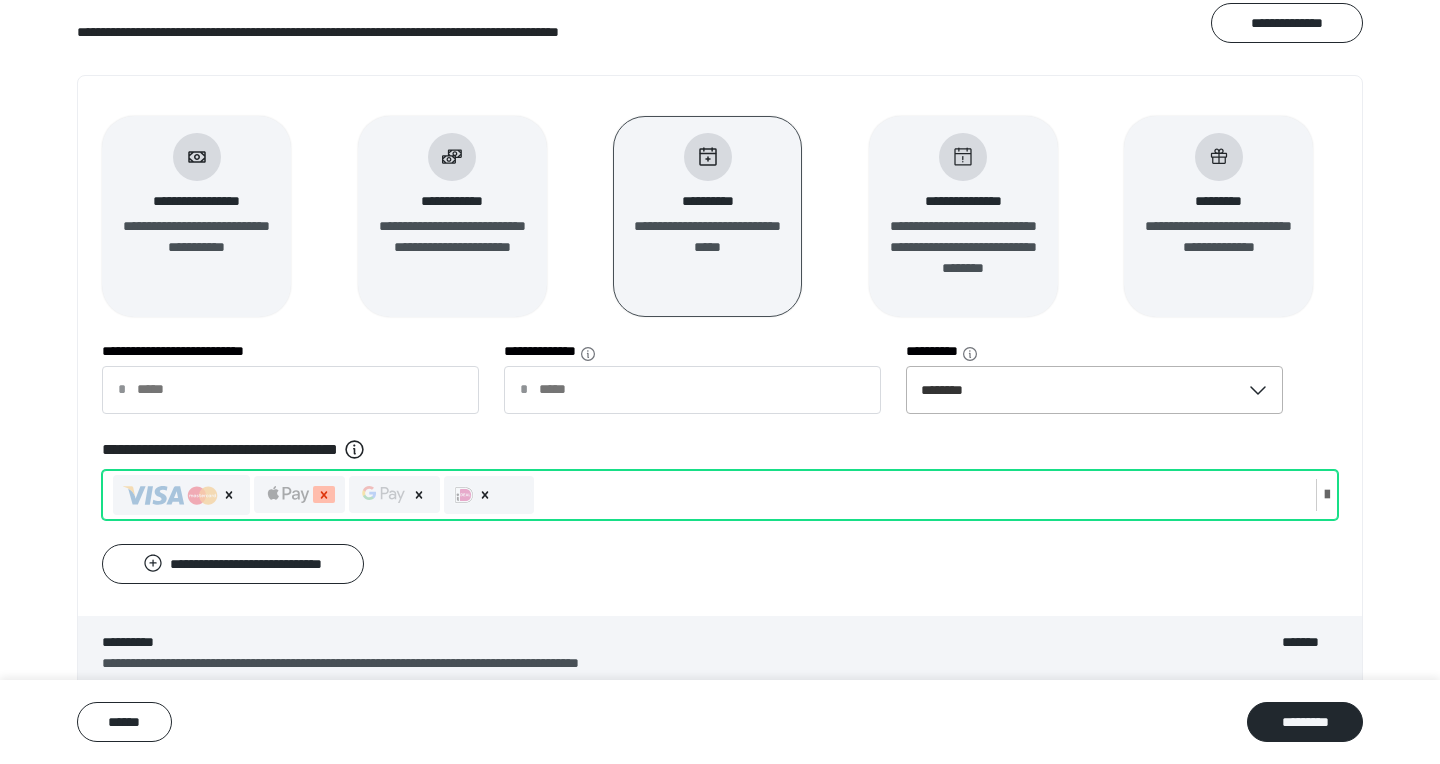 click 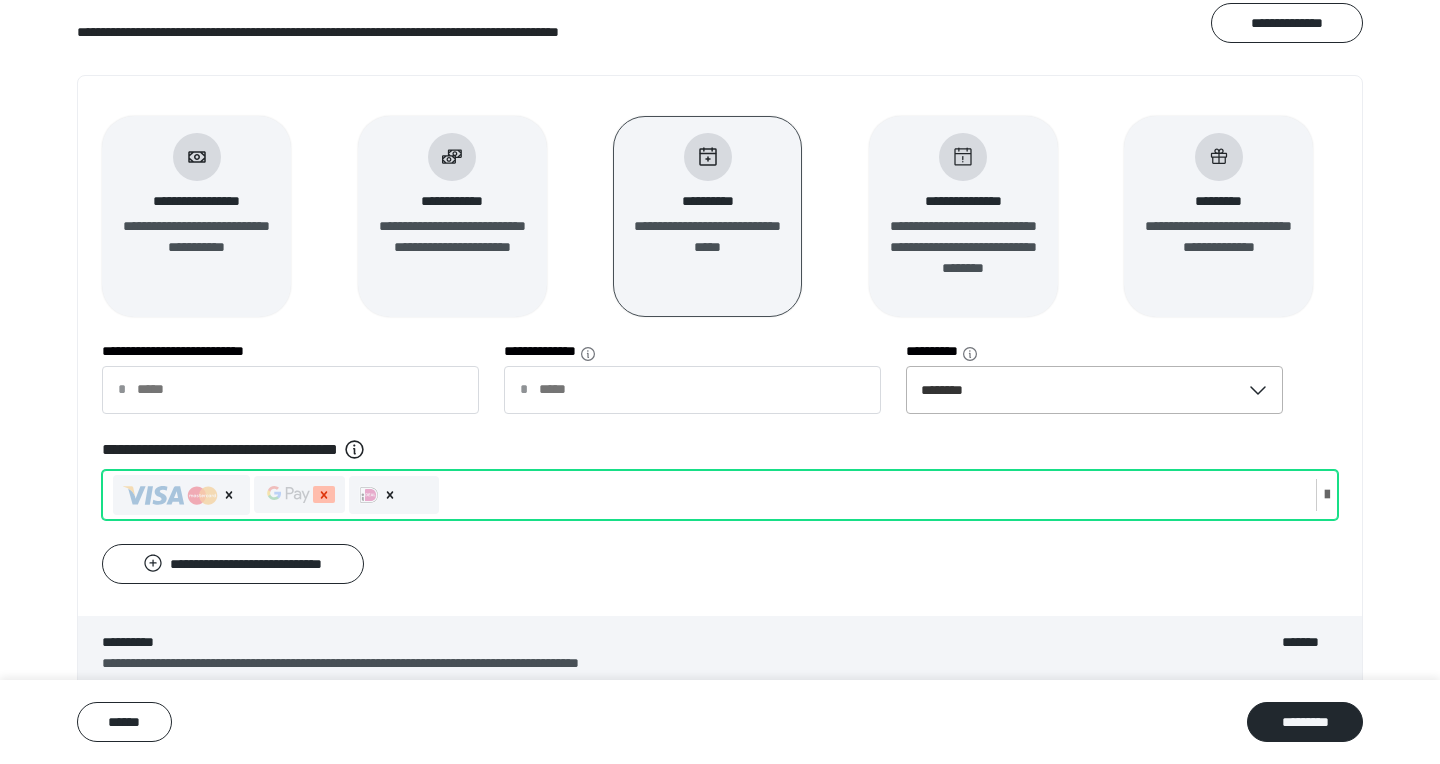 click 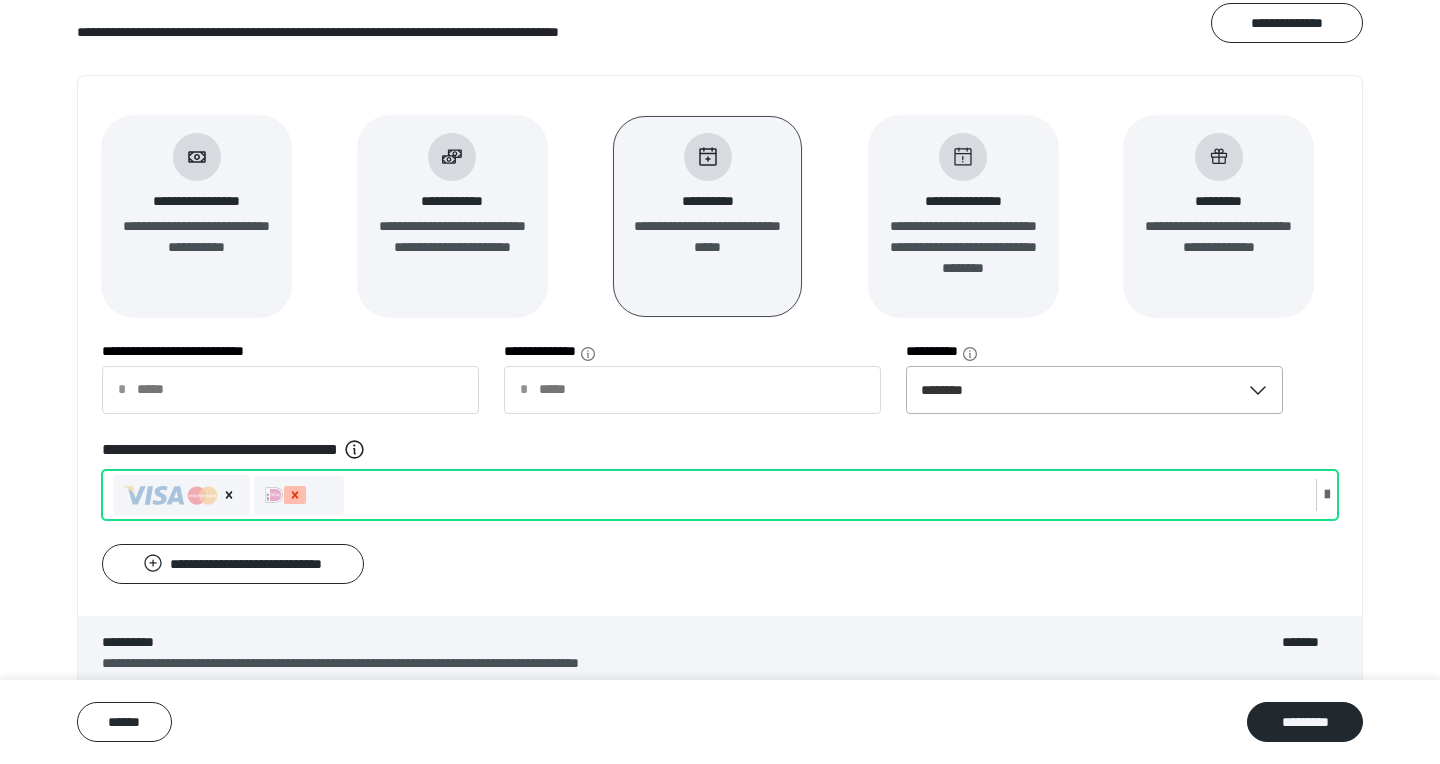 click 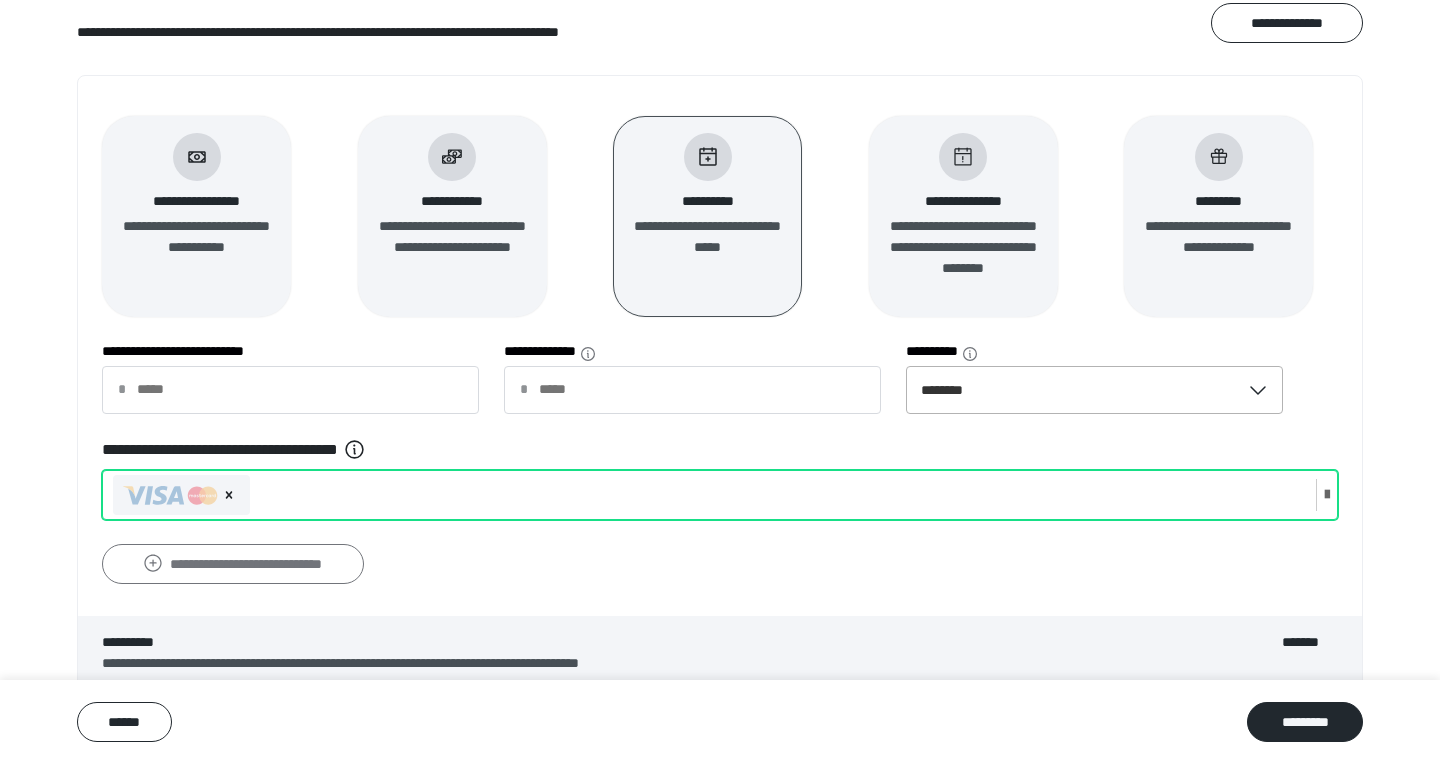 click on "**********" at bounding box center [233, 564] 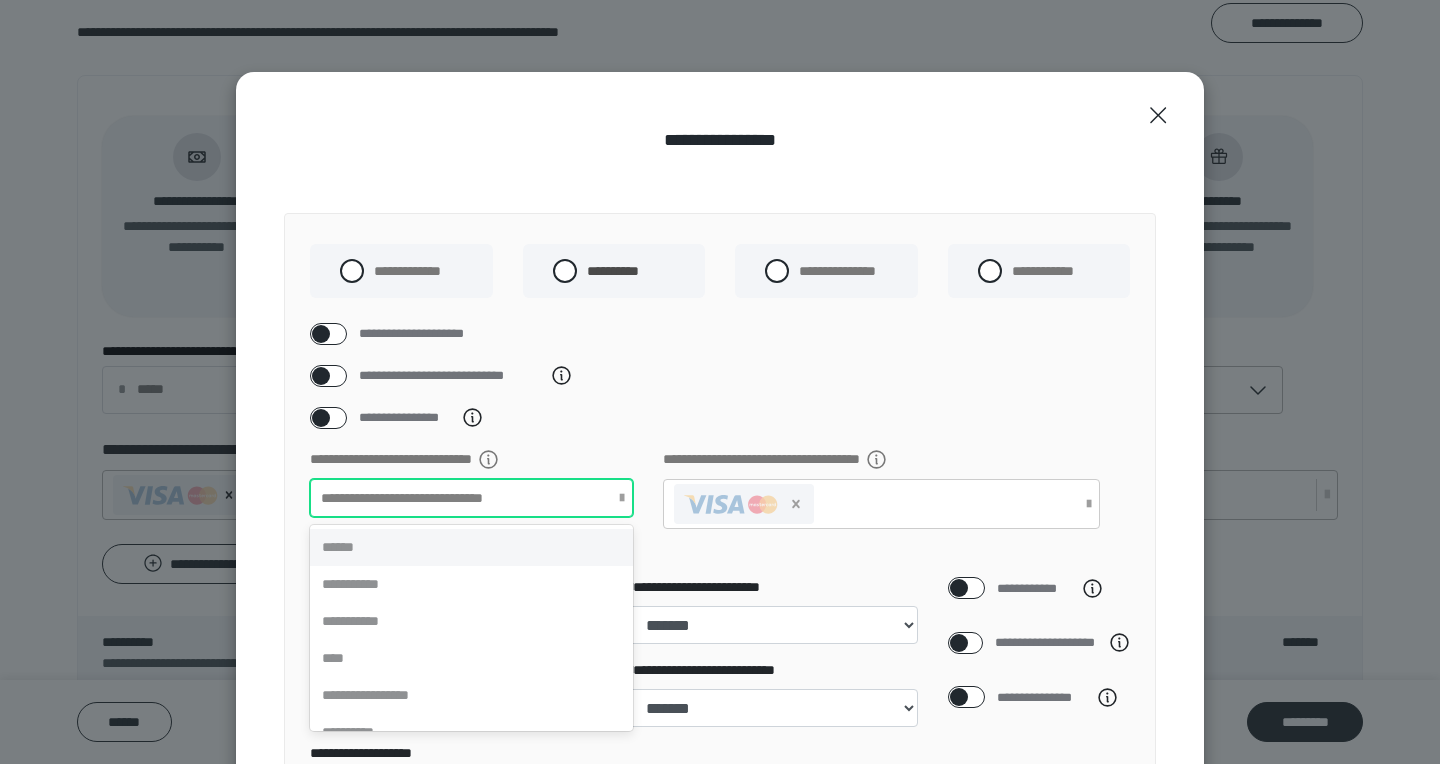 click on "**********" at bounding box center (471, 498) 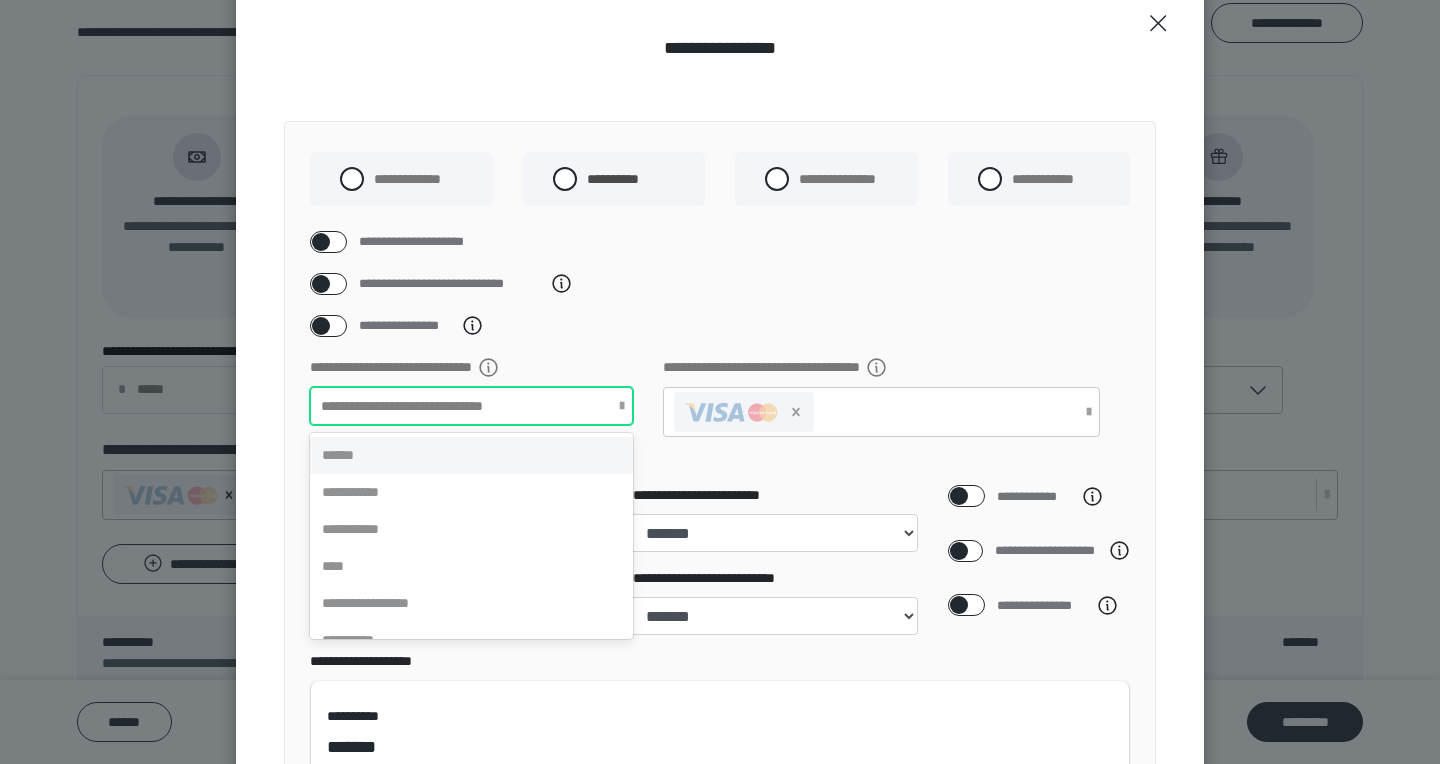 scroll, scrollTop: 93, scrollLeft: 0, axis: vertical 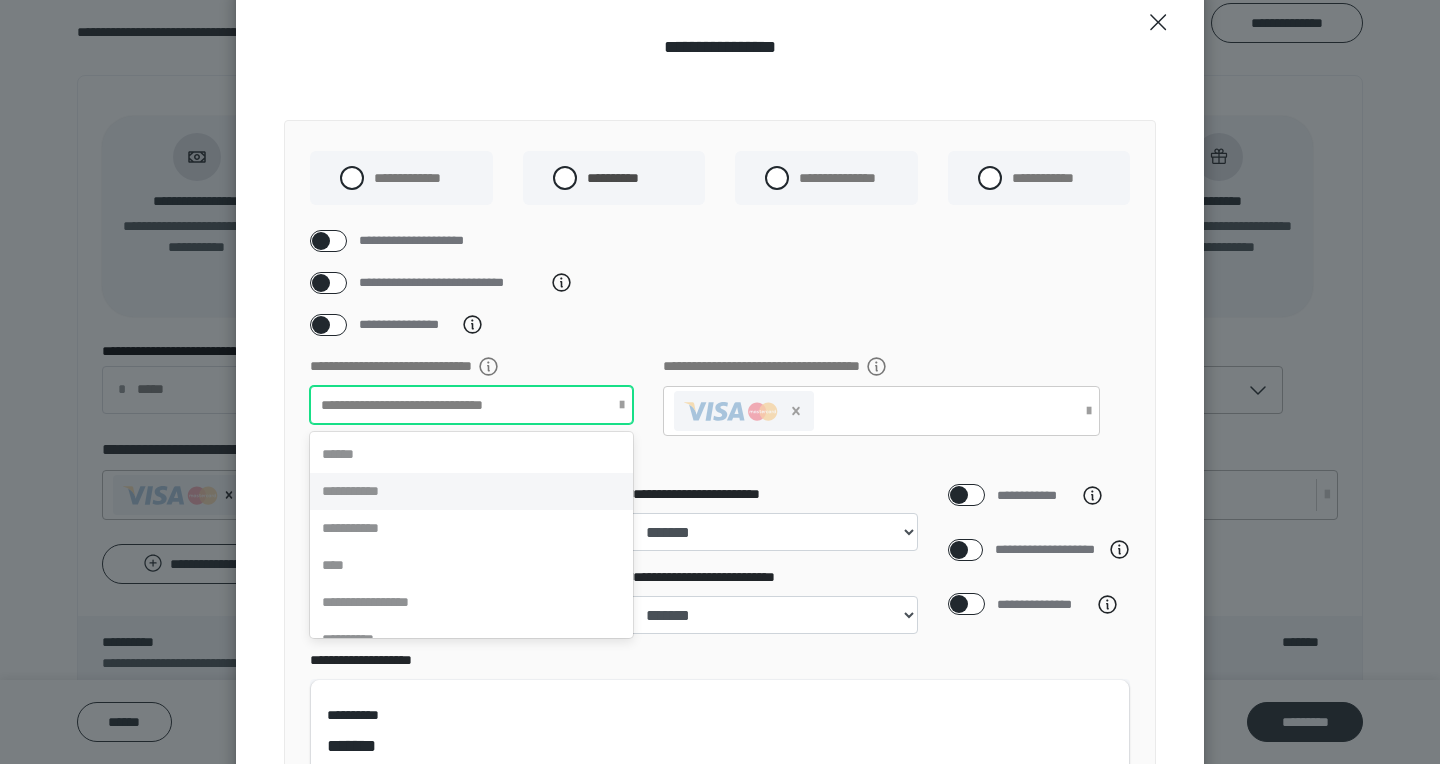 click on "**********" at bounding box center (471, 491) 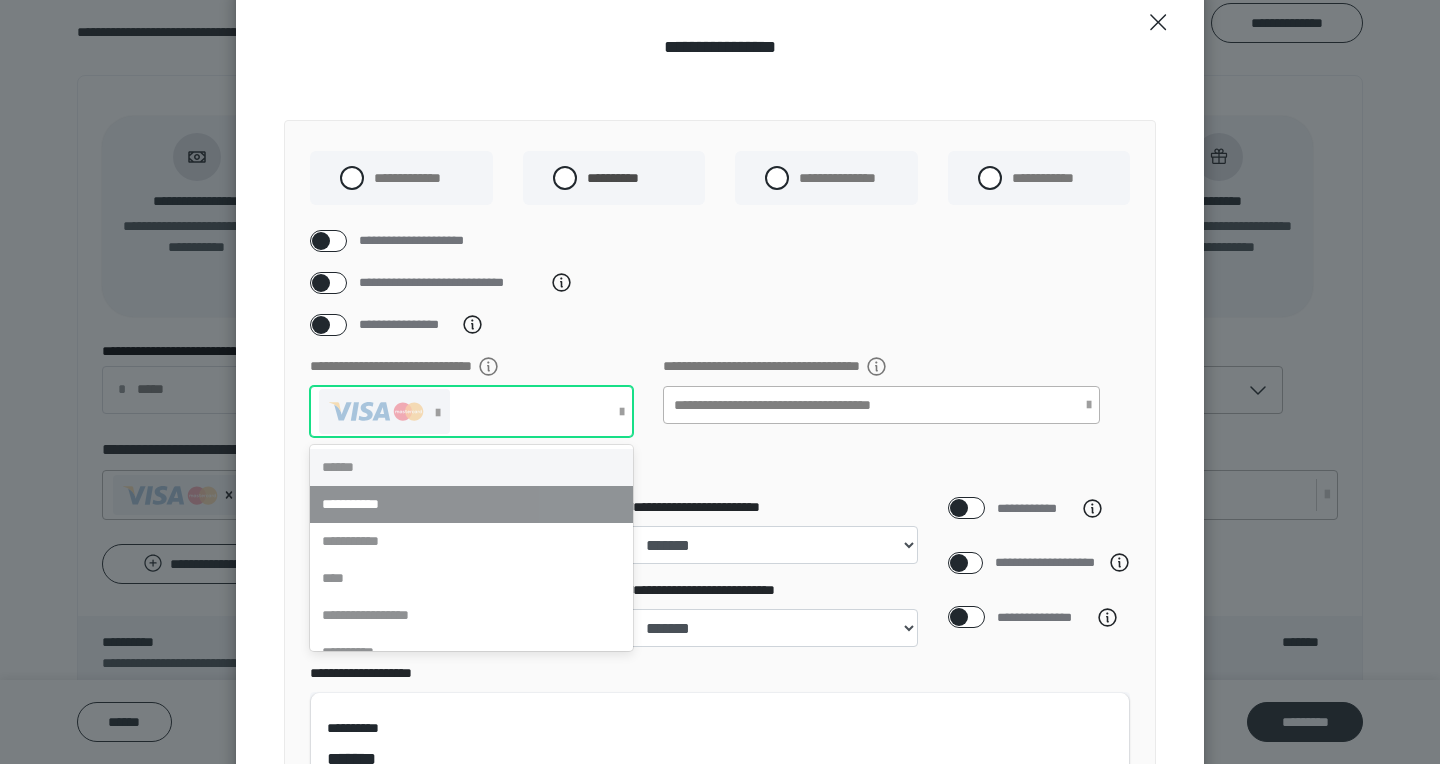 click on "**********" at bounding box center [814, 405] 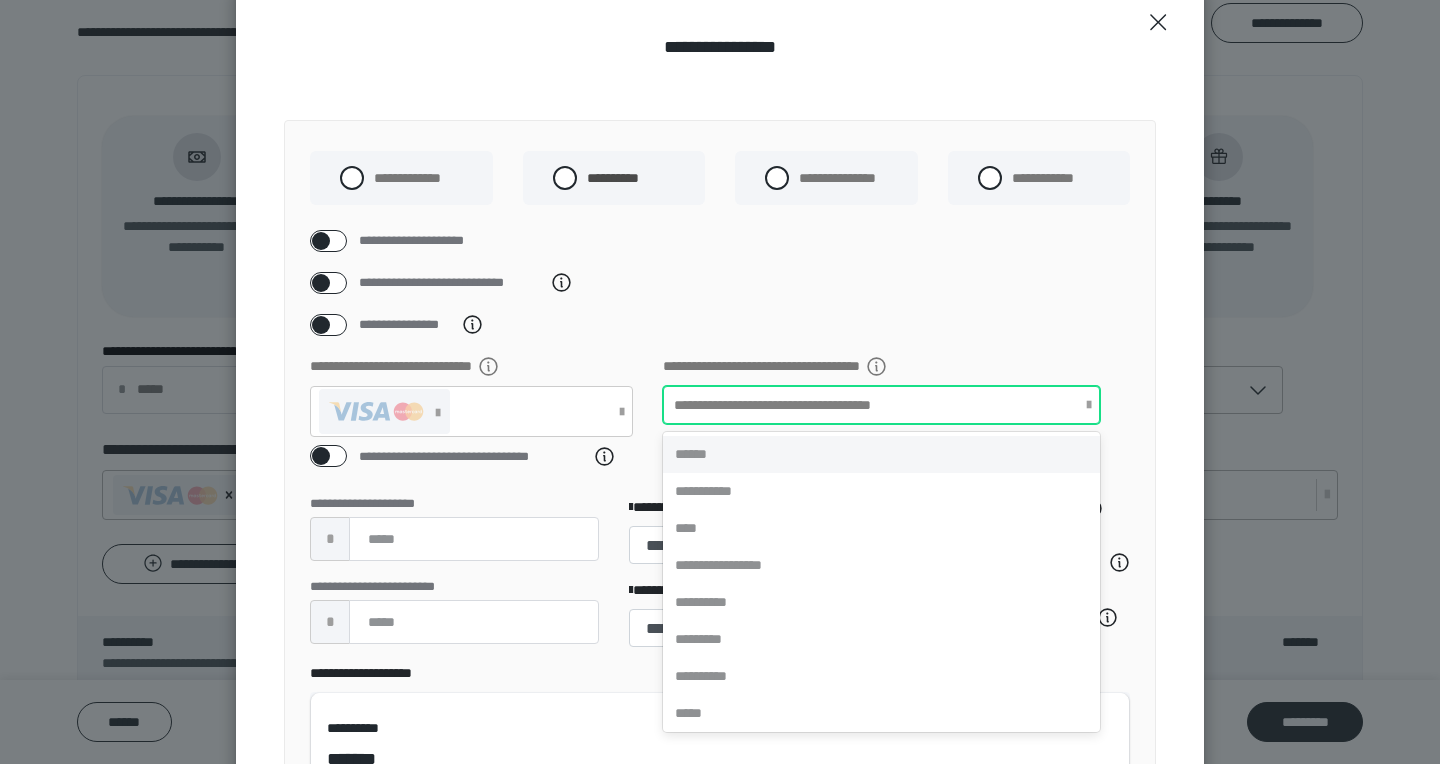 click on "******" at bounding box center (881, 454) 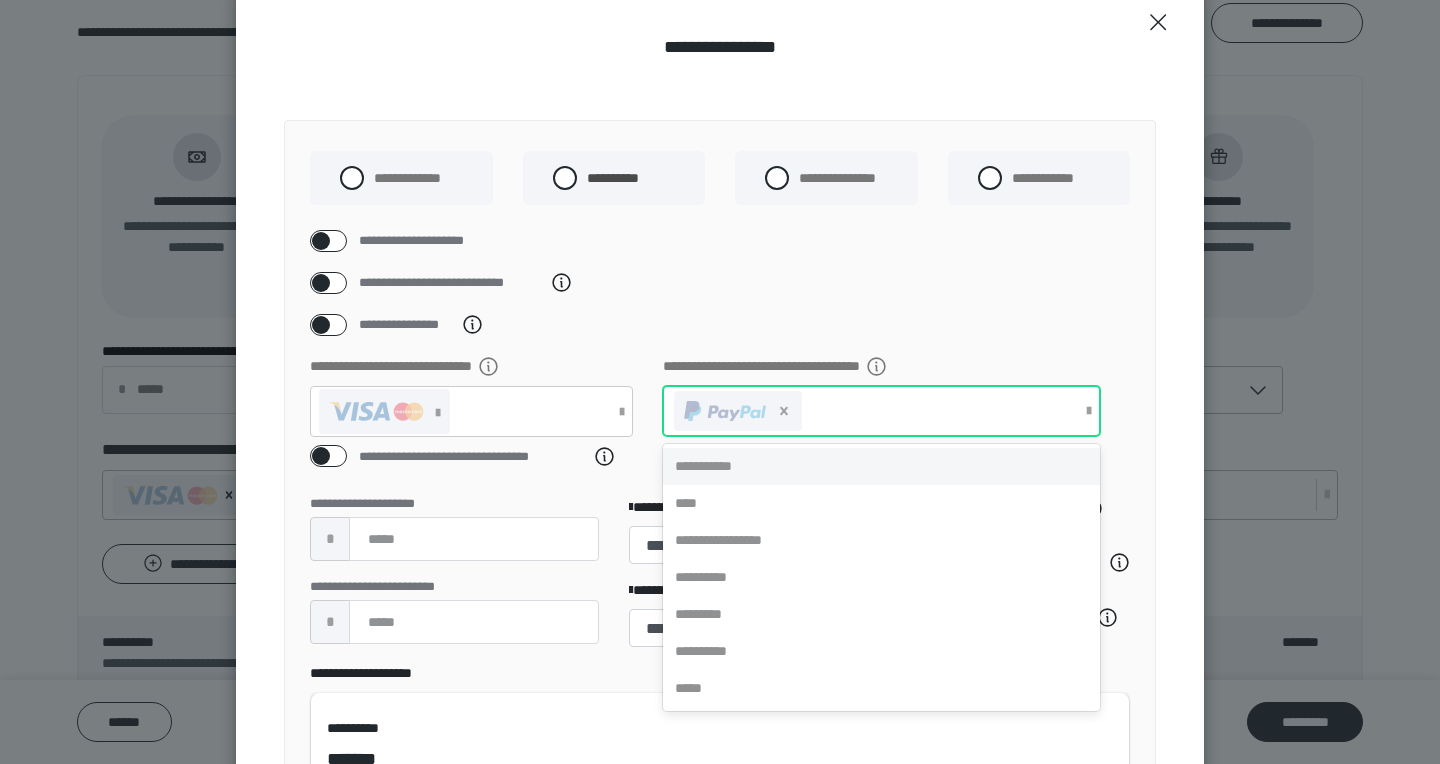 click on "**********" at bounding box center [720, 526] 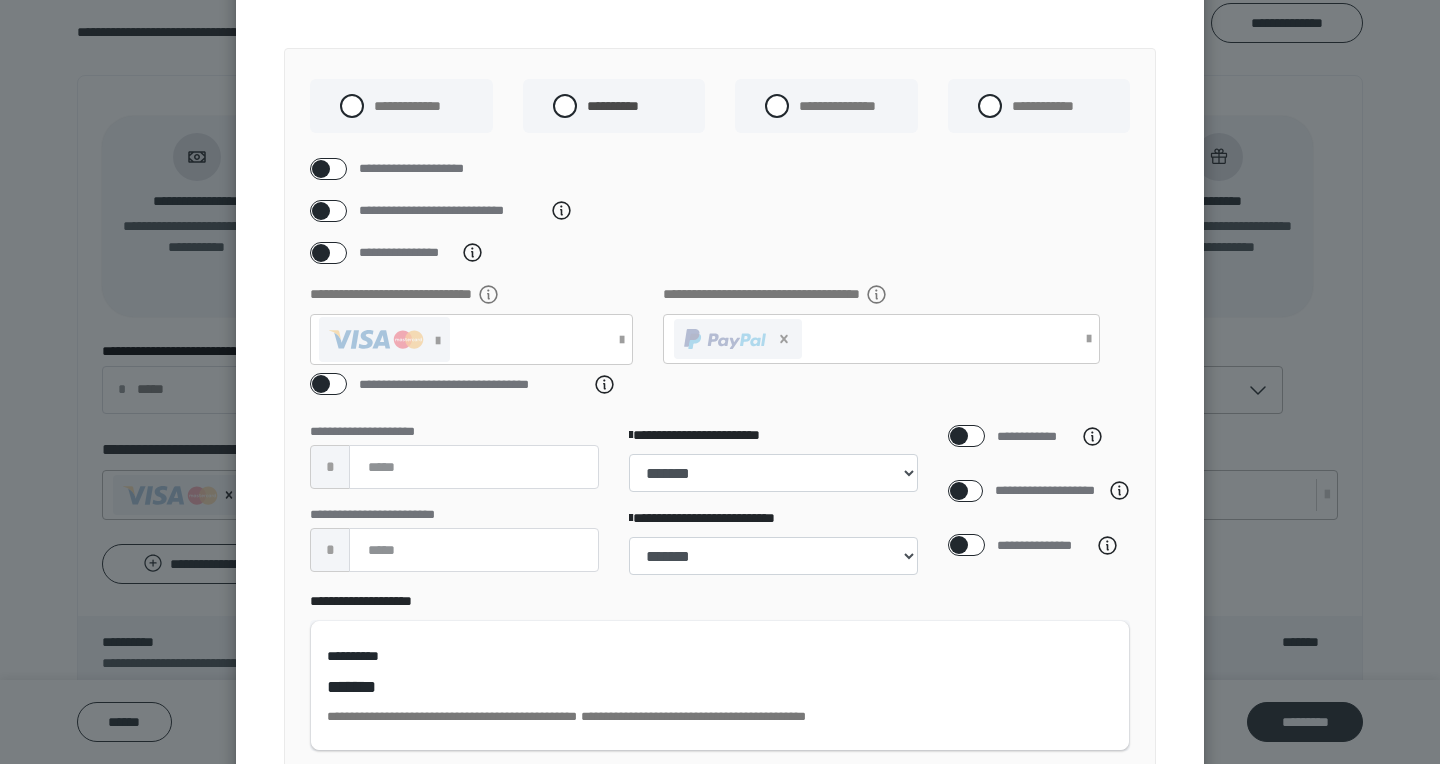 scroll, scrollTop: 167, scrollLeft: 0, axis: vertical 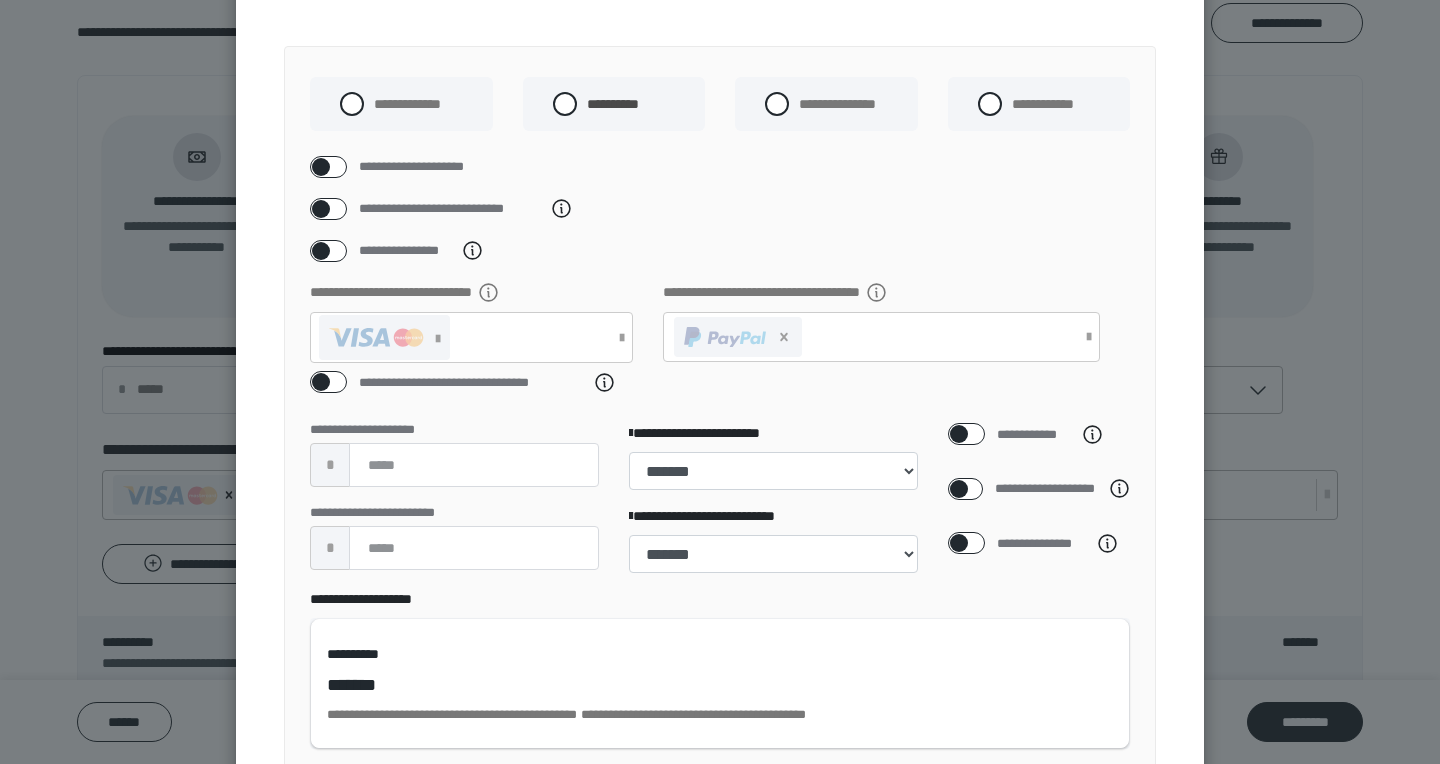 click at bounding box center [959, 434] 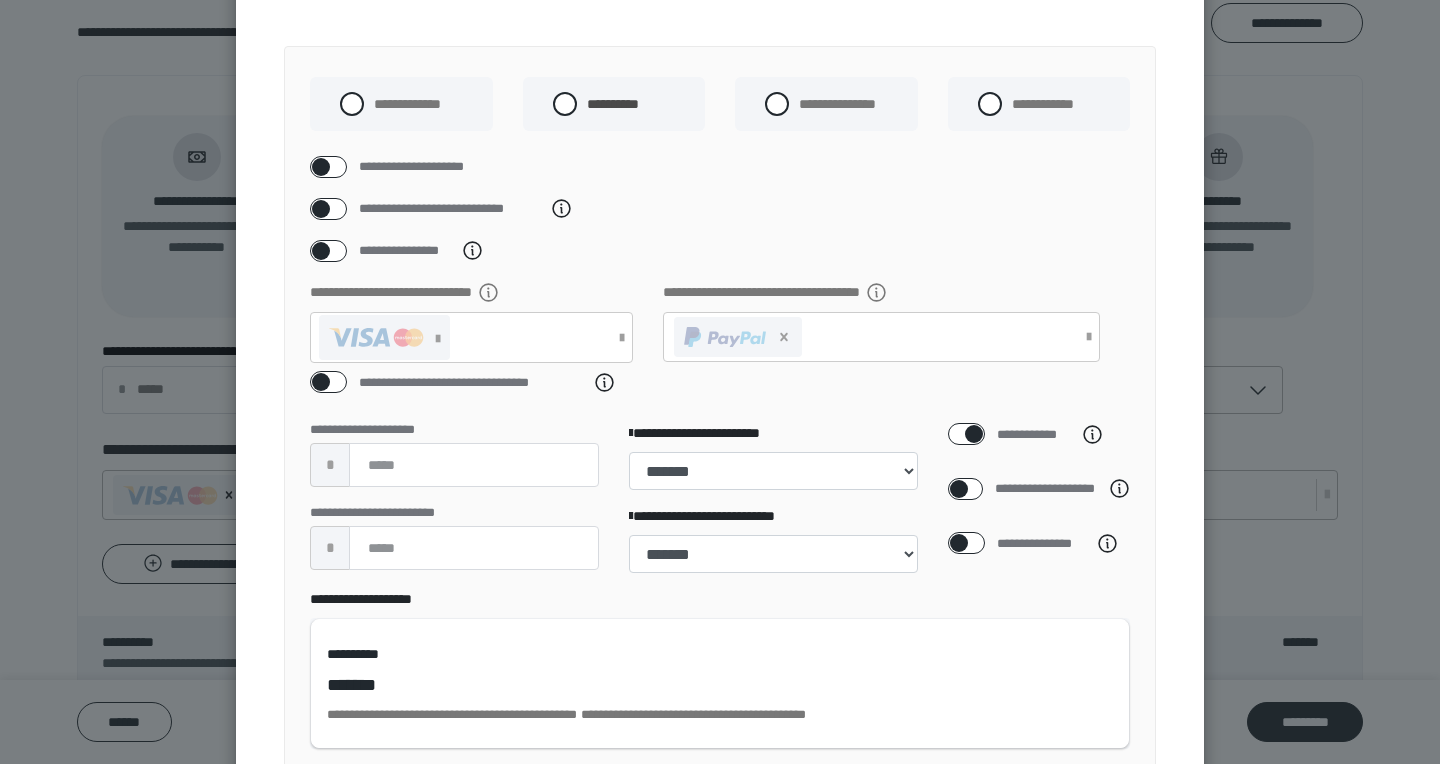 checkbox on "****" 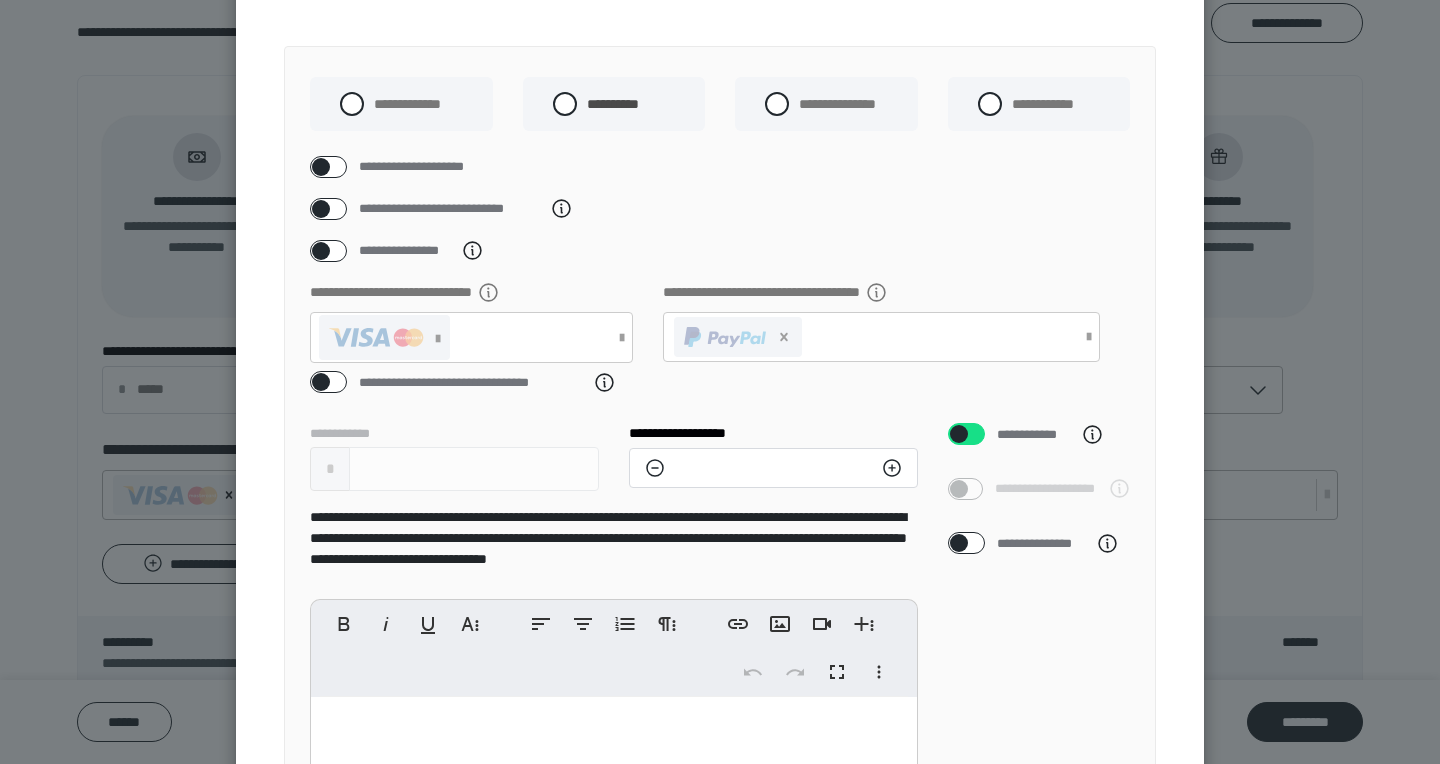click 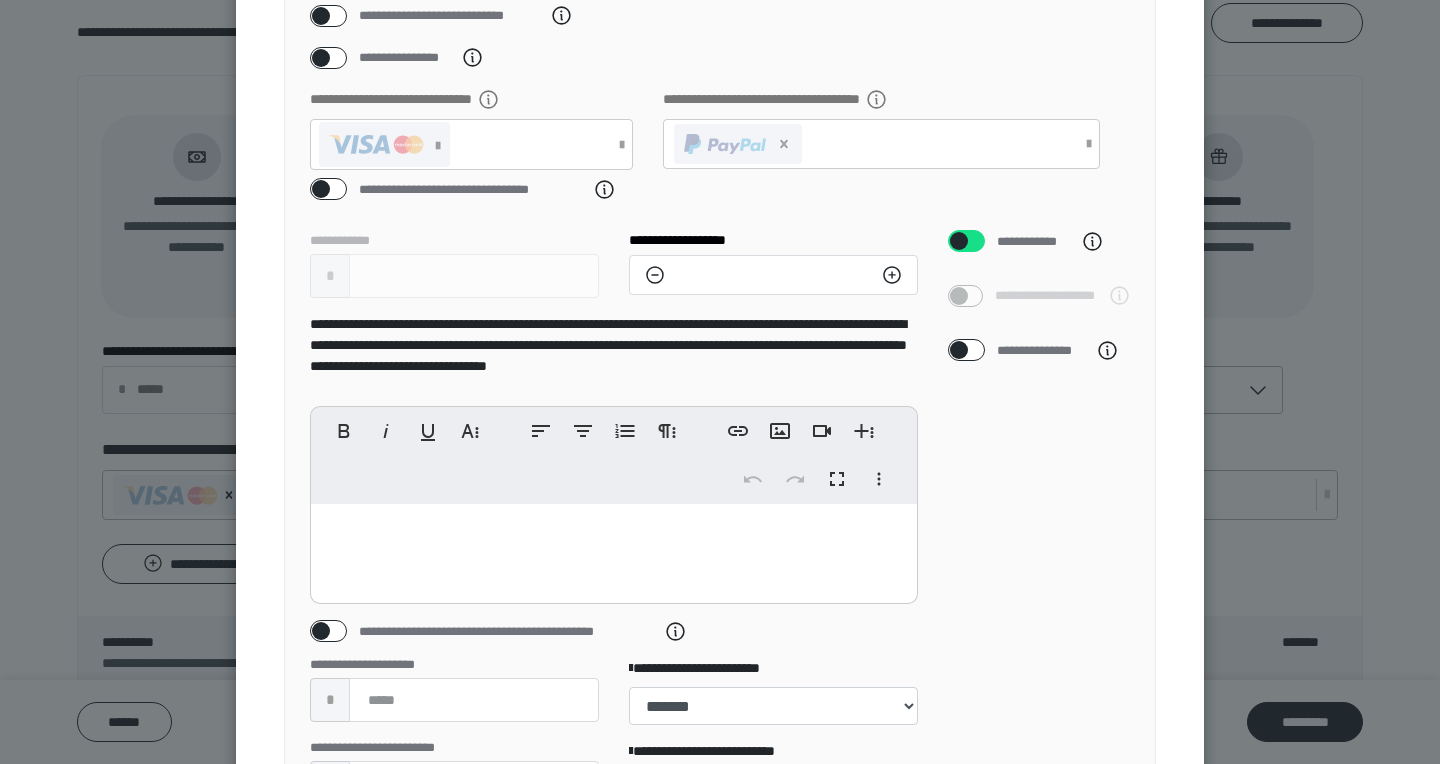 scroll, scrollTop: 358, scrollLeft: 0, axis: vertical 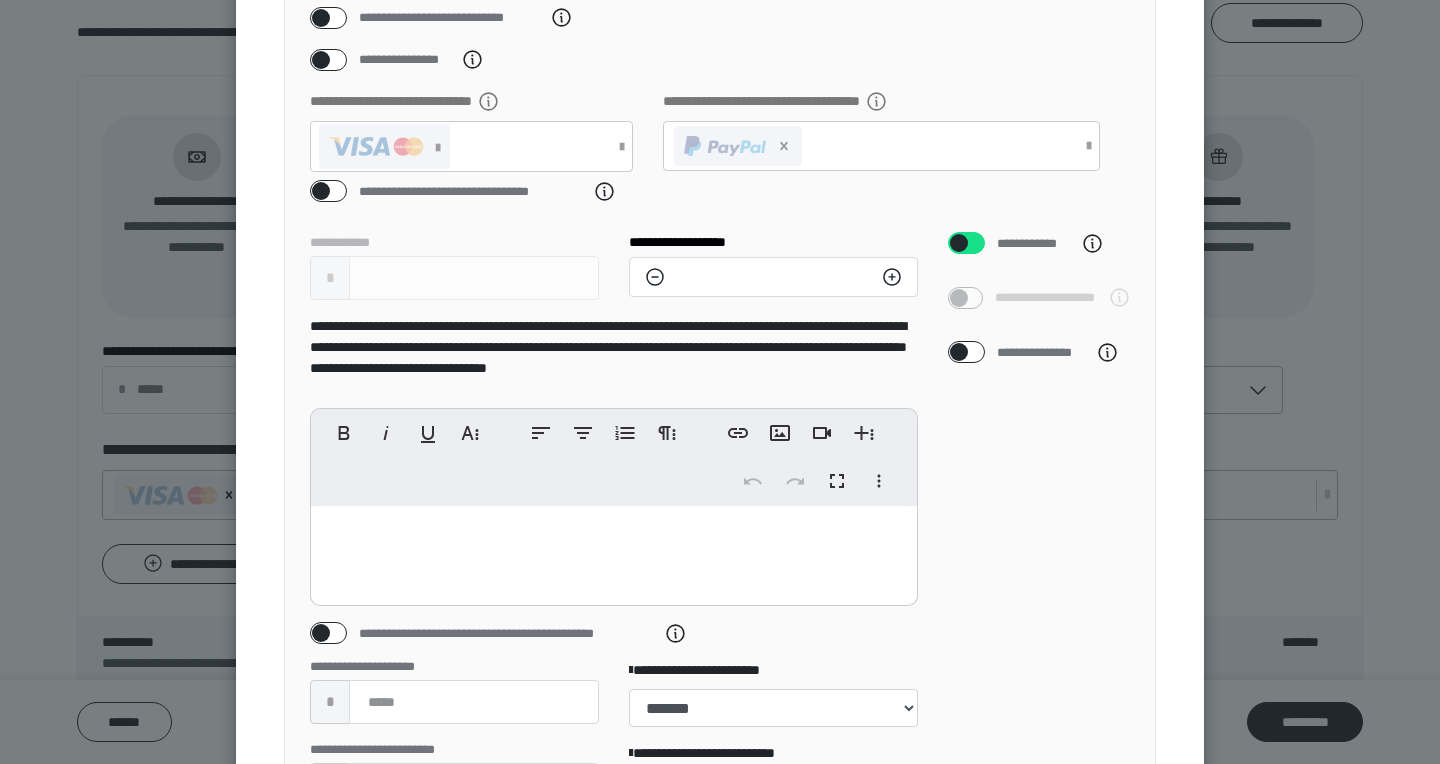 click at bounding box center [959, 352] 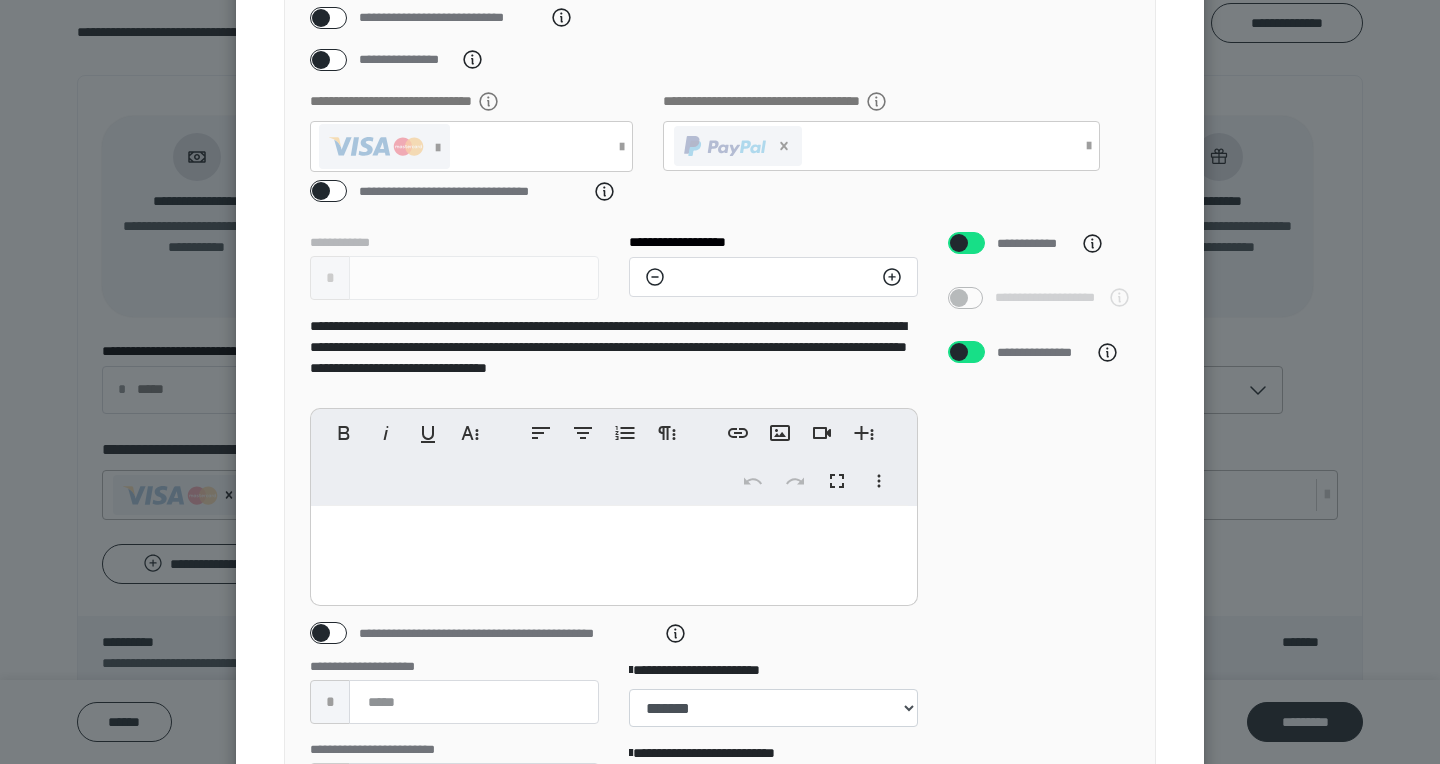 click at bounding box center (959, 352) 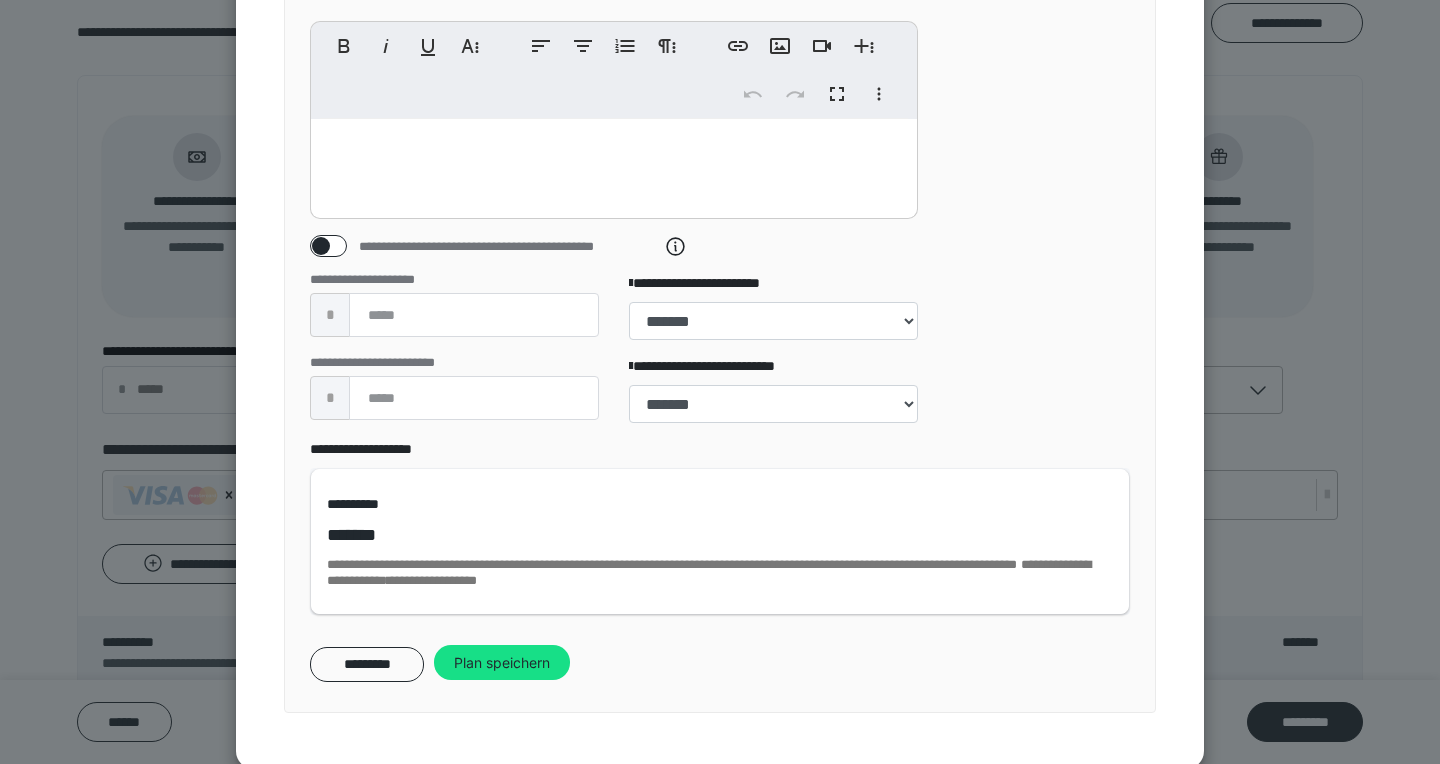scroll, scrollTop: 774, scrollLeft: 0, axis: vertical 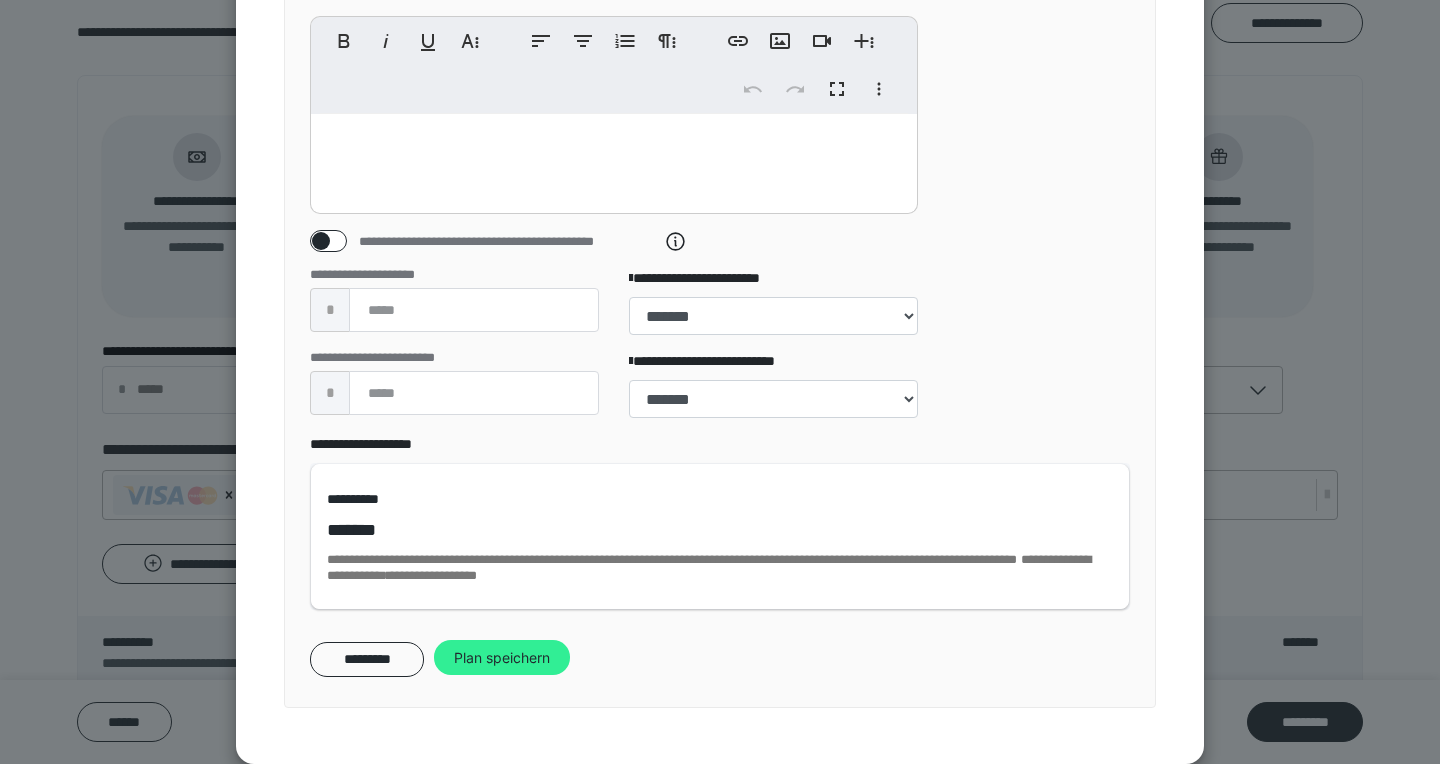 click on "Plan speichern" at bounding box center (502, 658) 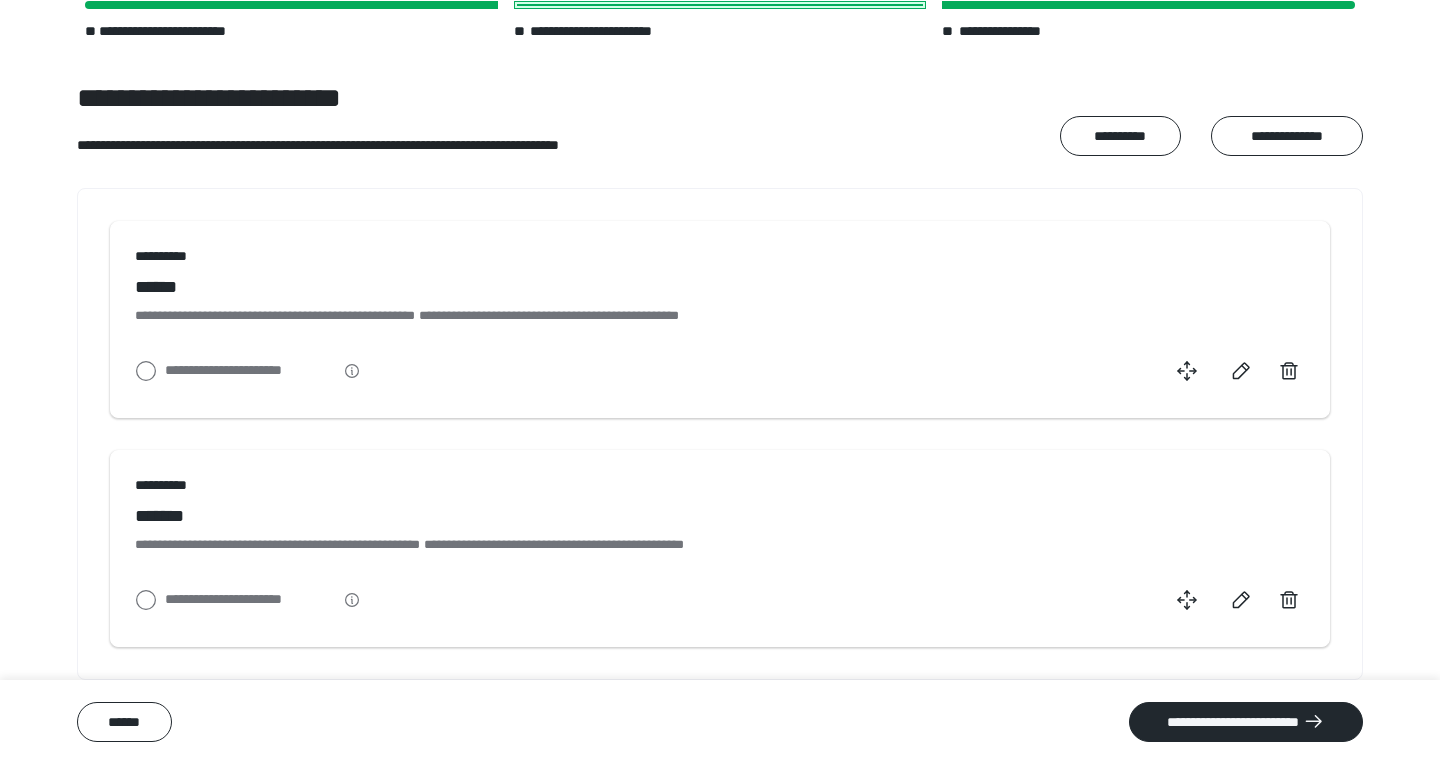 scroll, scrollTop: 96, scrollLeft: 0, axis: vertical 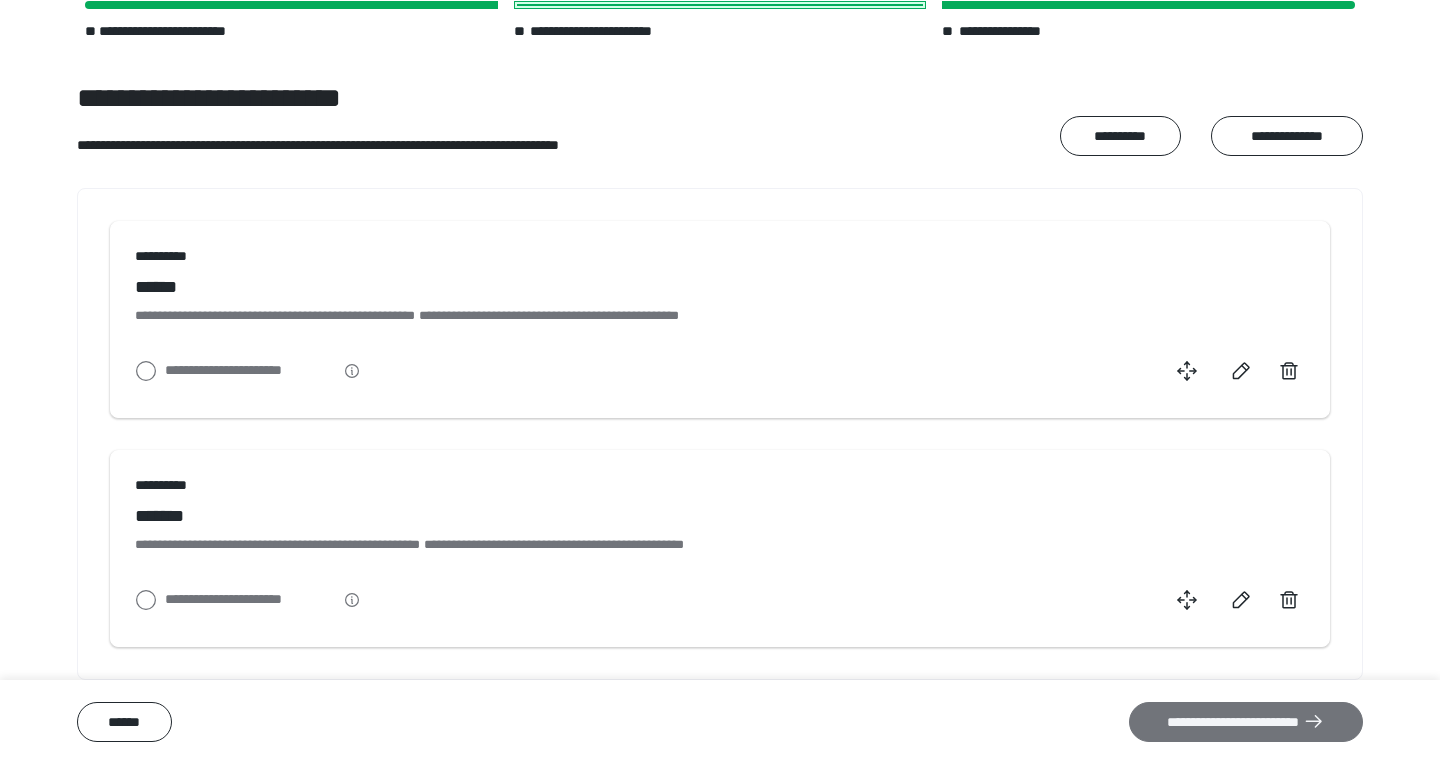 click on "**********" at bounding box center [1246, 722] 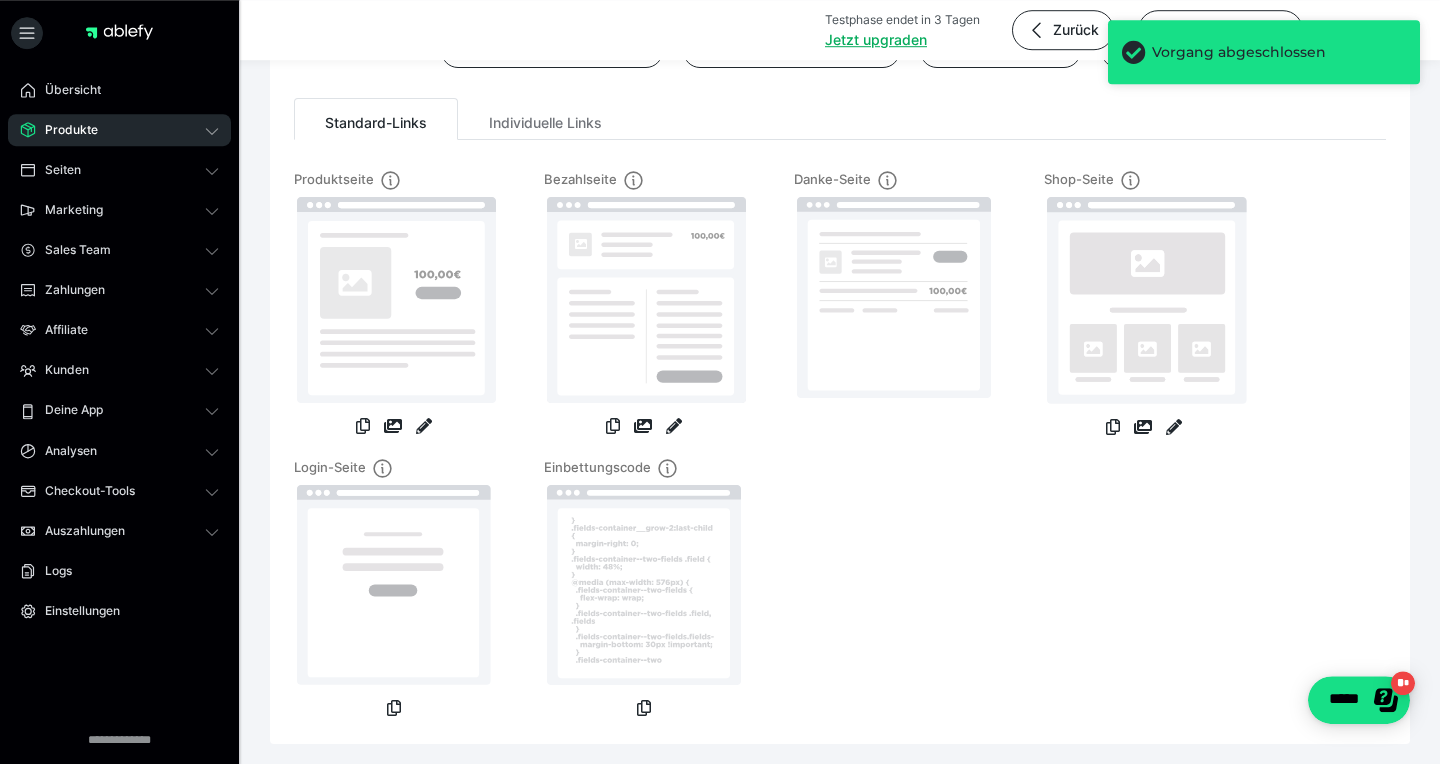 scroll, scrollTop: 0, scrollLeft: 0, axis: both 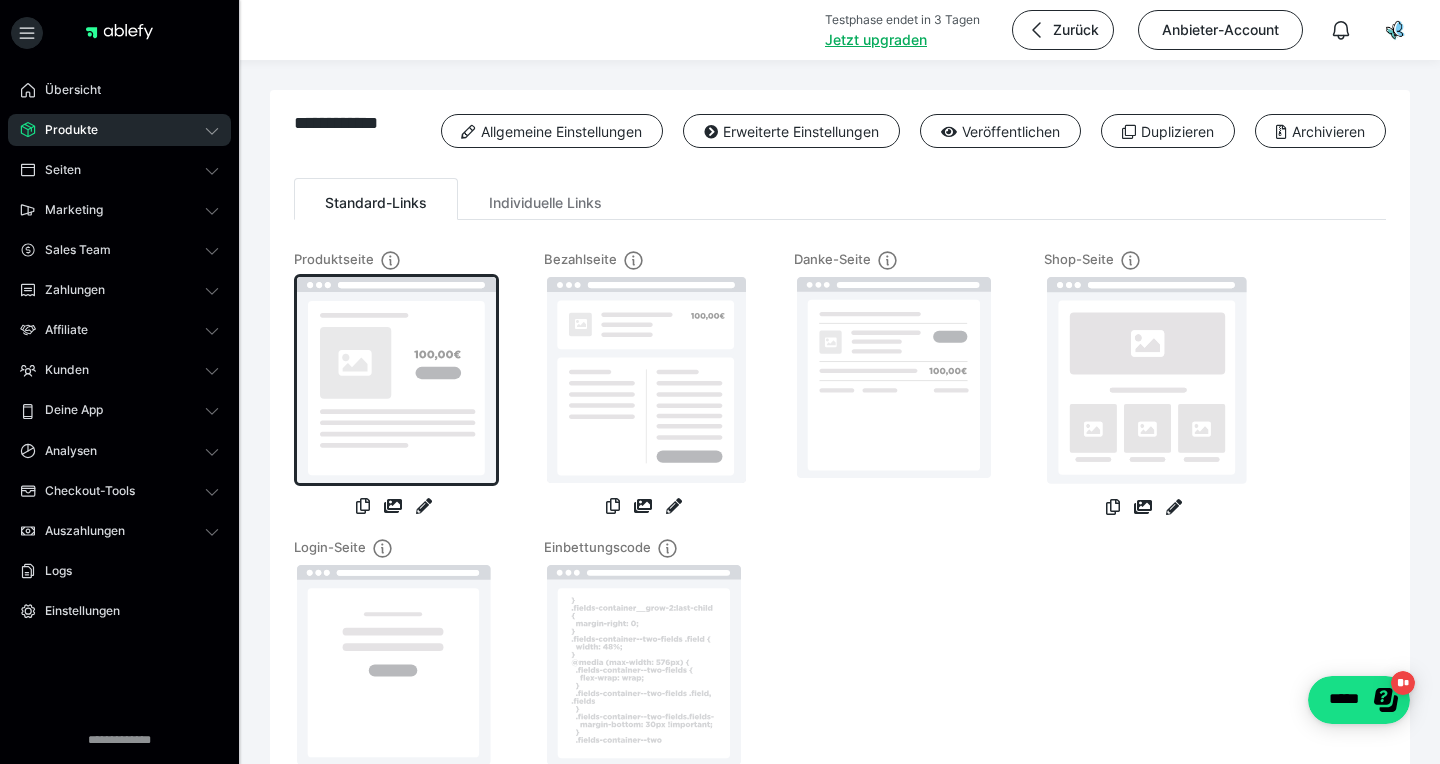 click at bounding box center (396, 380) 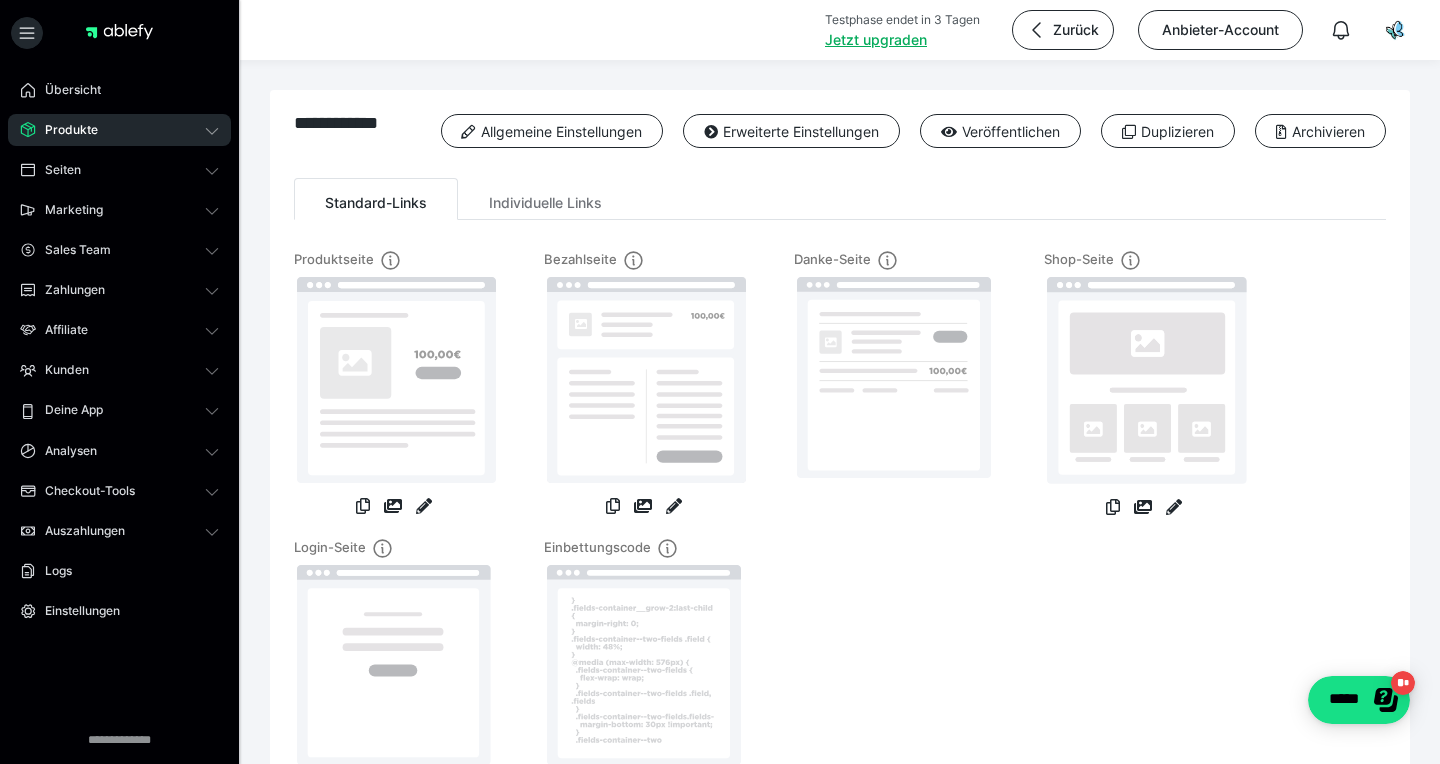 click on "Produkte" at bounding box center (64, 130) 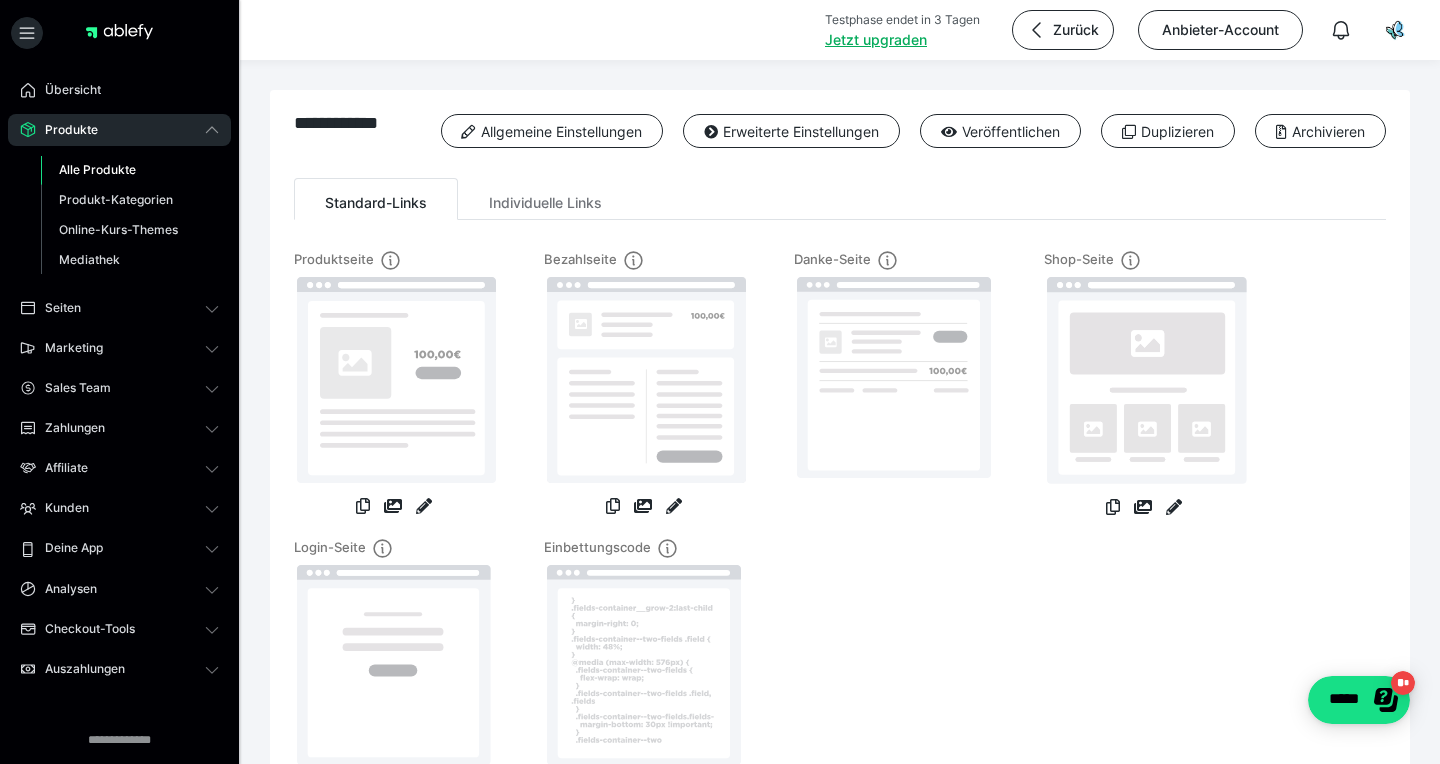 click on "Alle Produkte" at bounding box center [97, 169] 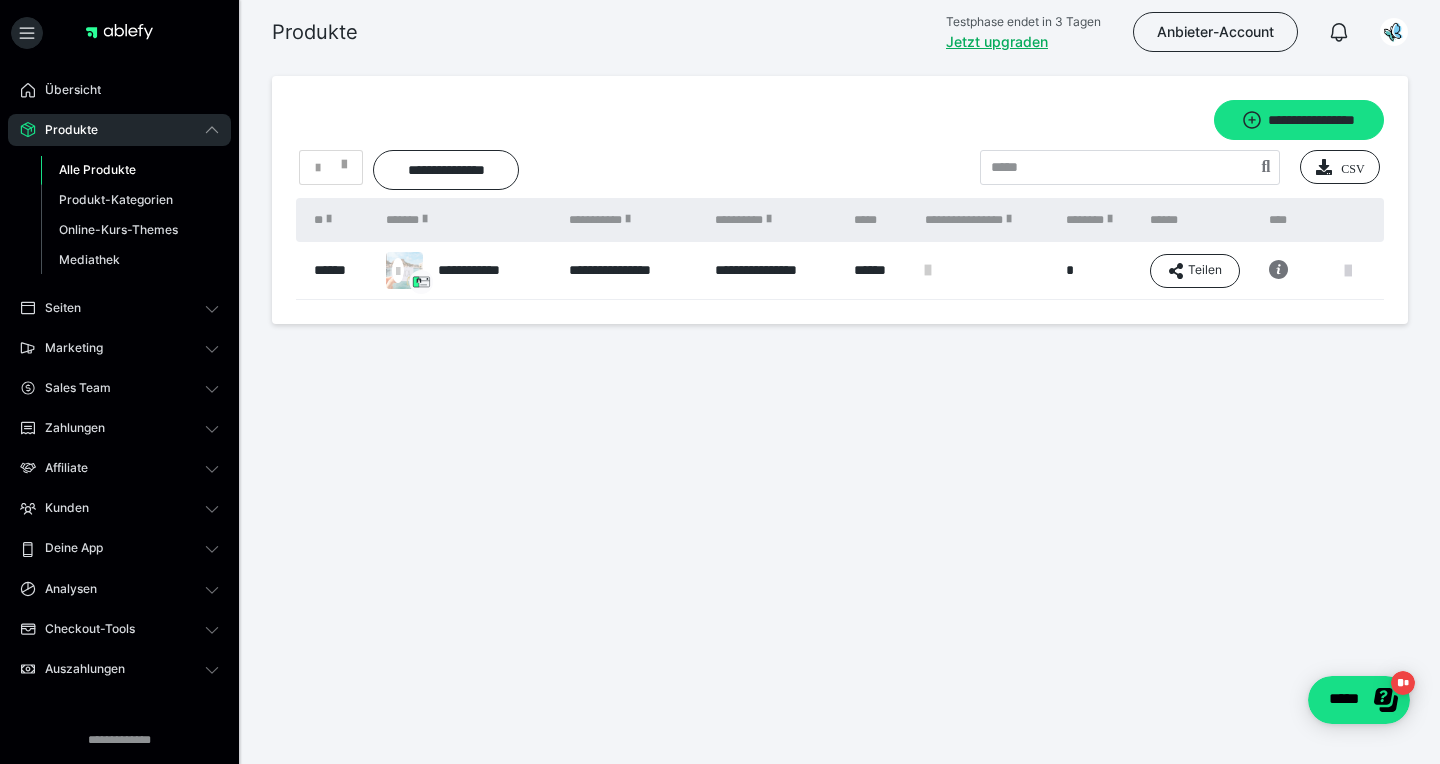 click at bounding box center [1348, 271] 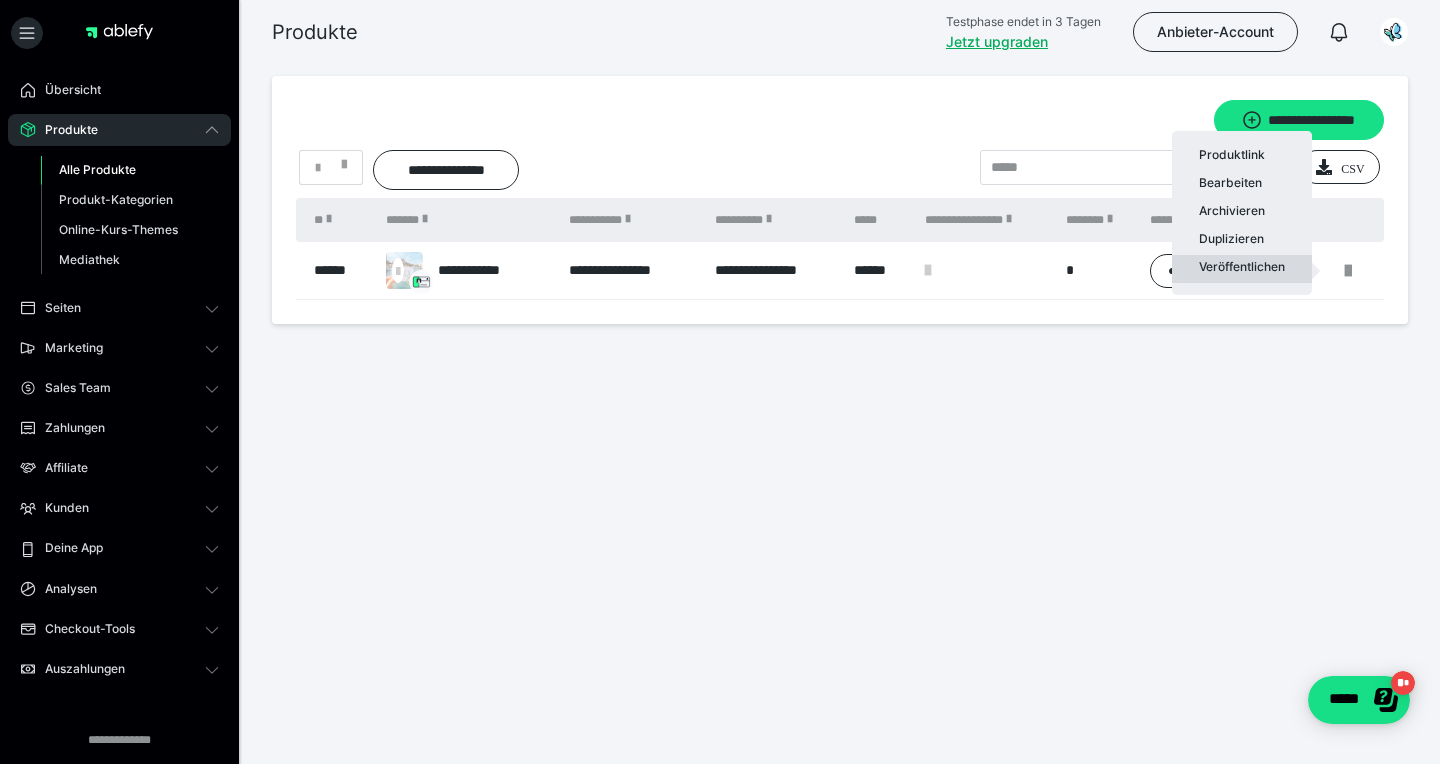 click on "Veröffentlichen" at bounding box center [1242, 269] 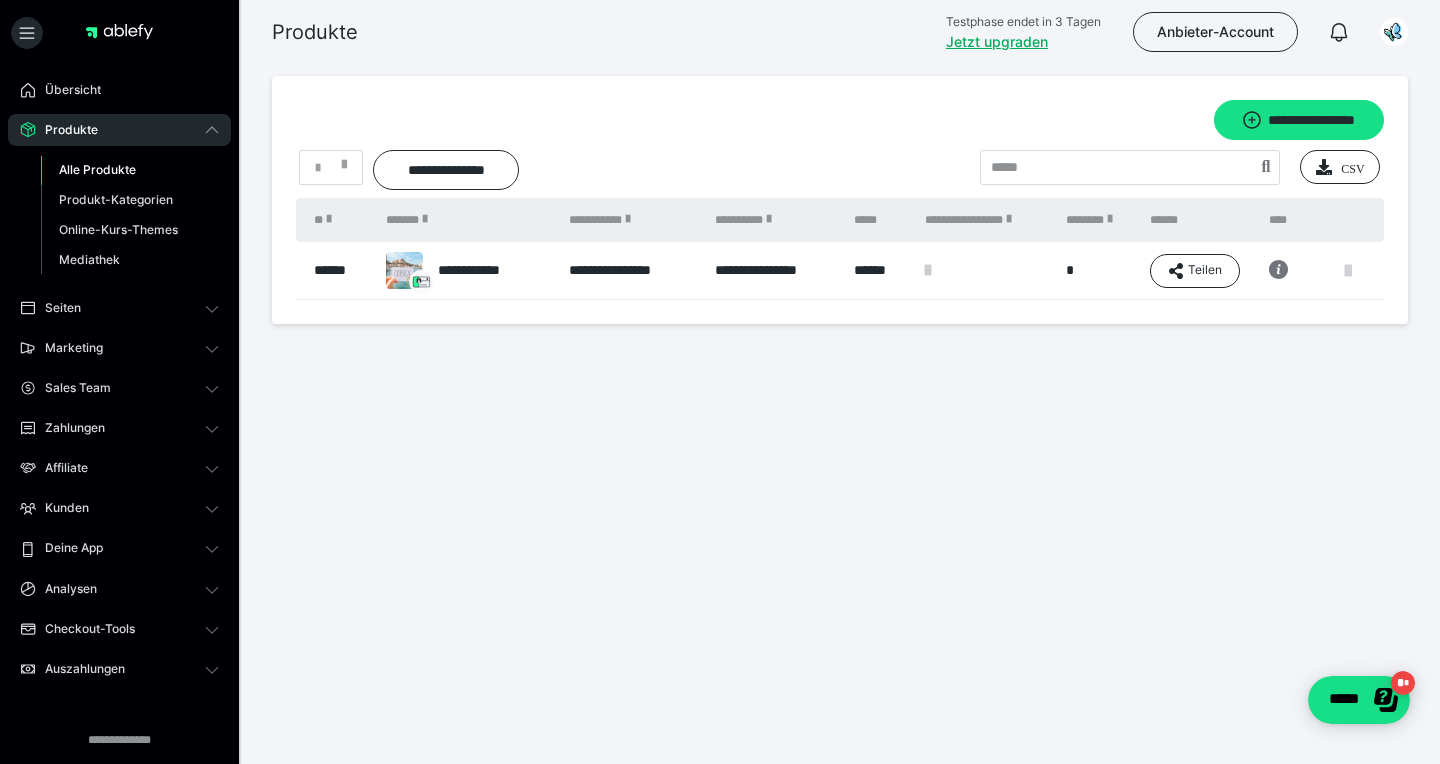 click at bounding box center [1348, 271] 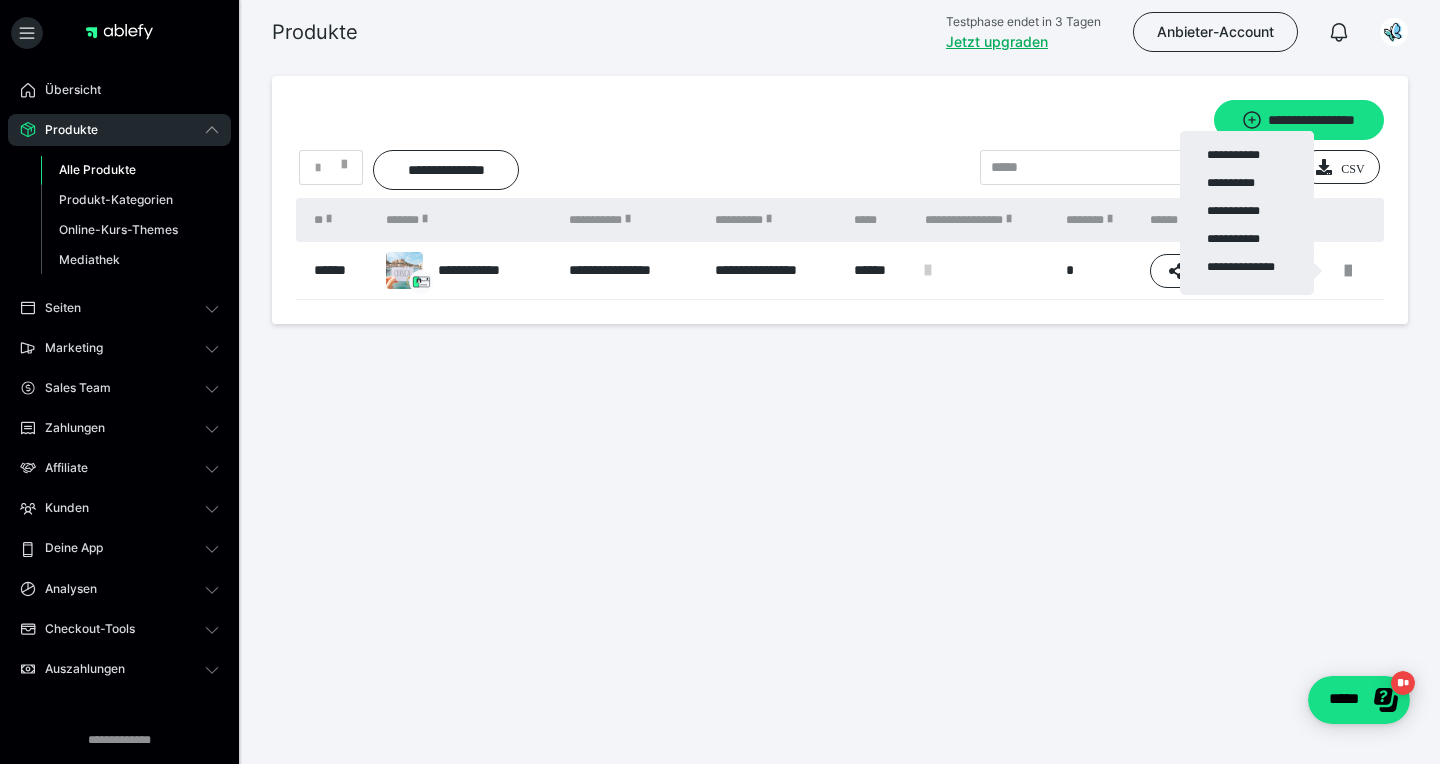 click at bounding box center [720, 382] 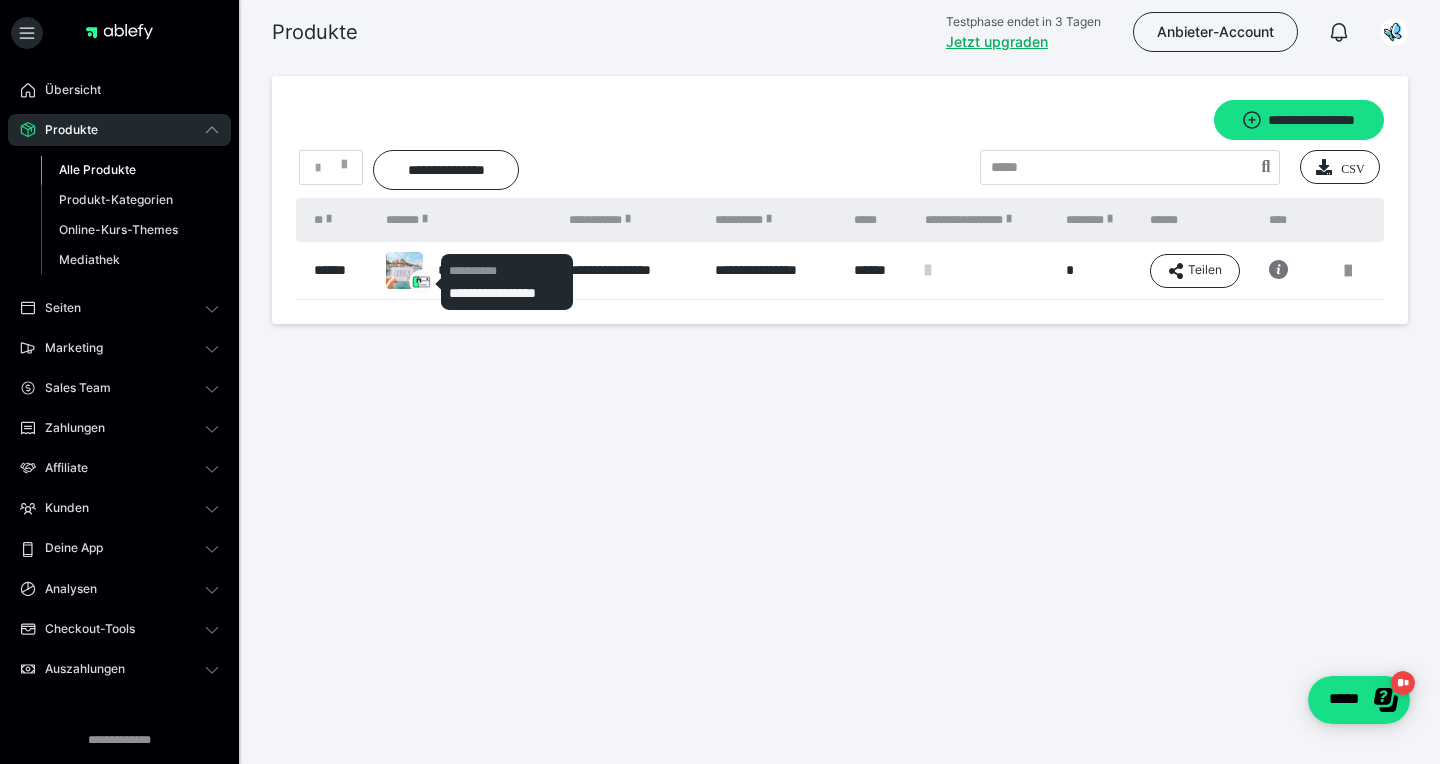 click on "**********" at bounding box center (507, 271) 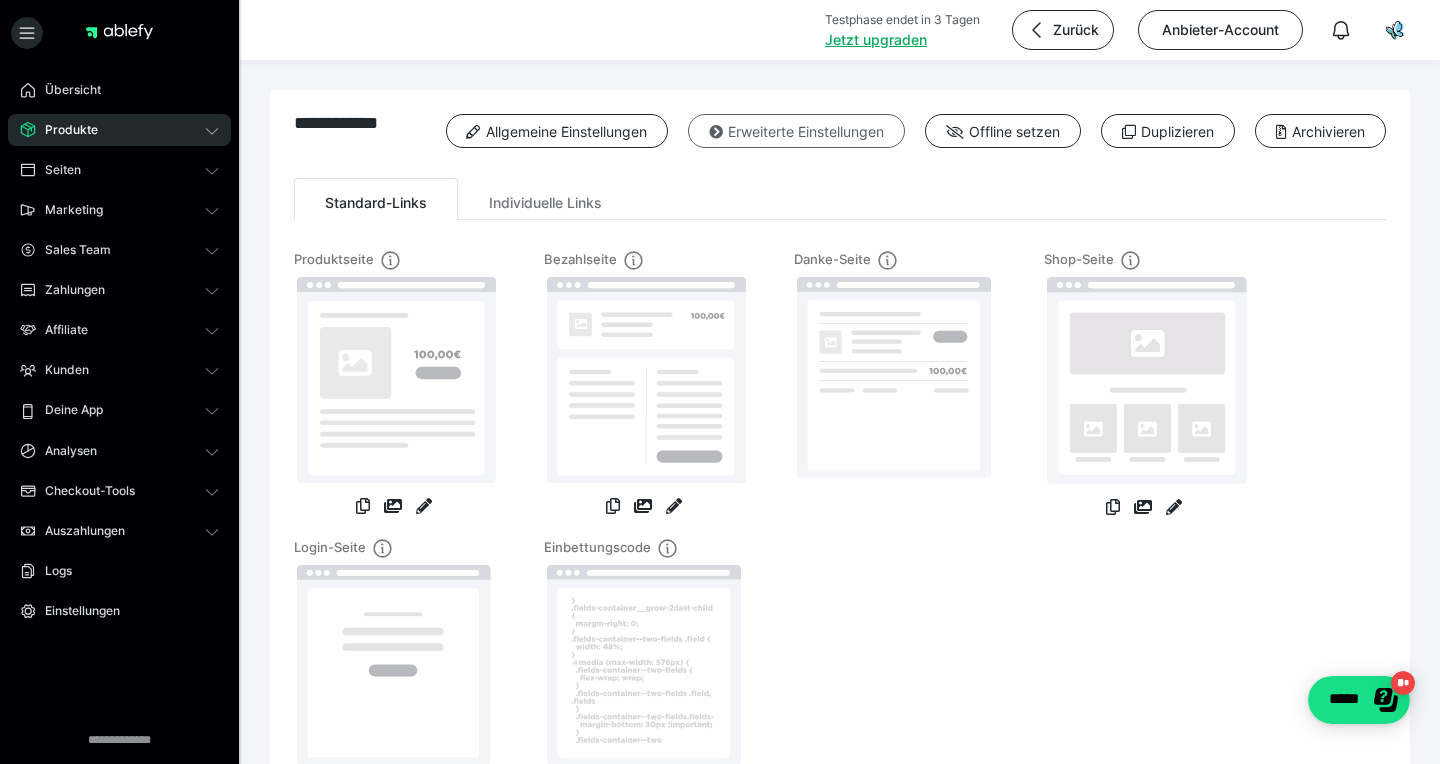 click on "Erweiterte Einstellungen" at bounding box center [796, 131] 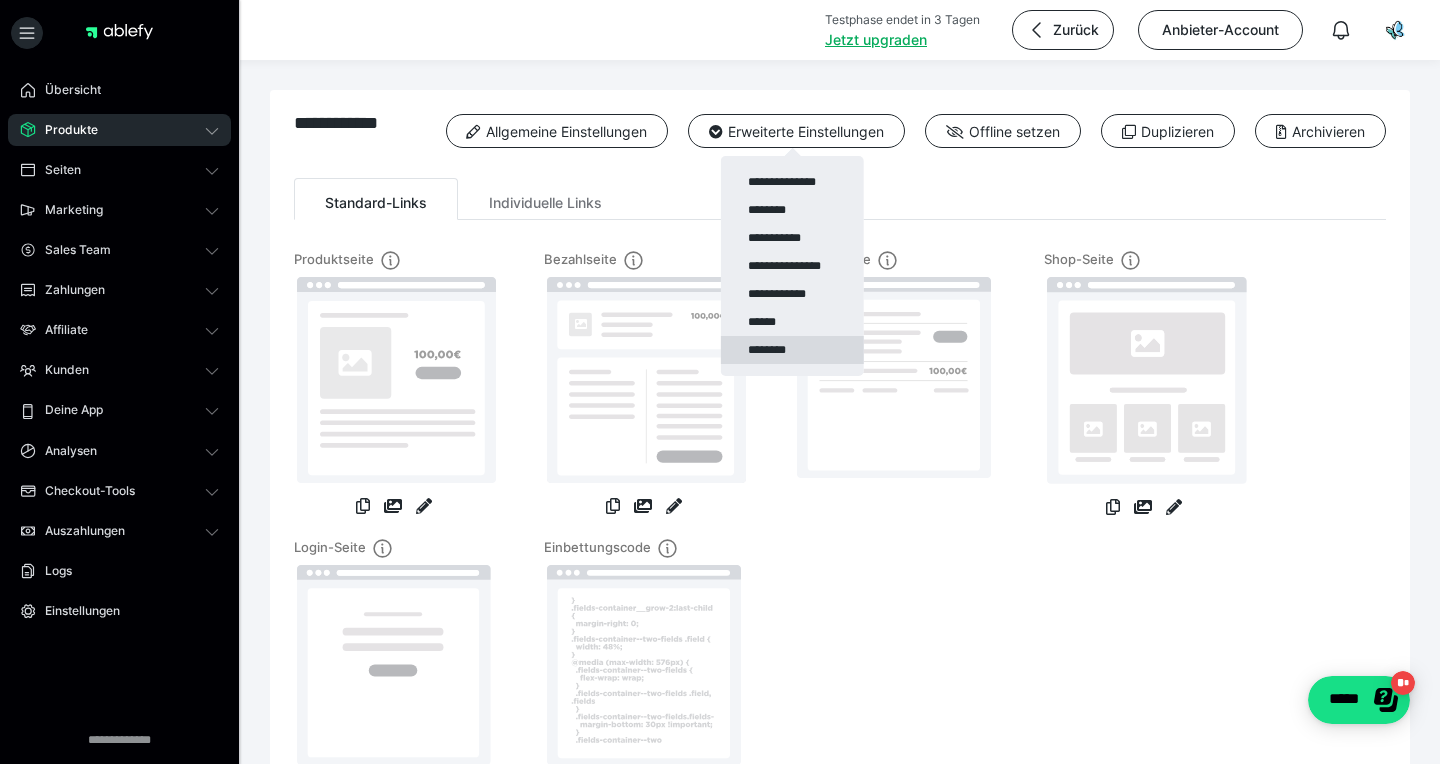 click on "********" at bounding box center [792, 350] 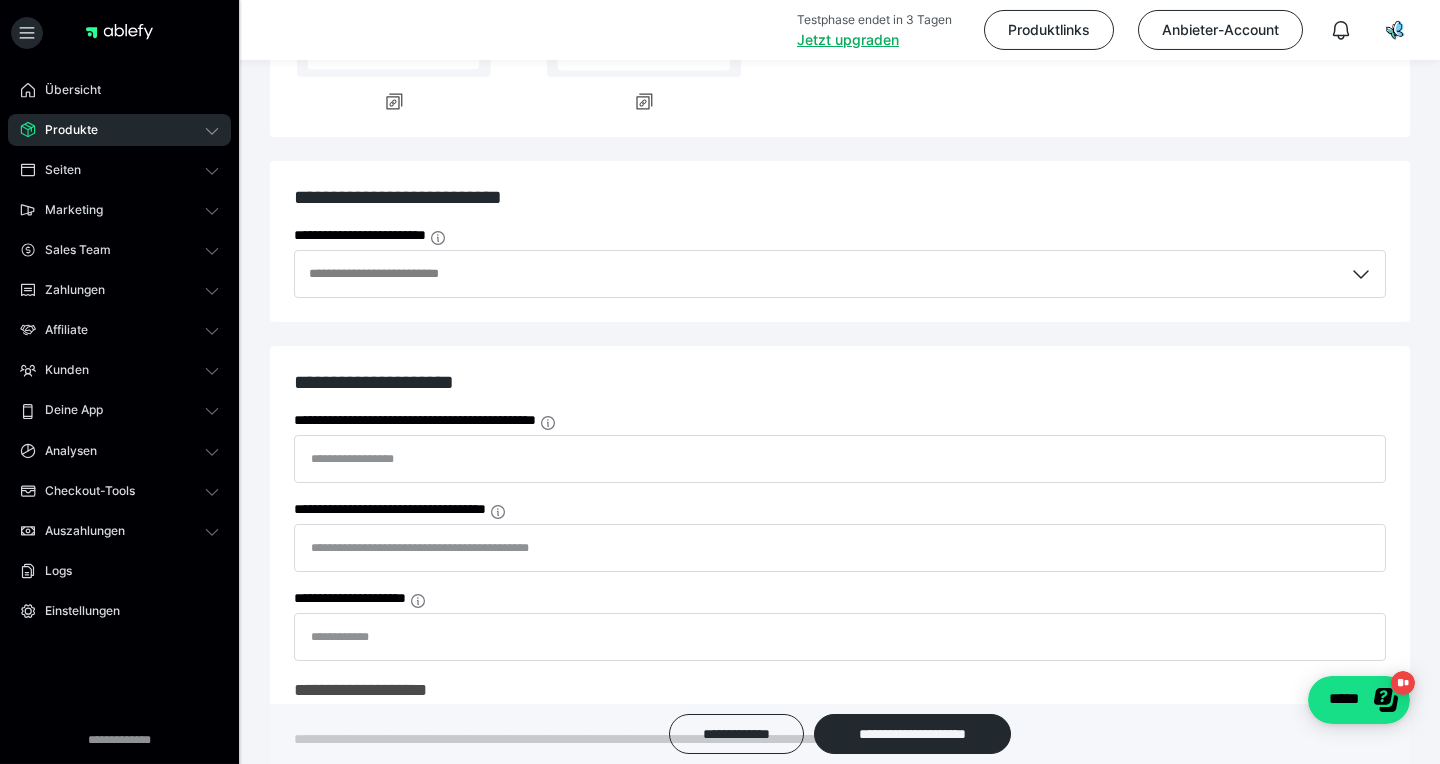 scroll, scrollTop: 533, scrollLeft: 0, axis: vertical 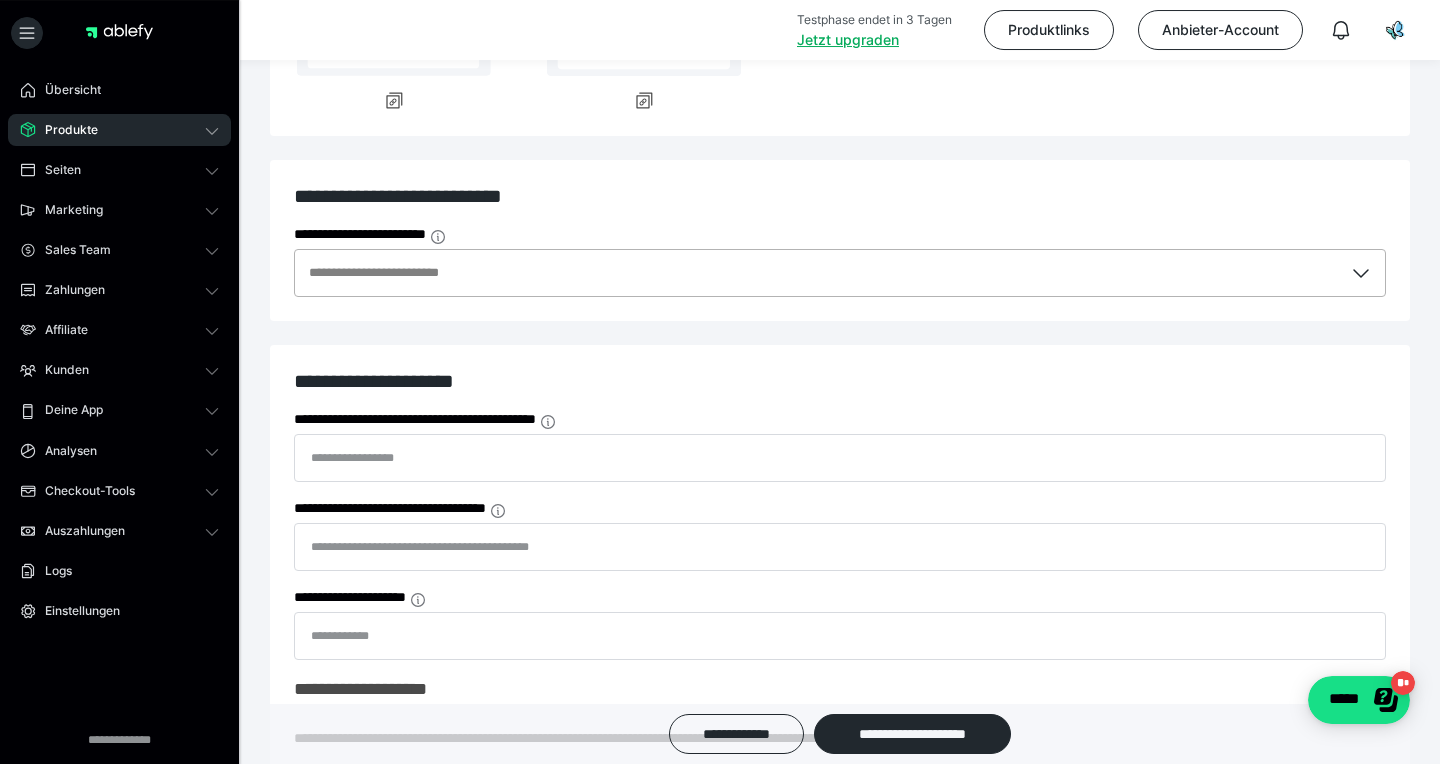 click on "**********" at bounding box center [405, 273] 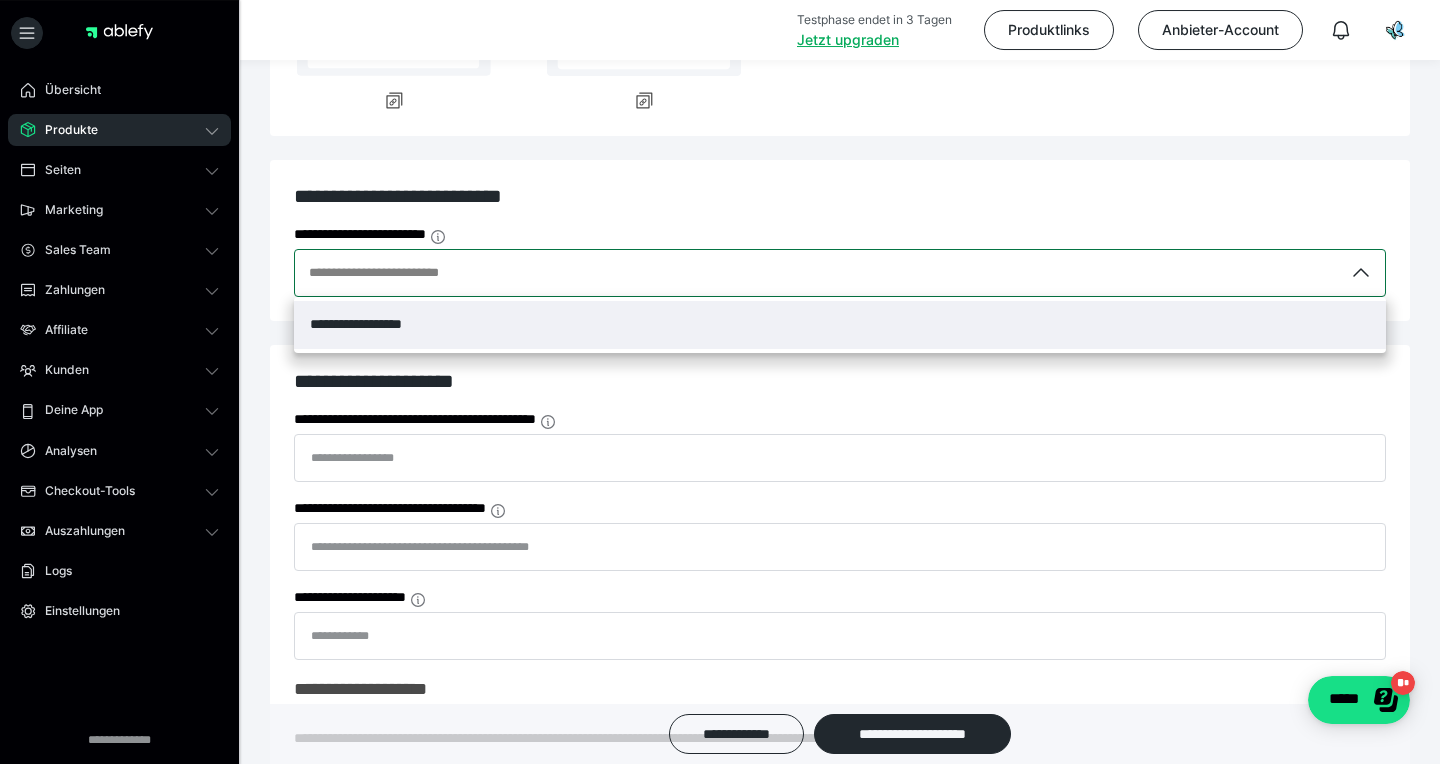 click on "**********" at bounding box center (405, 273) 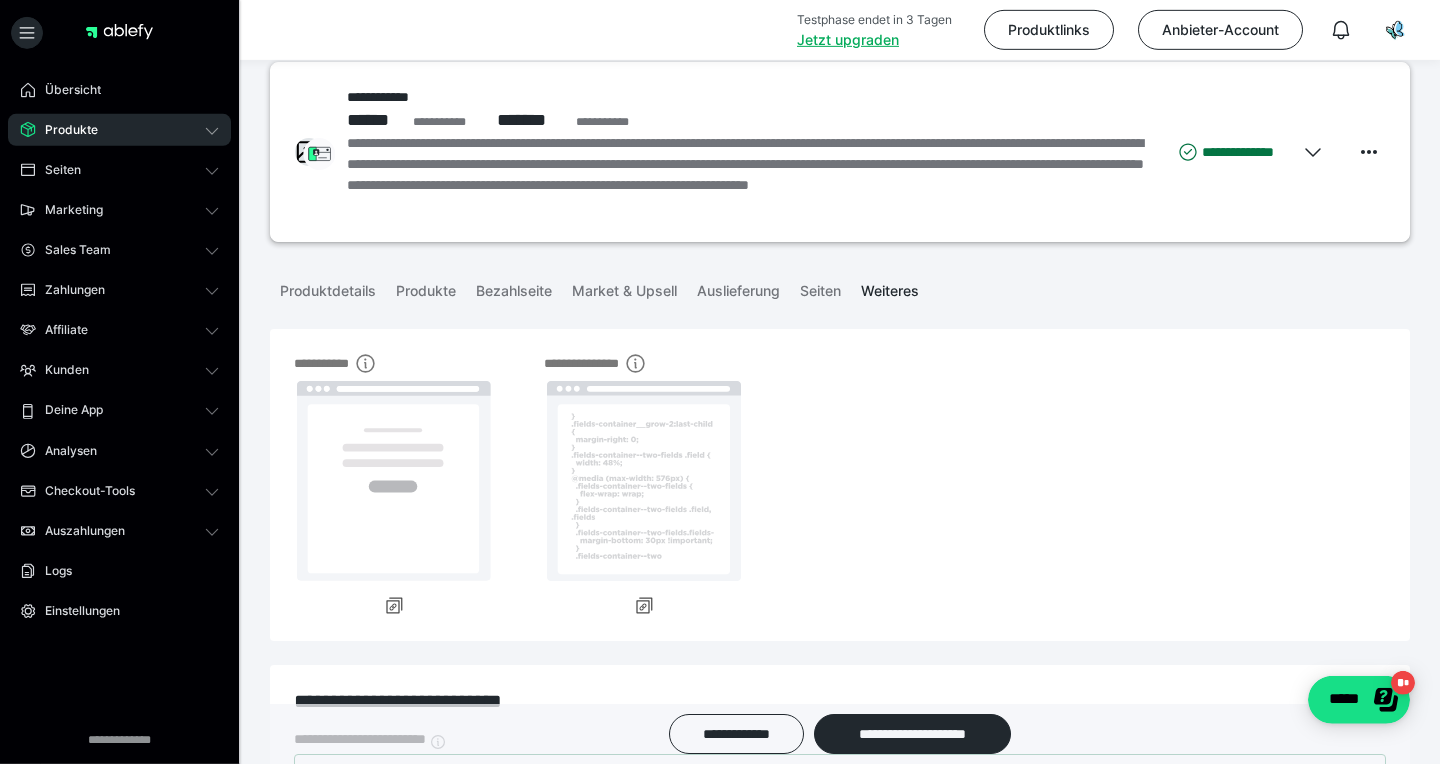 scroll, scrollTop: 27, scrollLeft: 0, axis: vertical 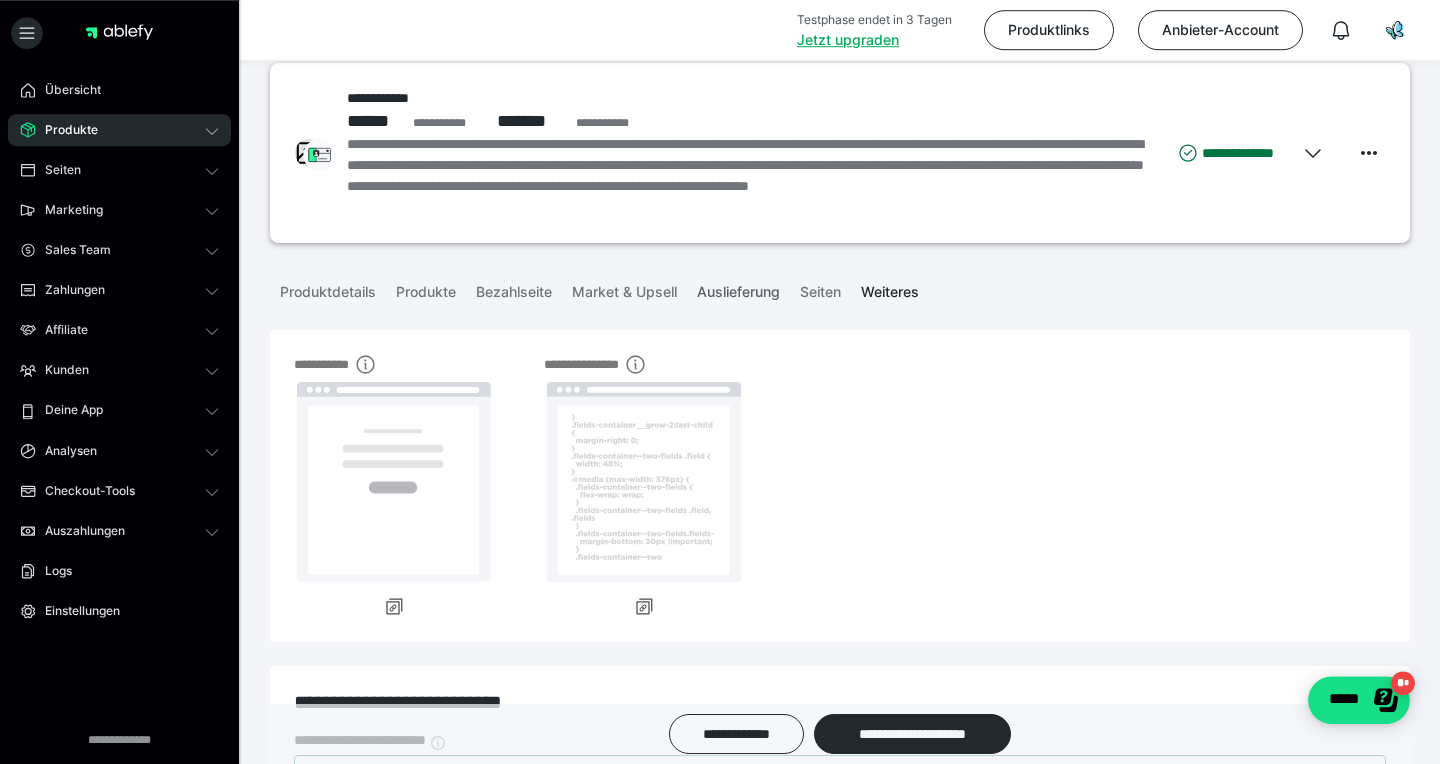 click on "Auslieferung" at bounding box center (738, 288) 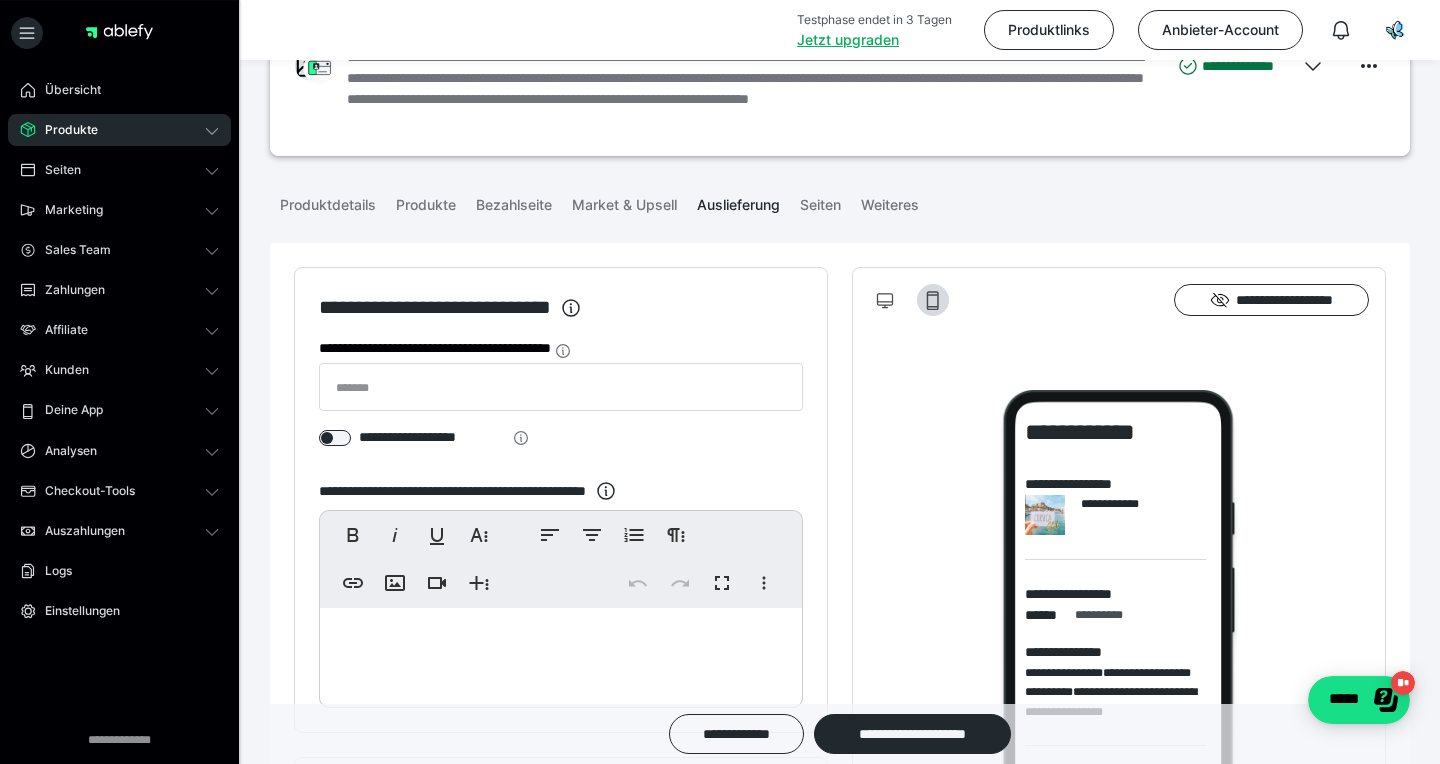scroll, scrollTop: 109, scrollLeft: 0, axis: vertical 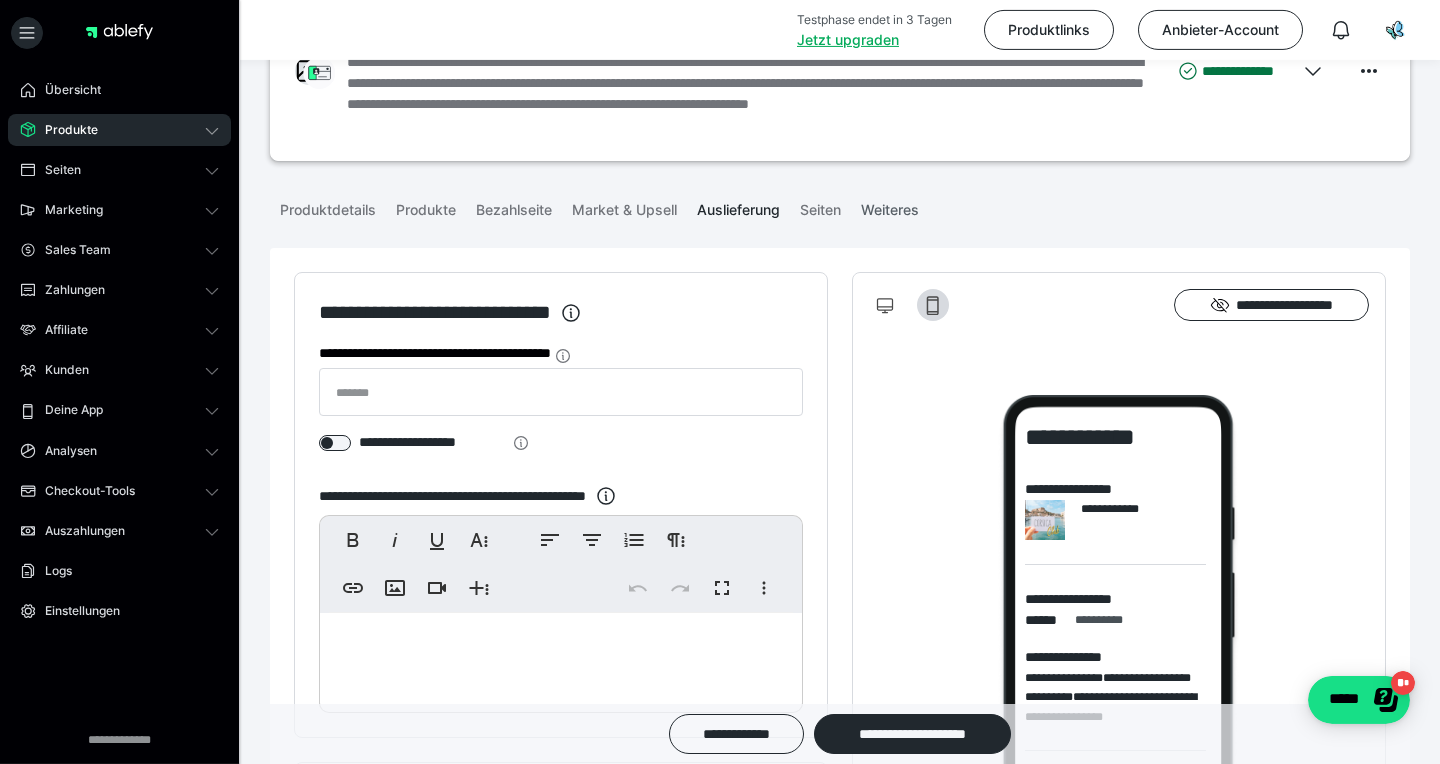 click on "Weiteres" at bounding box center [890, 206] 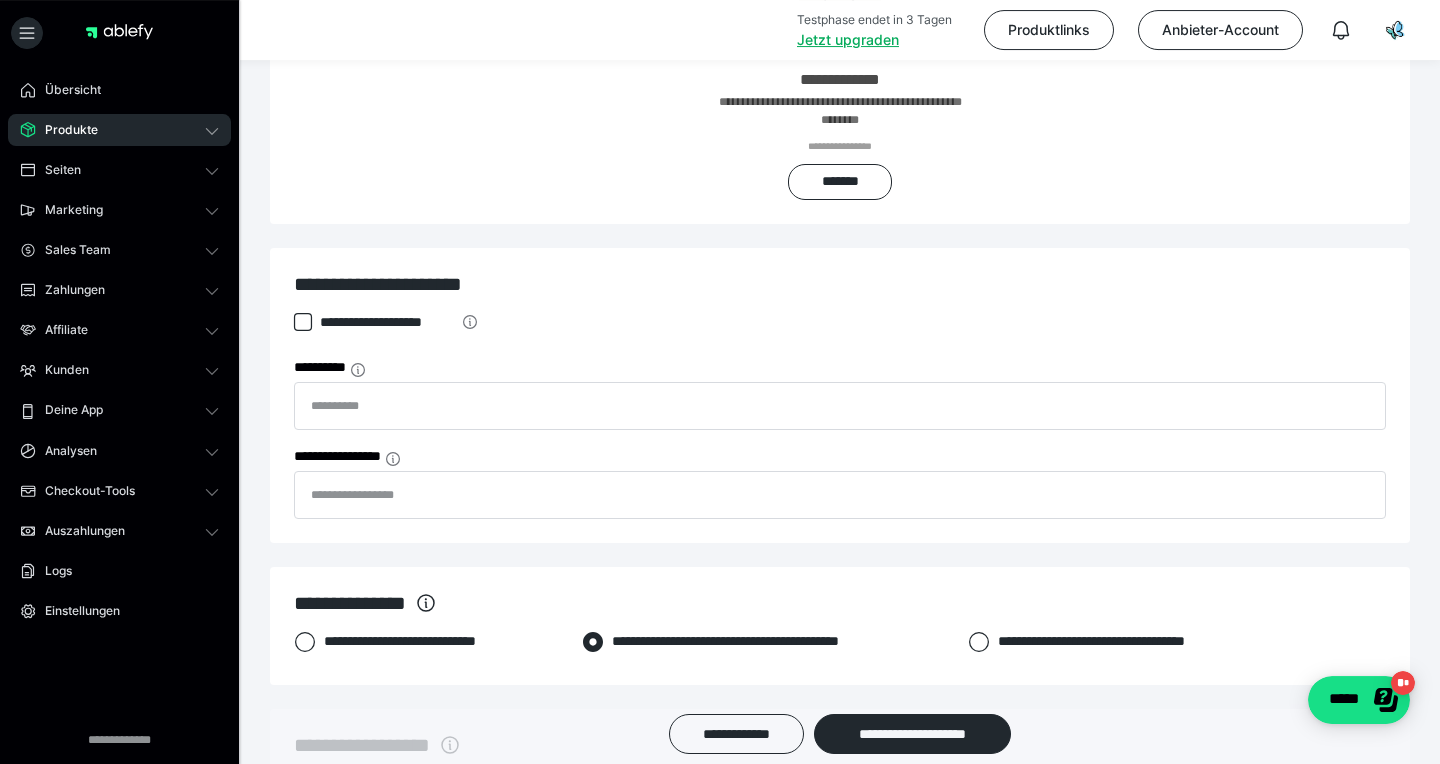 scroll, scrollTop: 1630, scrollLeft: 0, axis: vertical 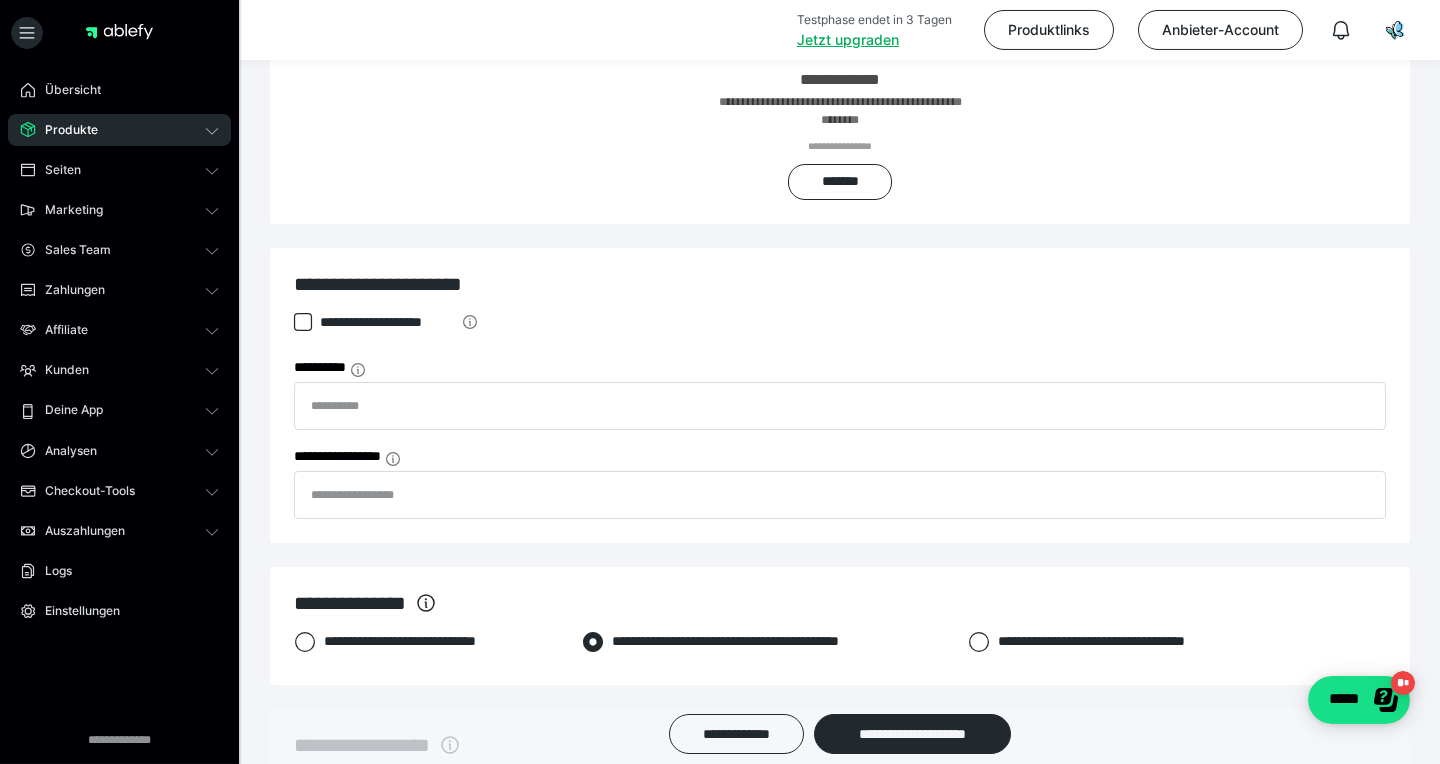 click 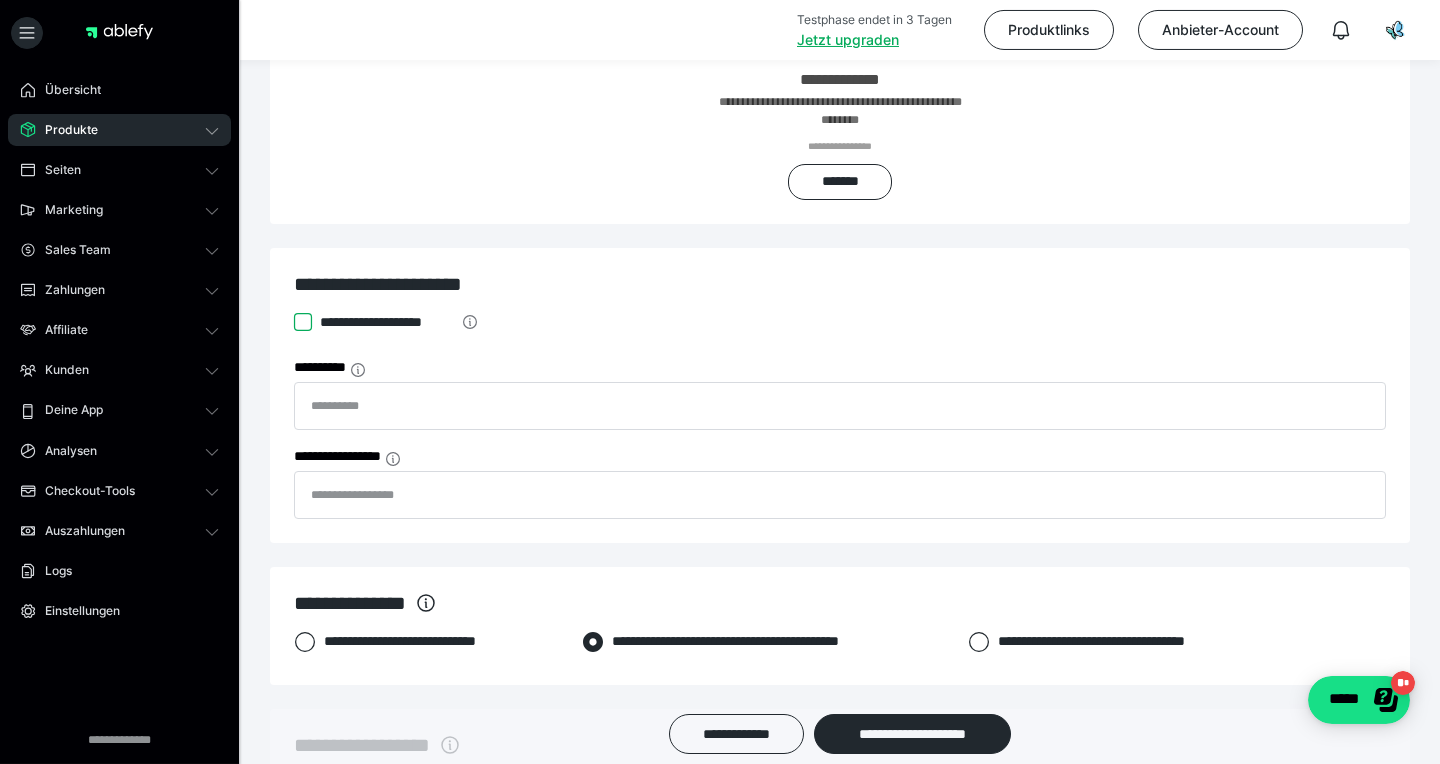 click on "**********" at bounding box center (294, 322) 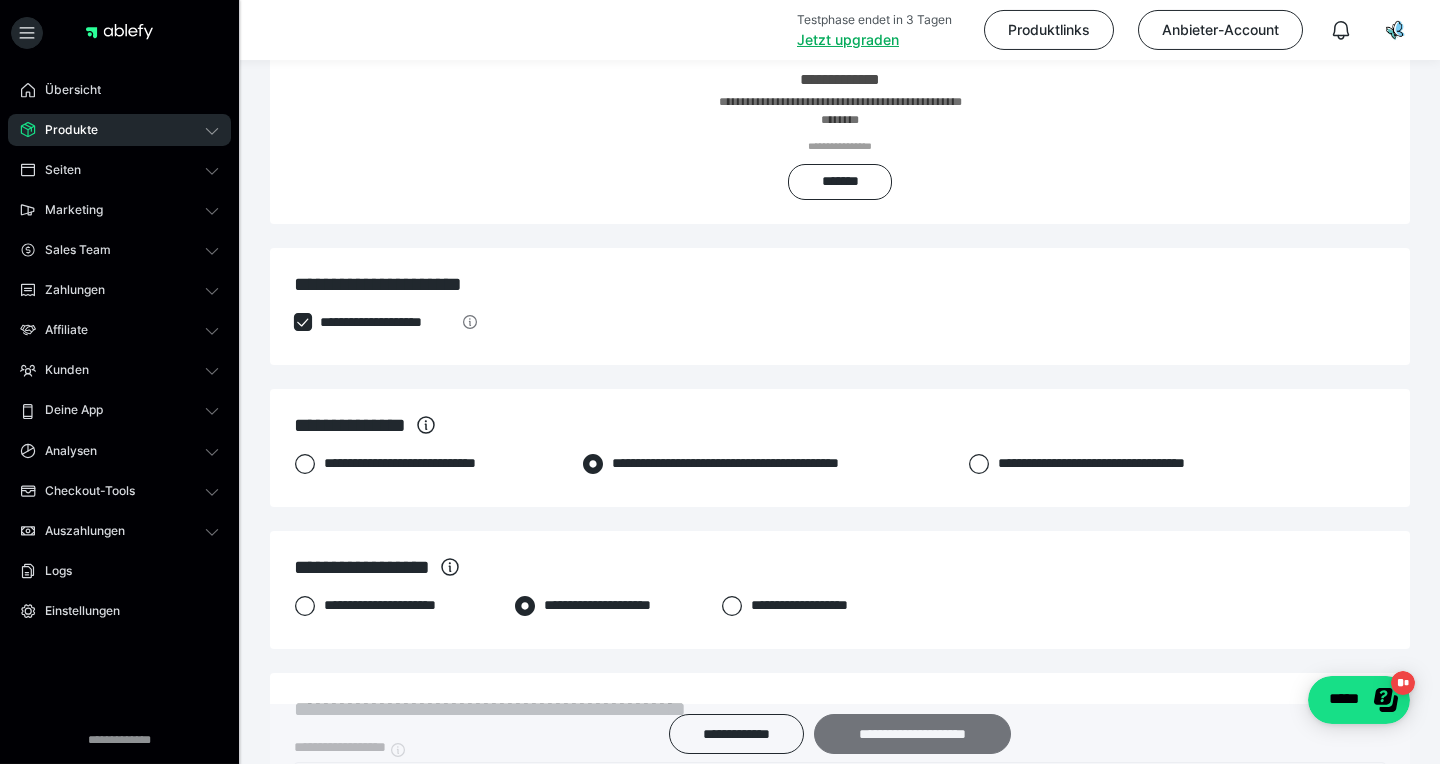 click on "**********" at bounding box center [912, 734] 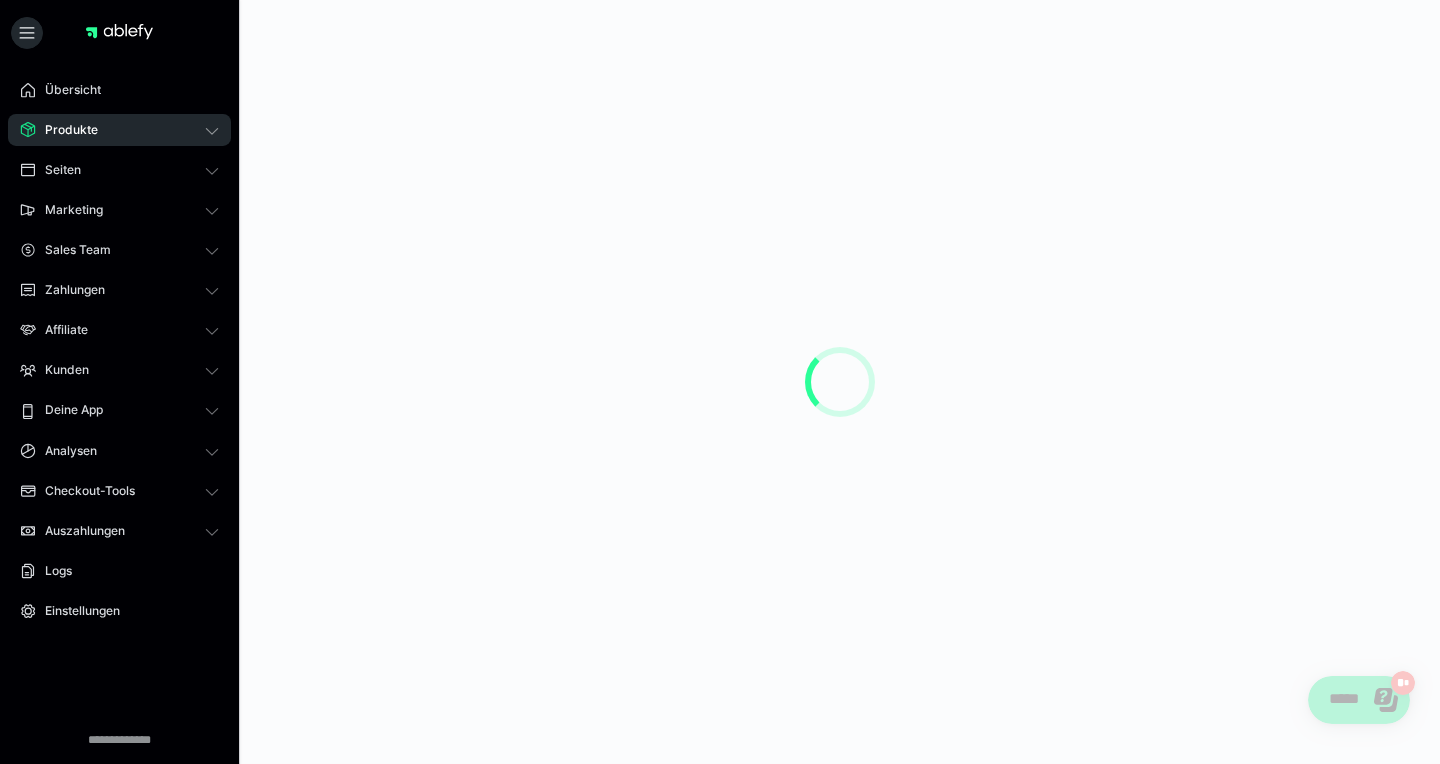 scroll, scrollTop: 0, scrollLeft: 0, axis: both 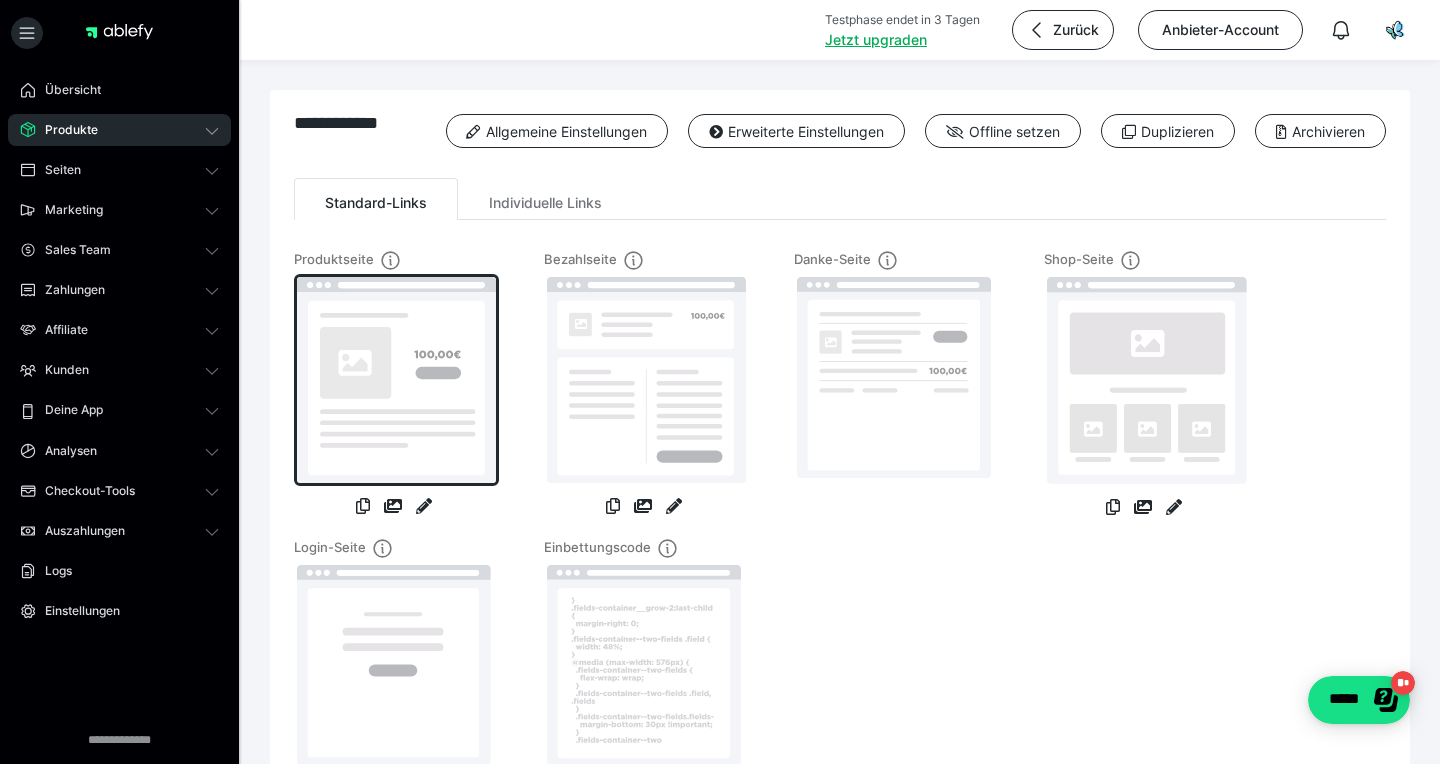 click at bounding box center (396, 380) 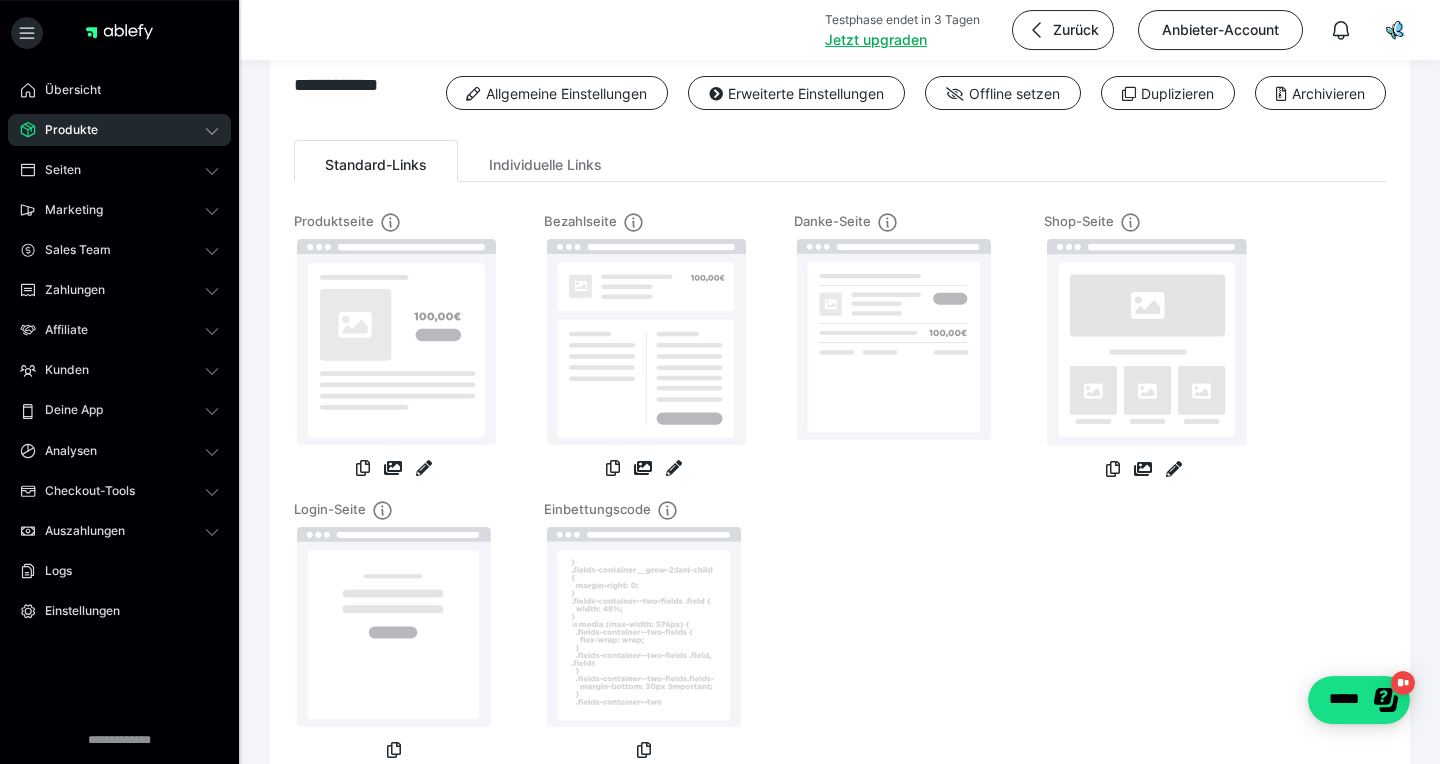 scroll, scrollTop: 0, scrollLeft: 0, axis: both 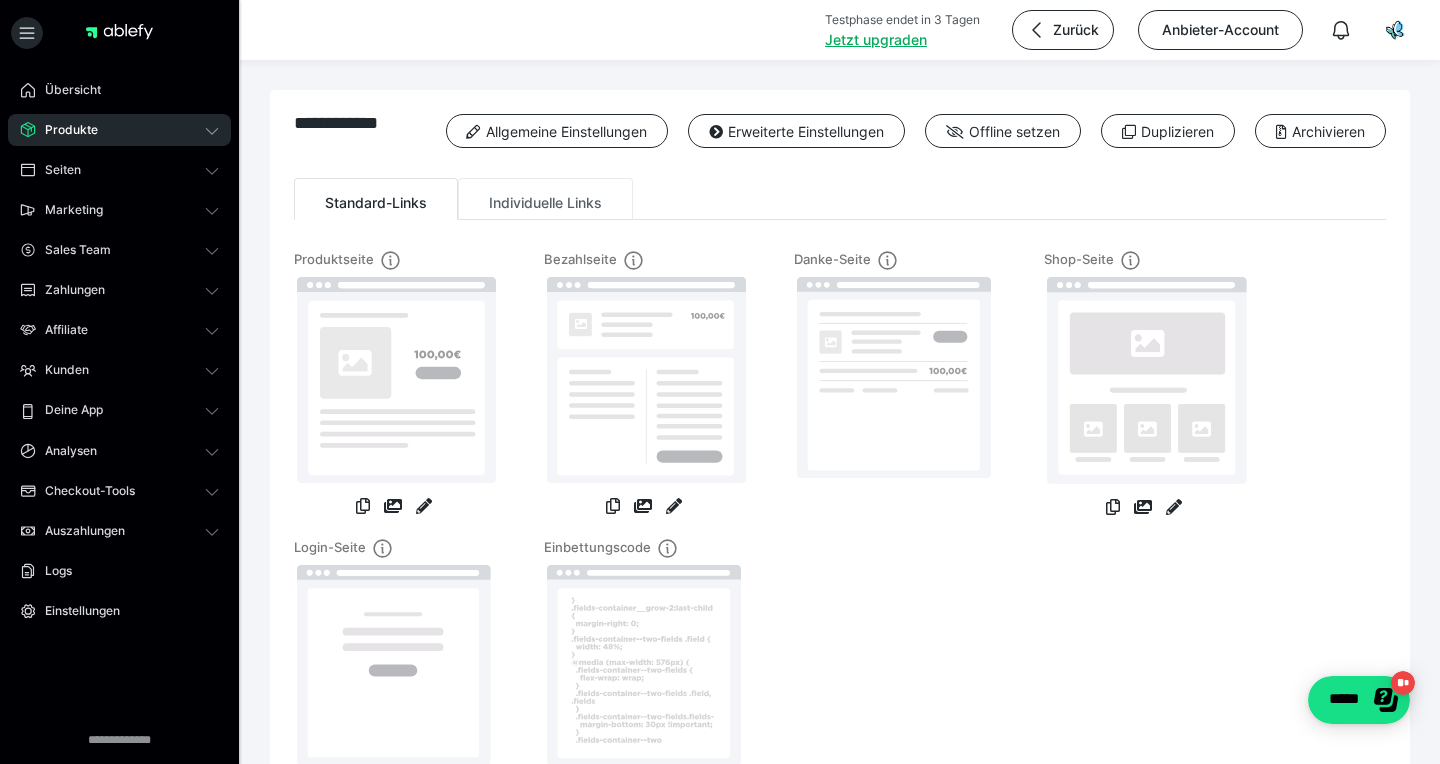 click on "Individuelle Links" at bounding box center [545, 199] 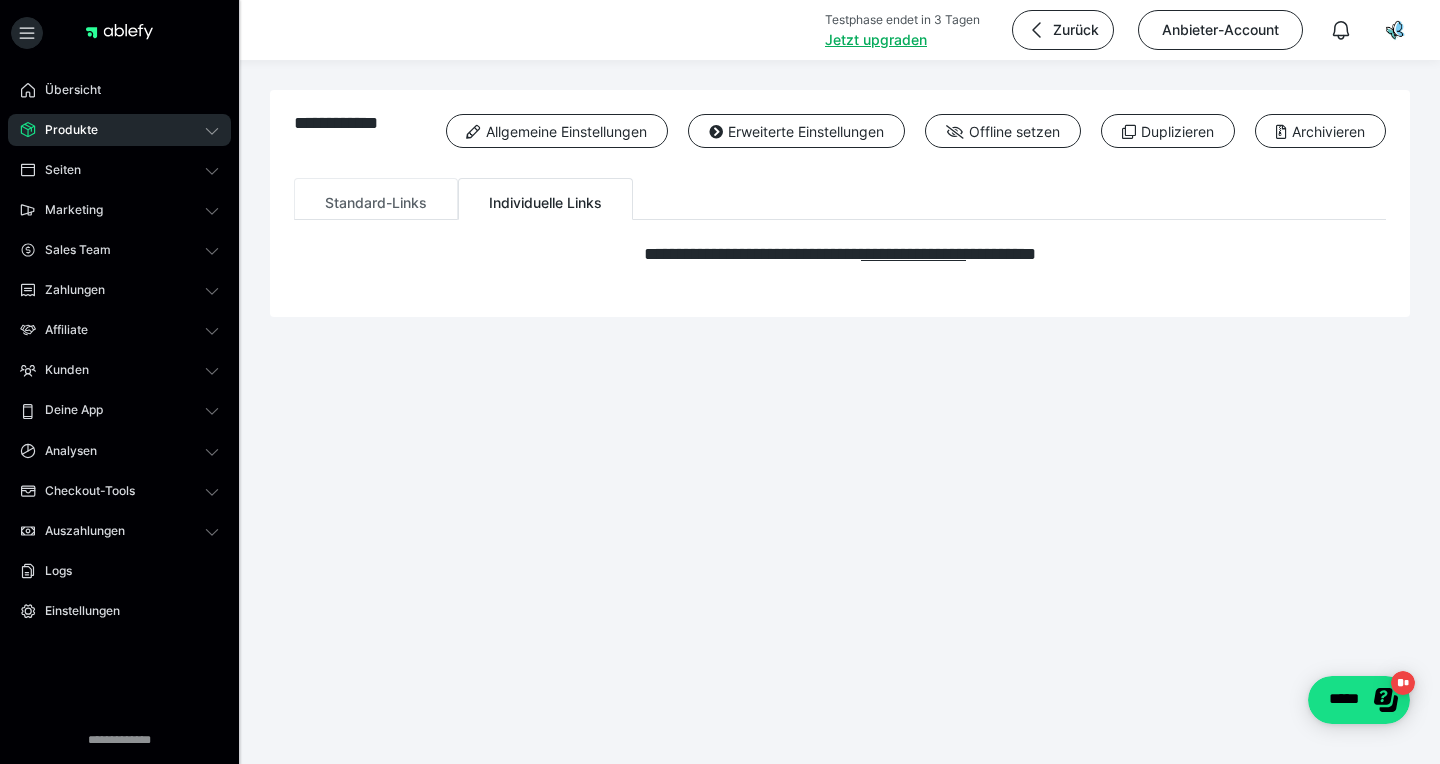 click on "Standard-Links" at bounding box center [376, 199] 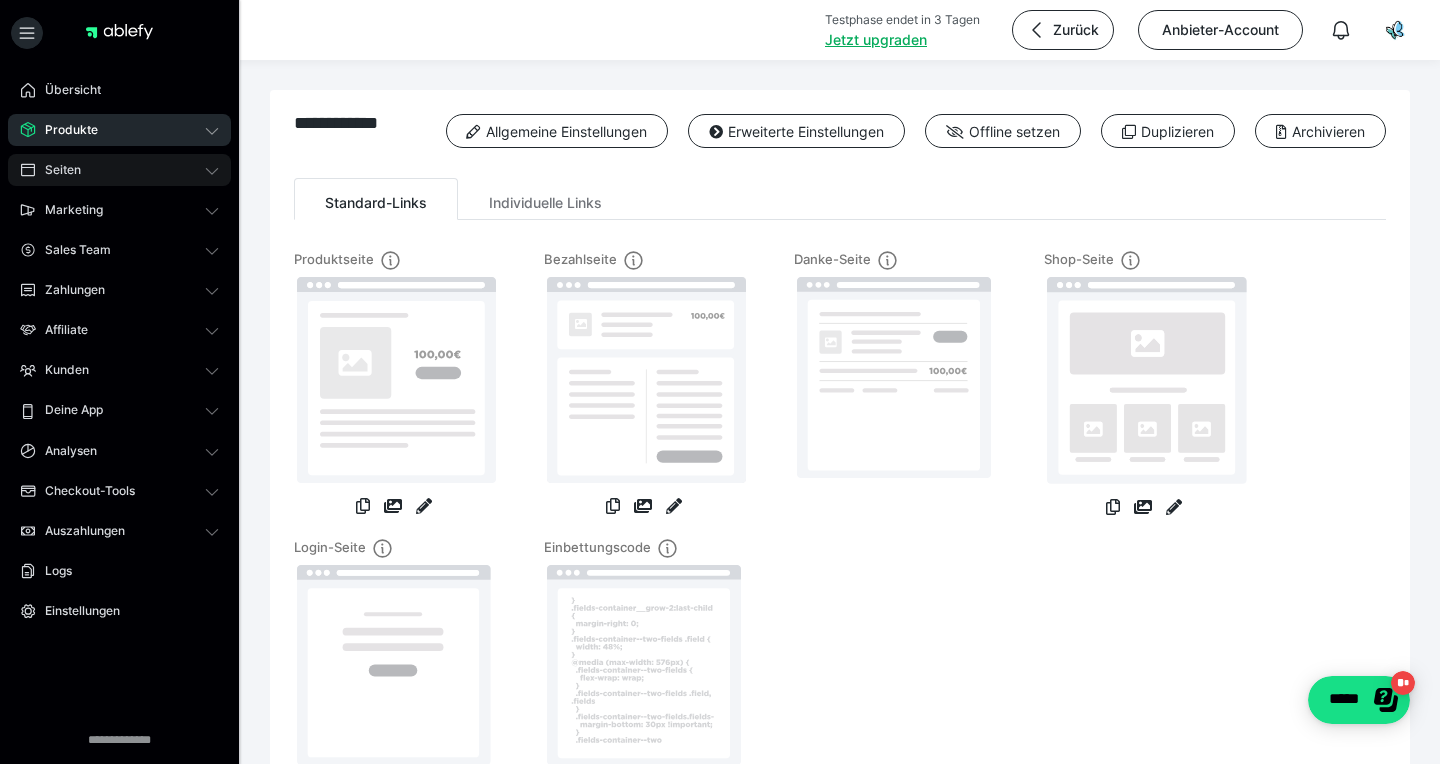 click on "Seiten" at bounding box center [56, 170] 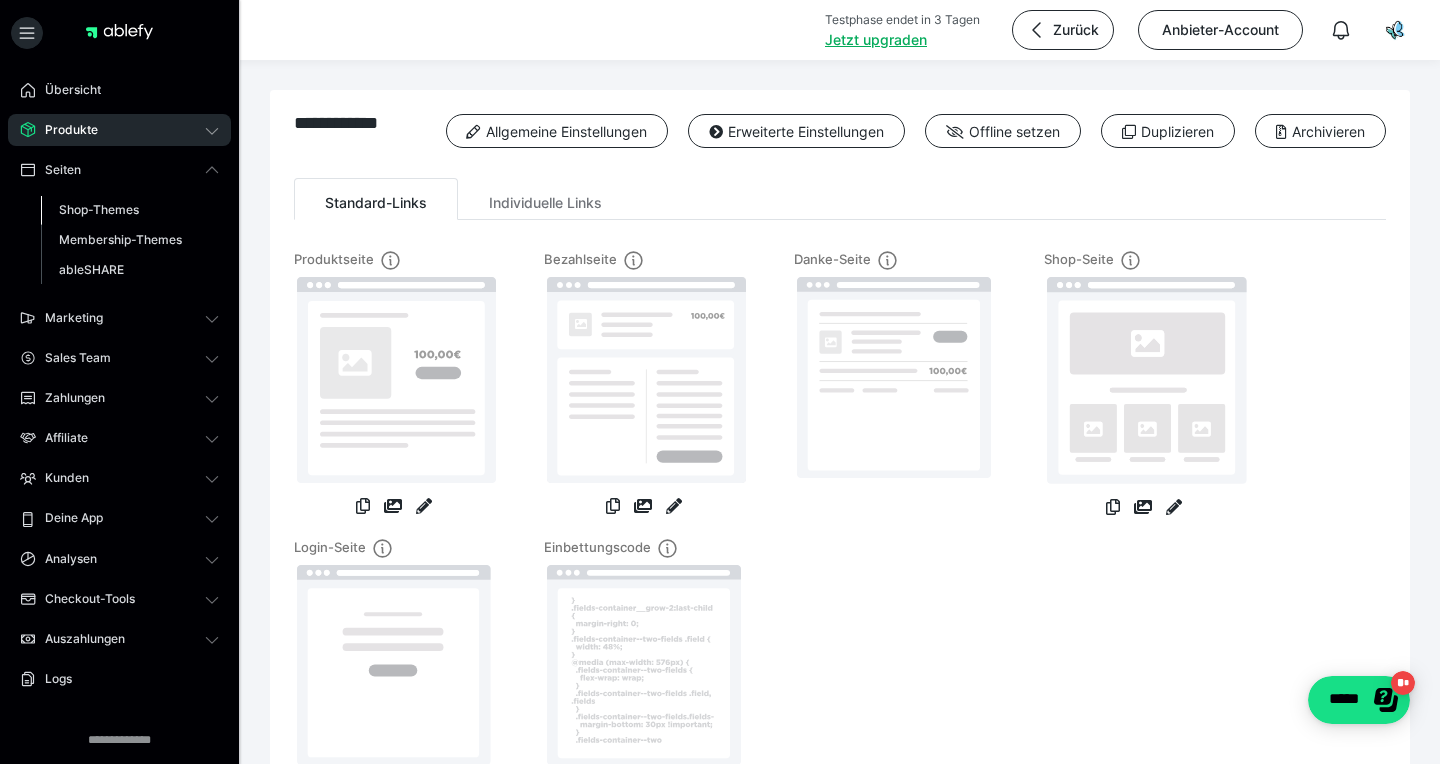 click on "Shop-Themes" at bounding box center [99, 209] 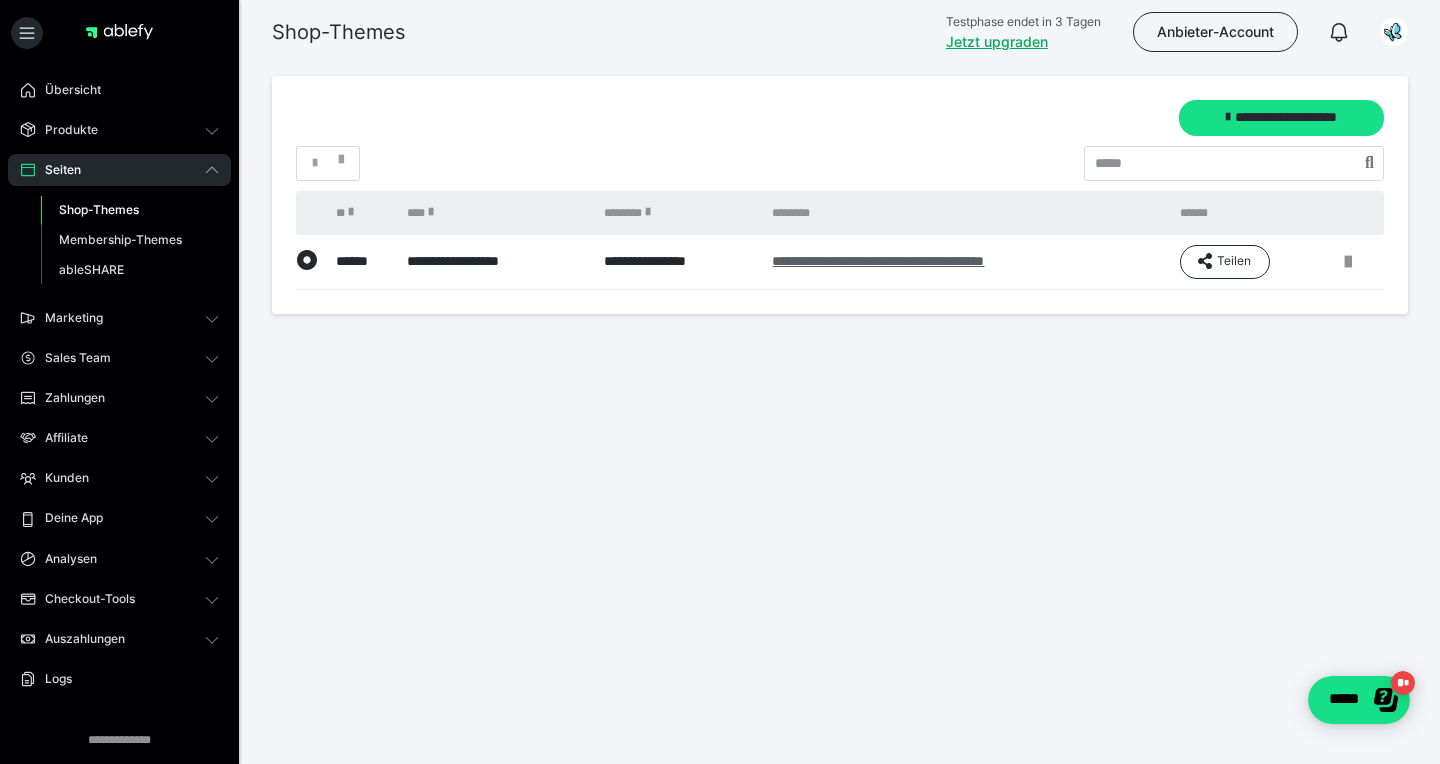 click on "**********" at bounding box center (878, 261) 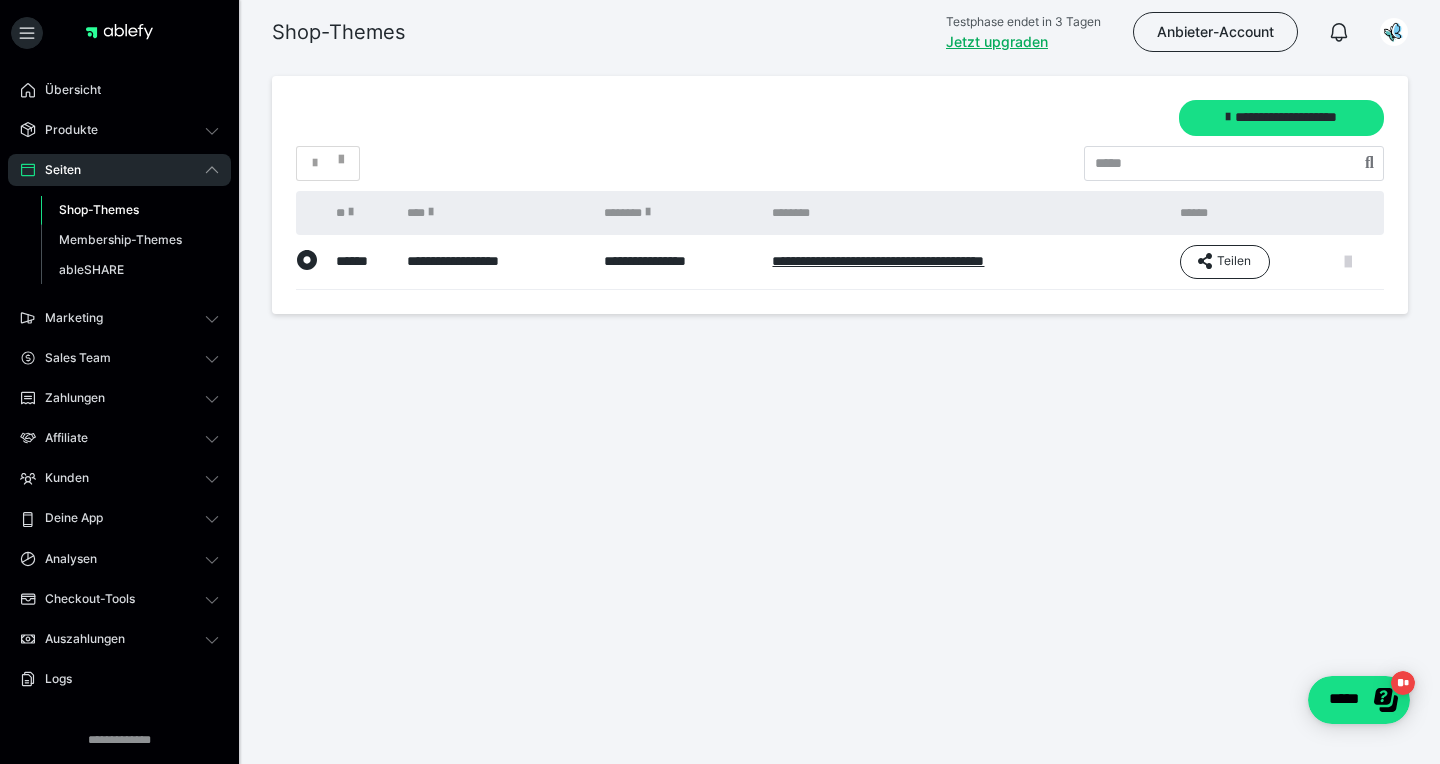 click at bounding box center (1348, 262) 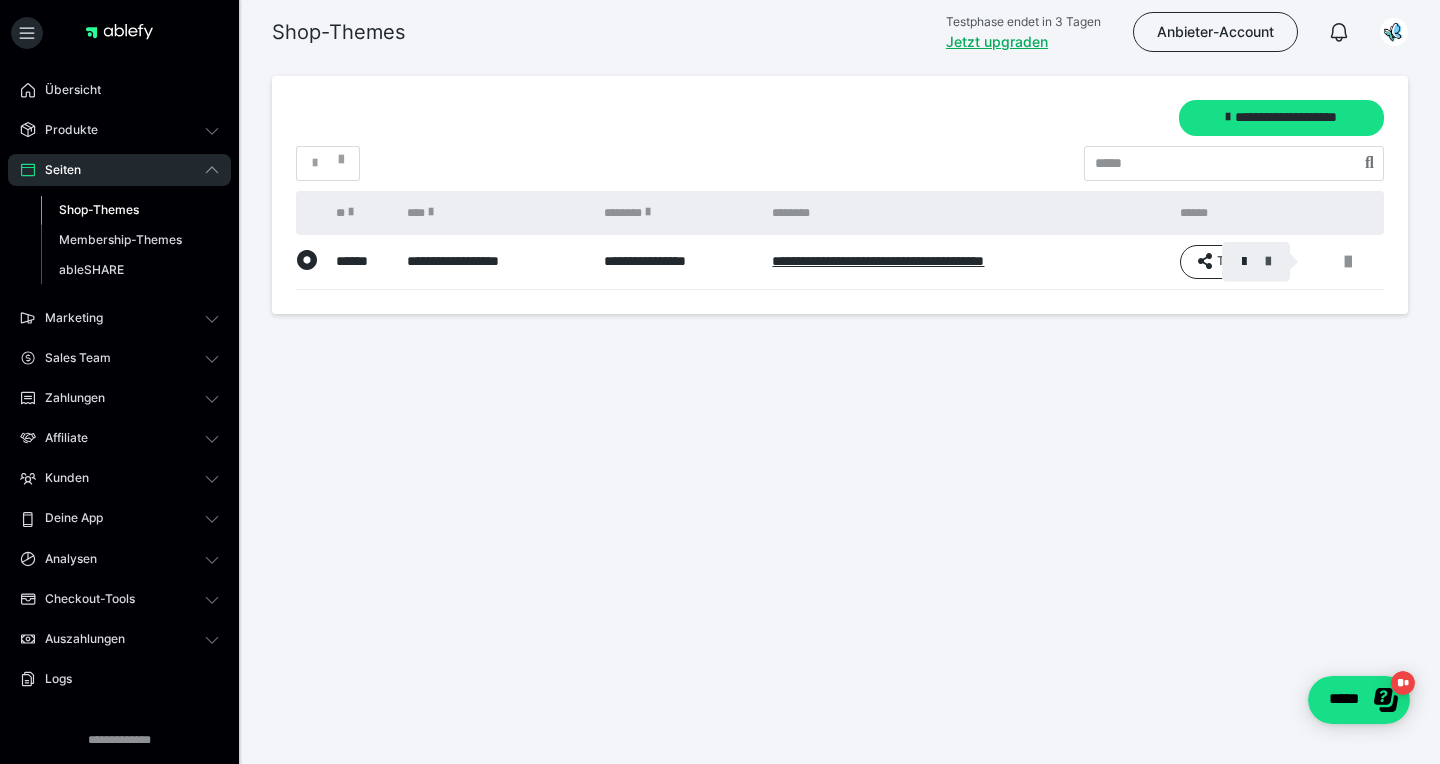 click at bounding box center (1268, 262) 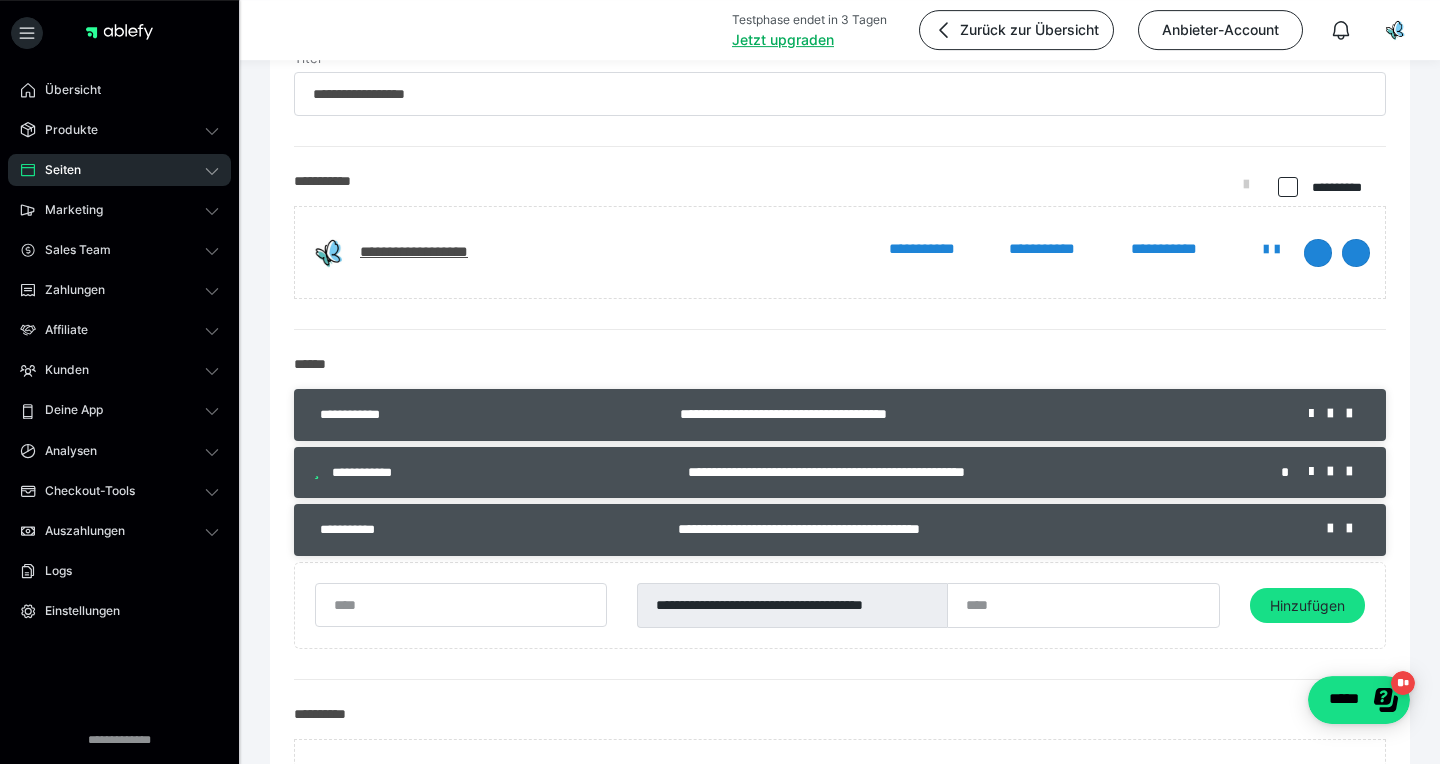 scroll, scrollTop: 103, scrollLeft: 0, axis: vertical 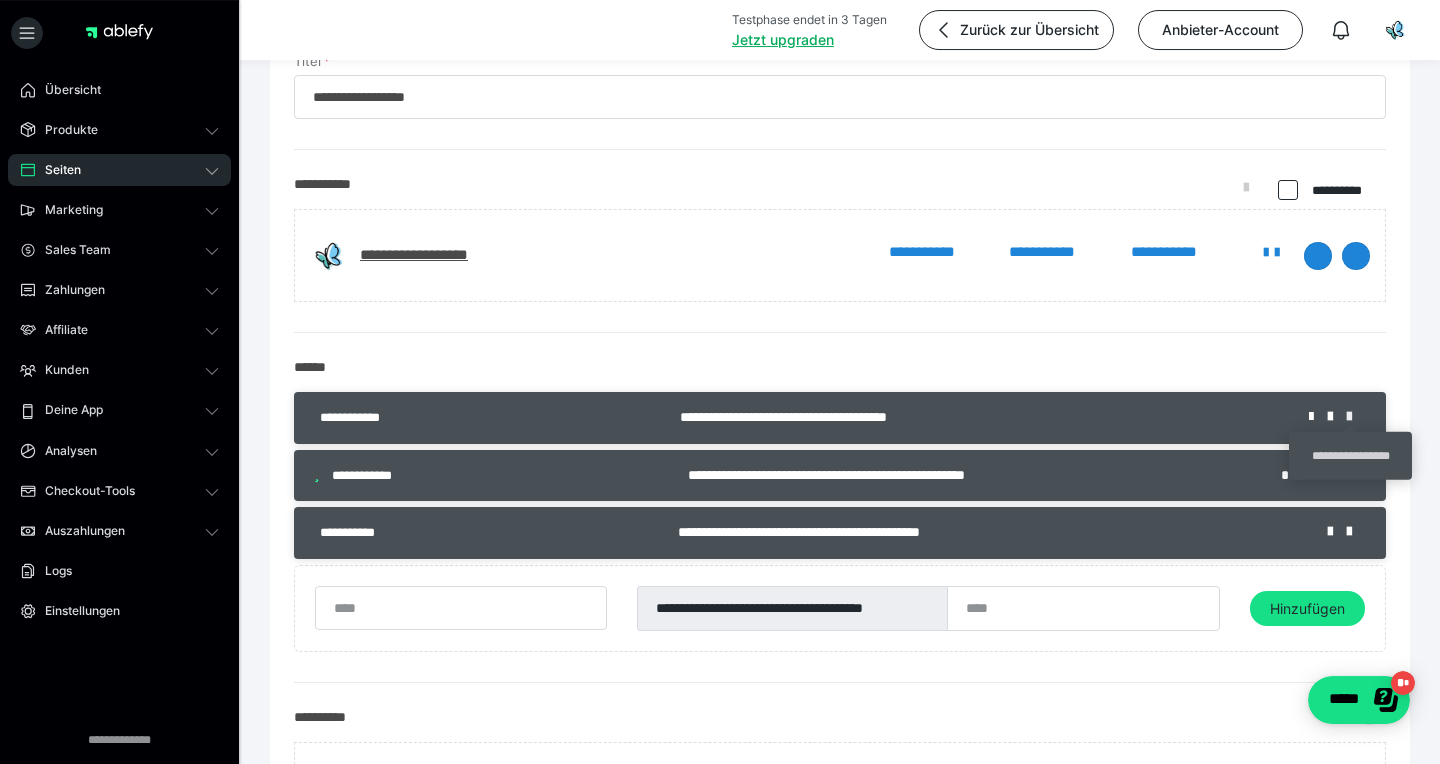 click at bounding box center [1356, 417] 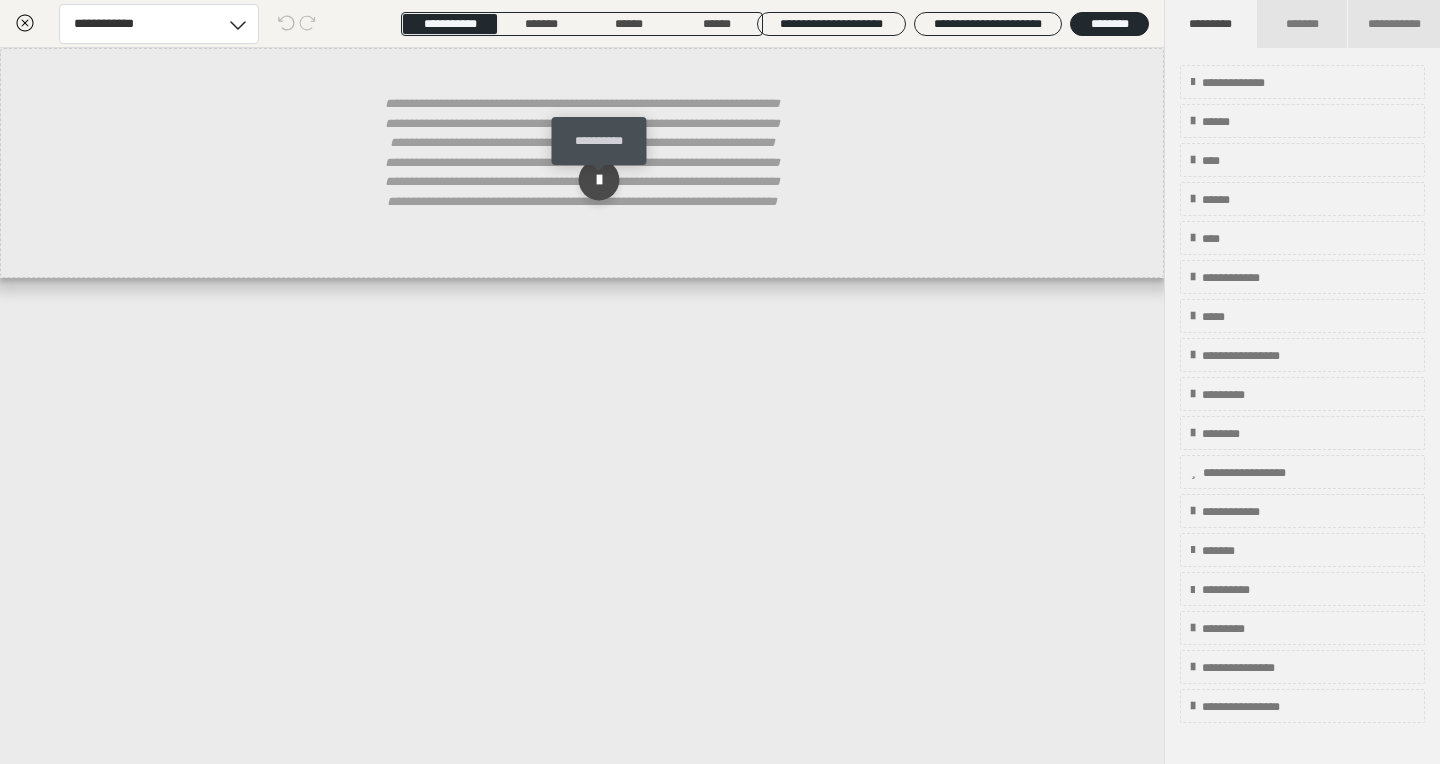 click at bounding box center (599, 180) 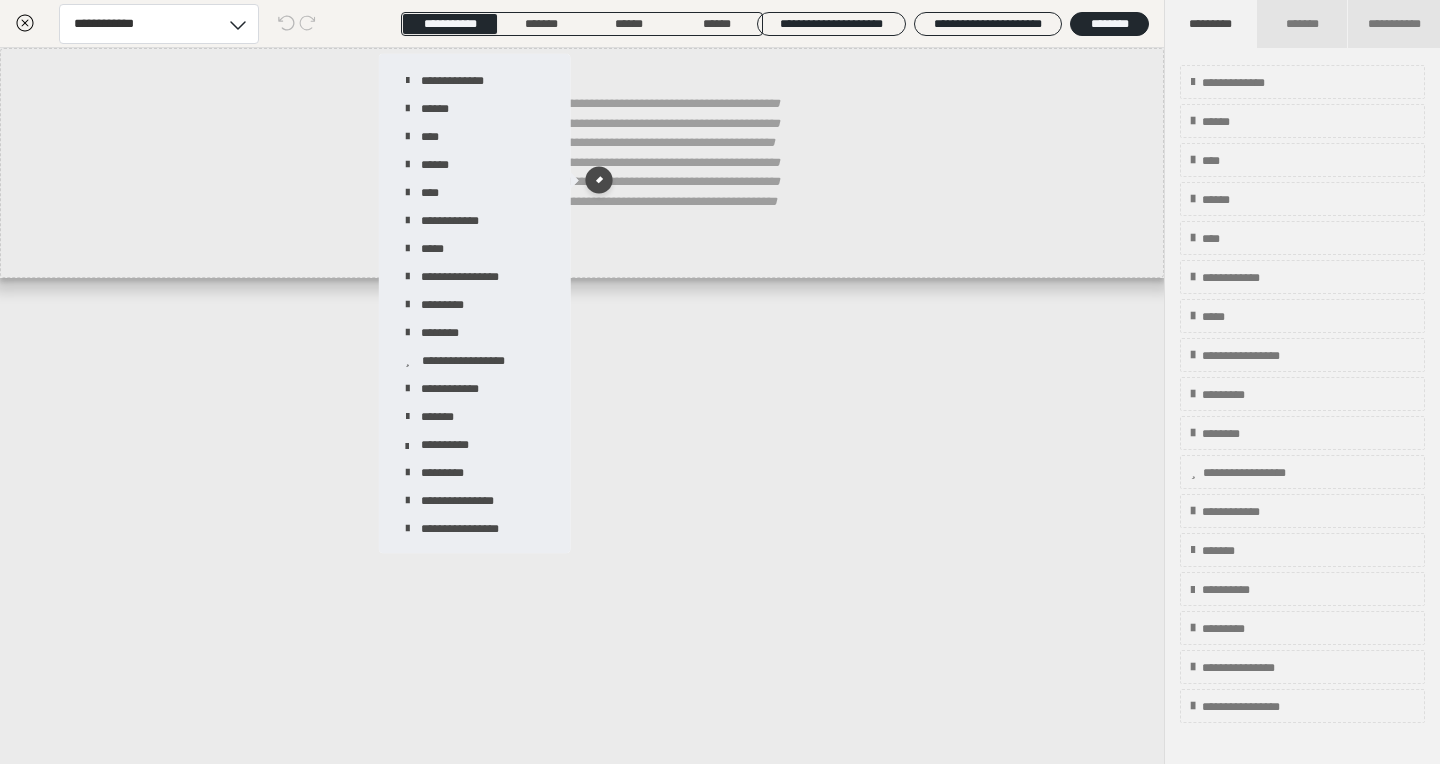 click on "**********" at bounding box center (582, 406) 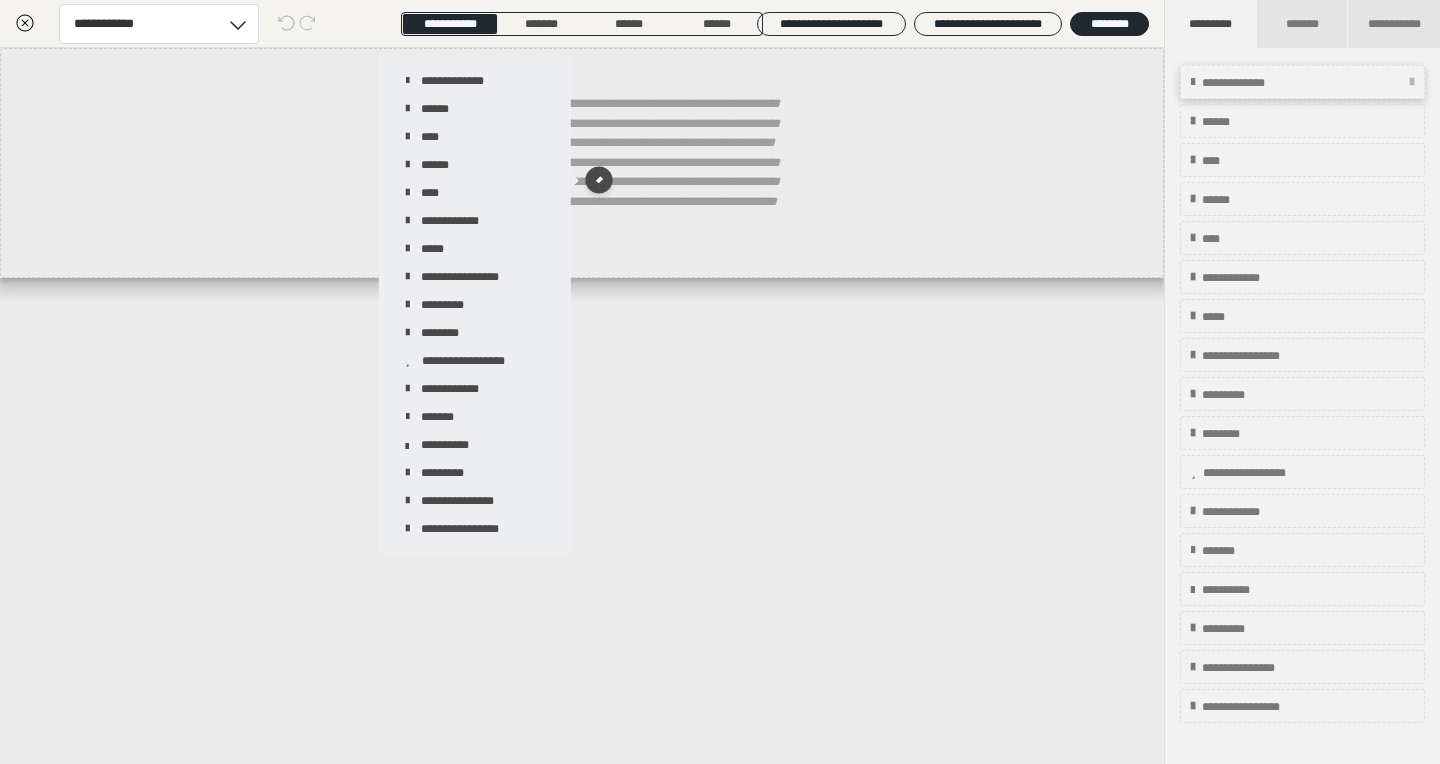 click on "**********" at bounding box center (1302, 82) 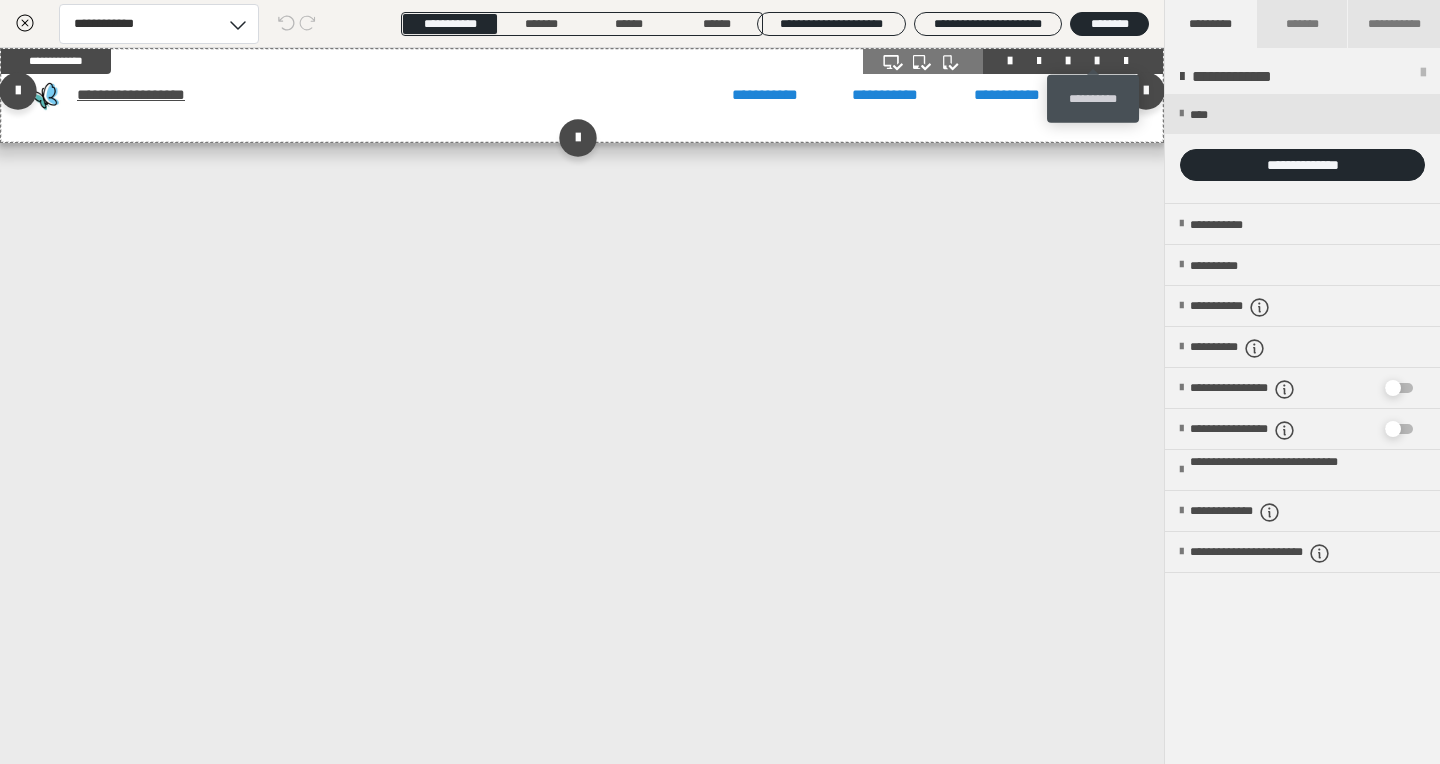 click at bounding box center (1097, 61) 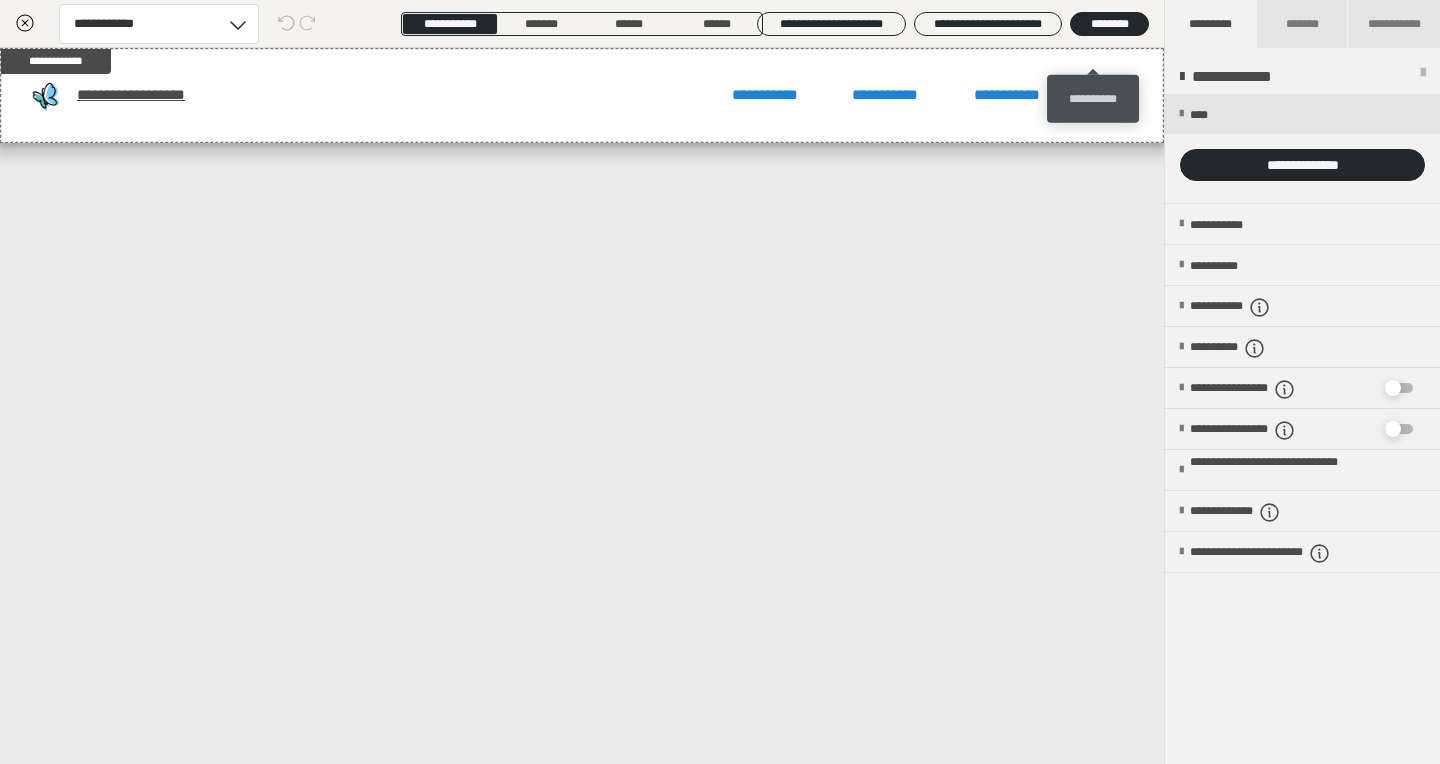 click on "**********" at bounding box center (1093, 99) 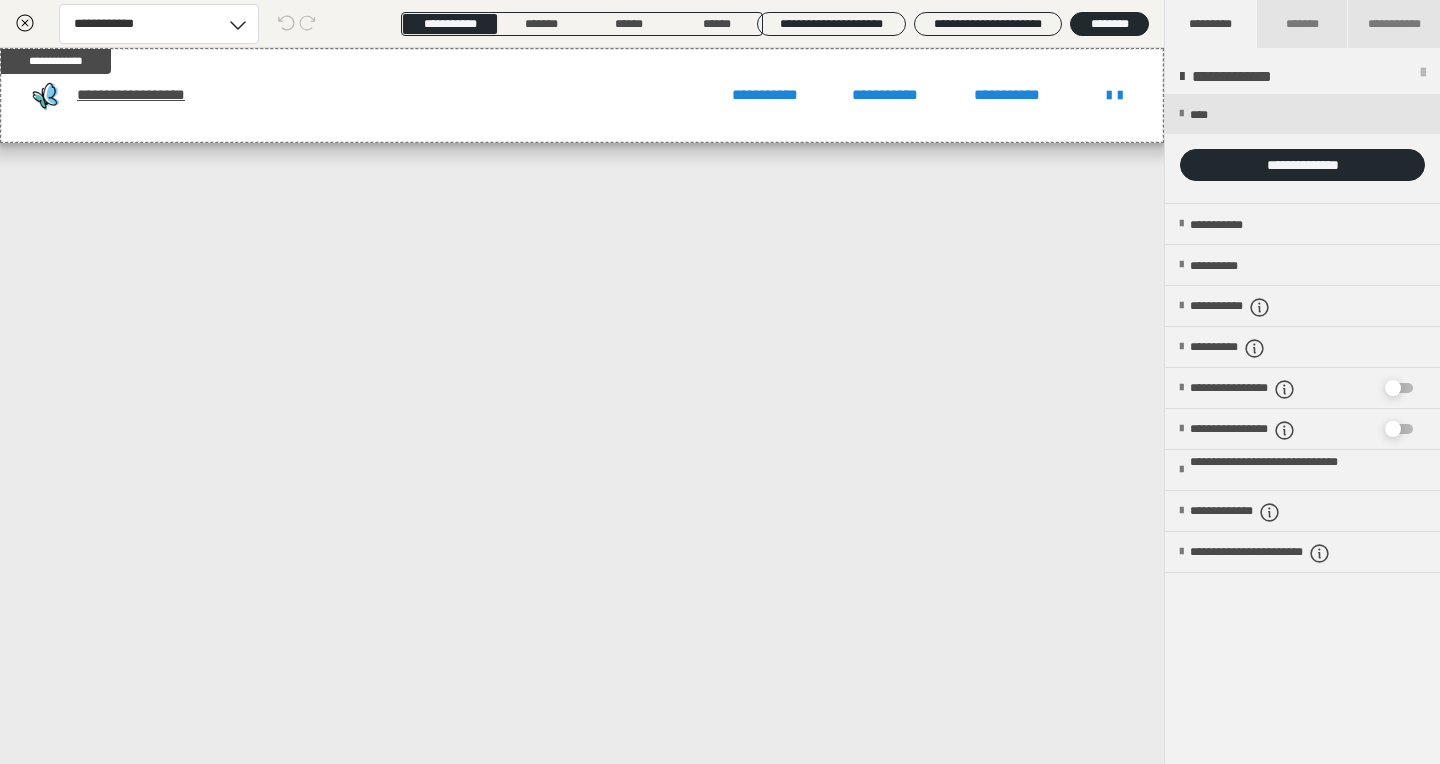 click on "**********" at bounding box center (582, 406) 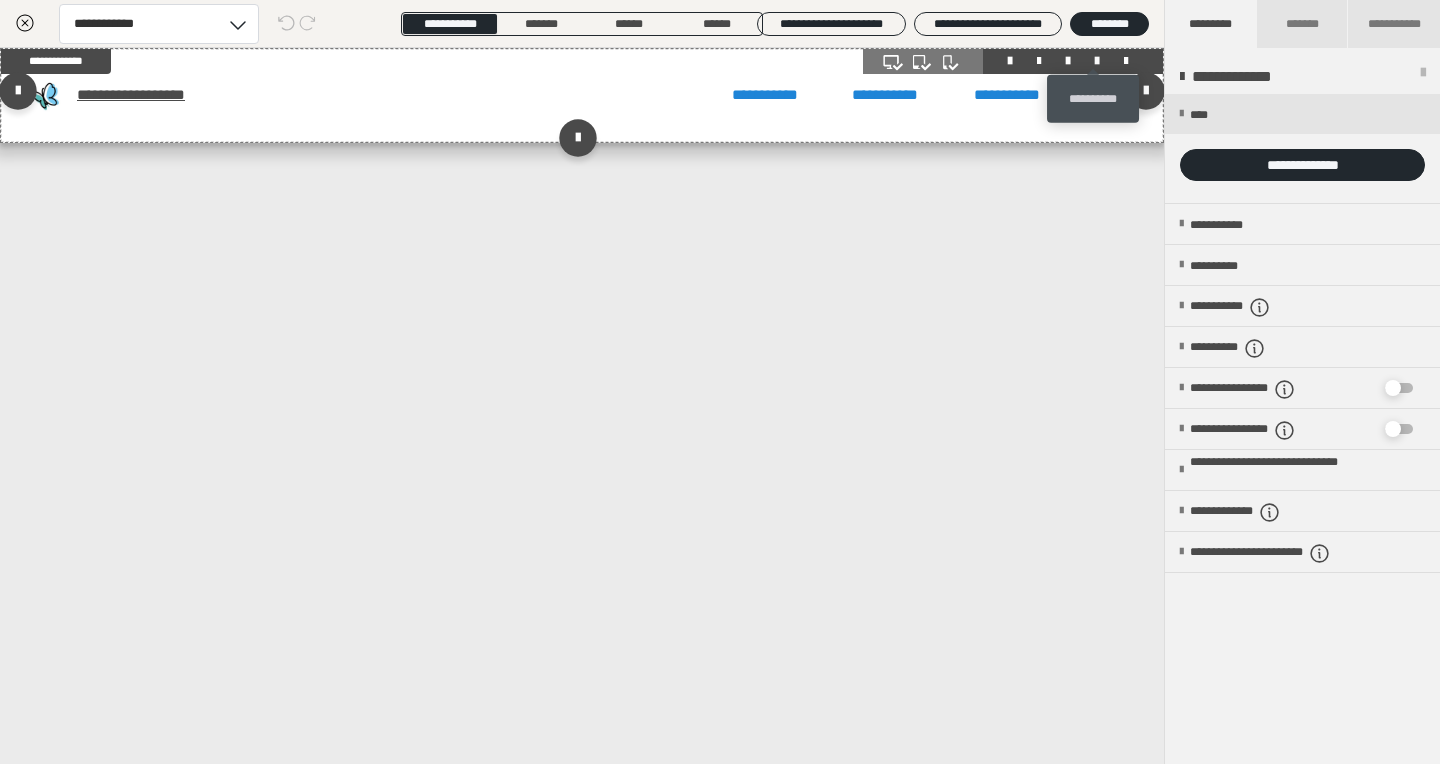 click at bounding box center (1097, 61) 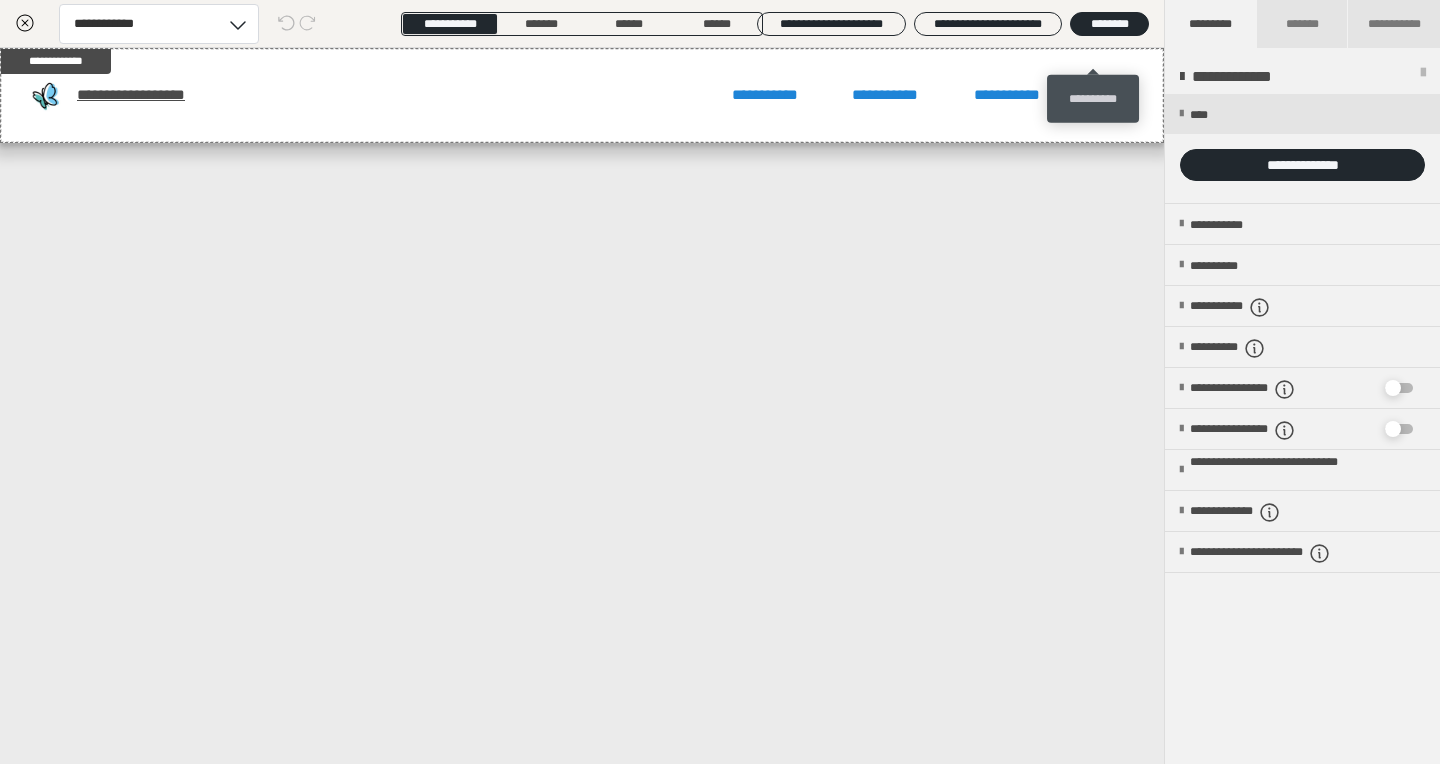 click on "**********" at bounding box center [1093, 99] 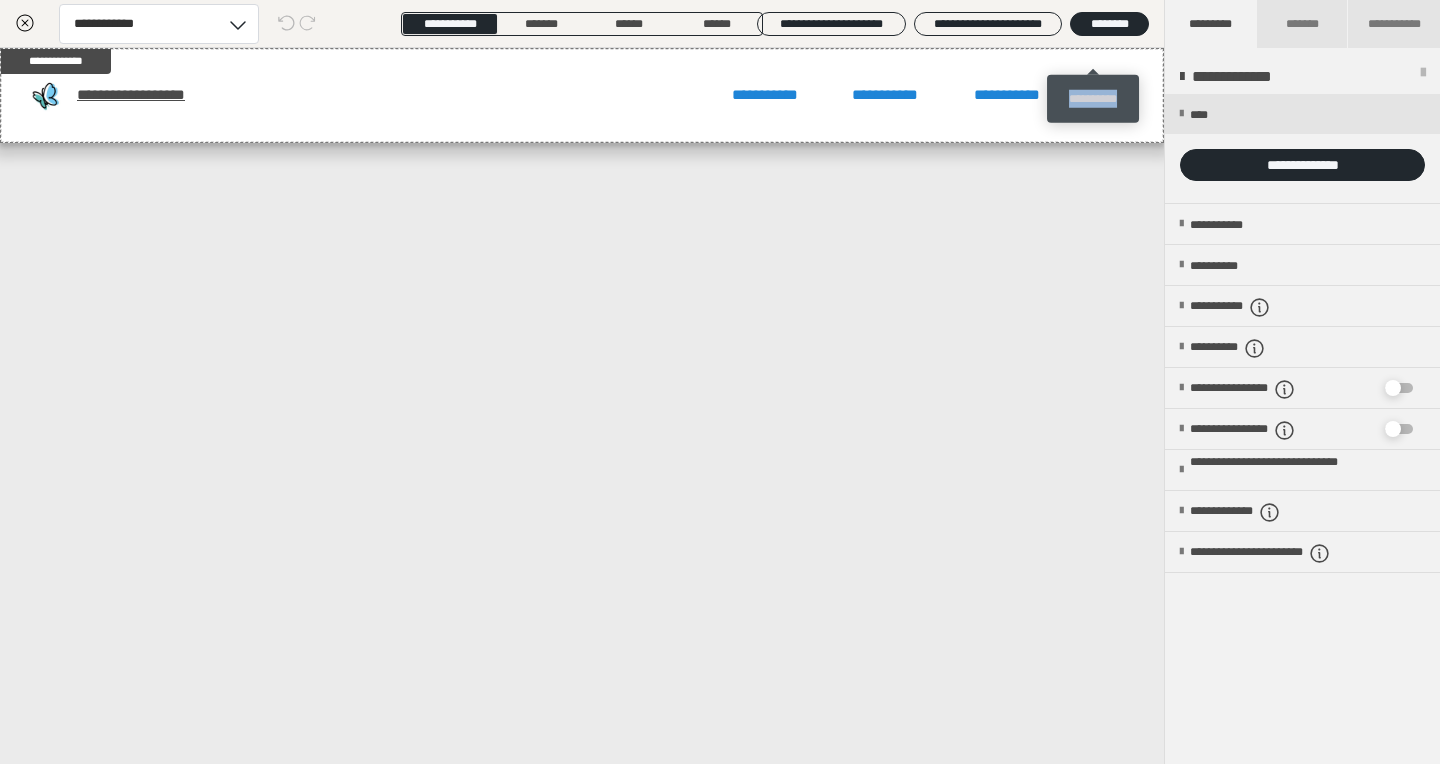click on "**********" at bounding box center (1093, 99) 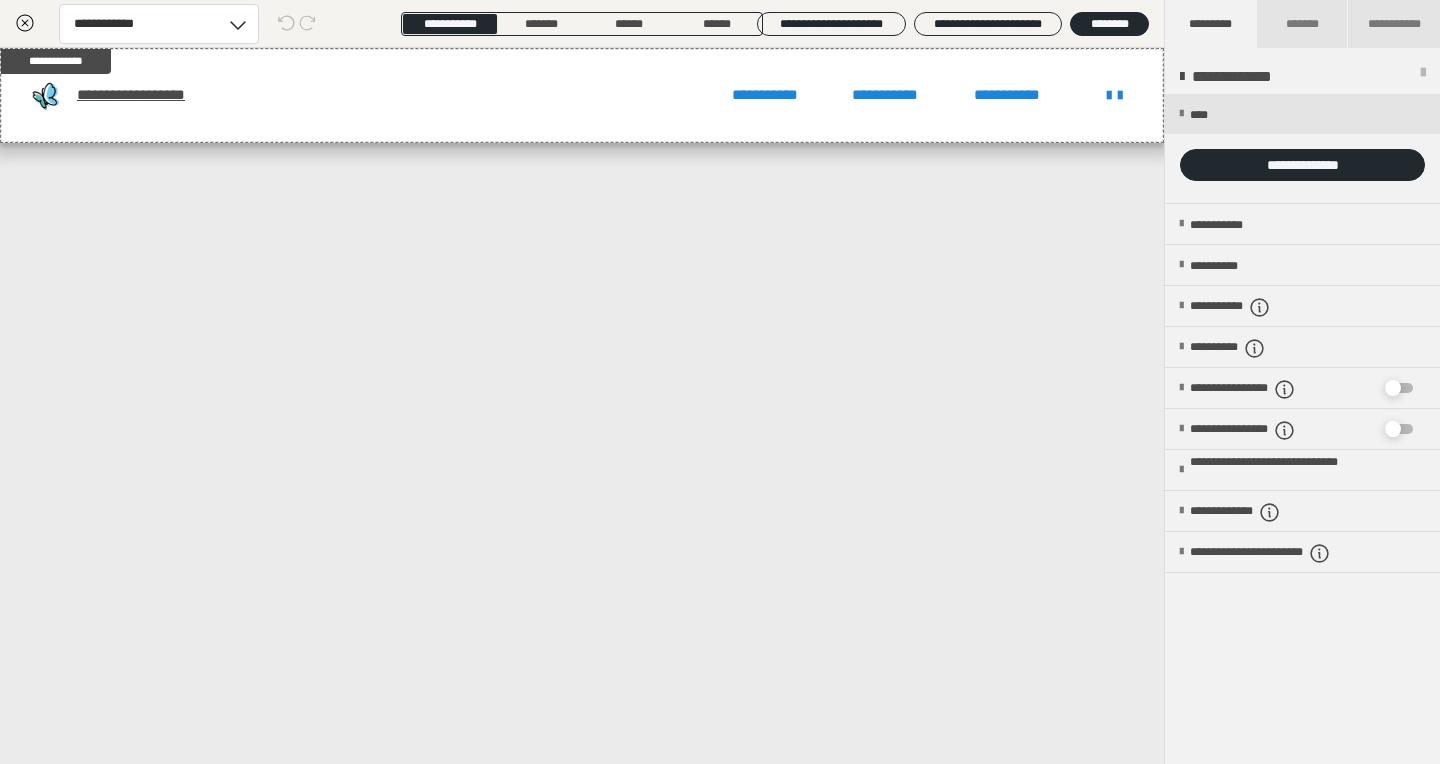 click on "**********" at bounding box center (582, 406) 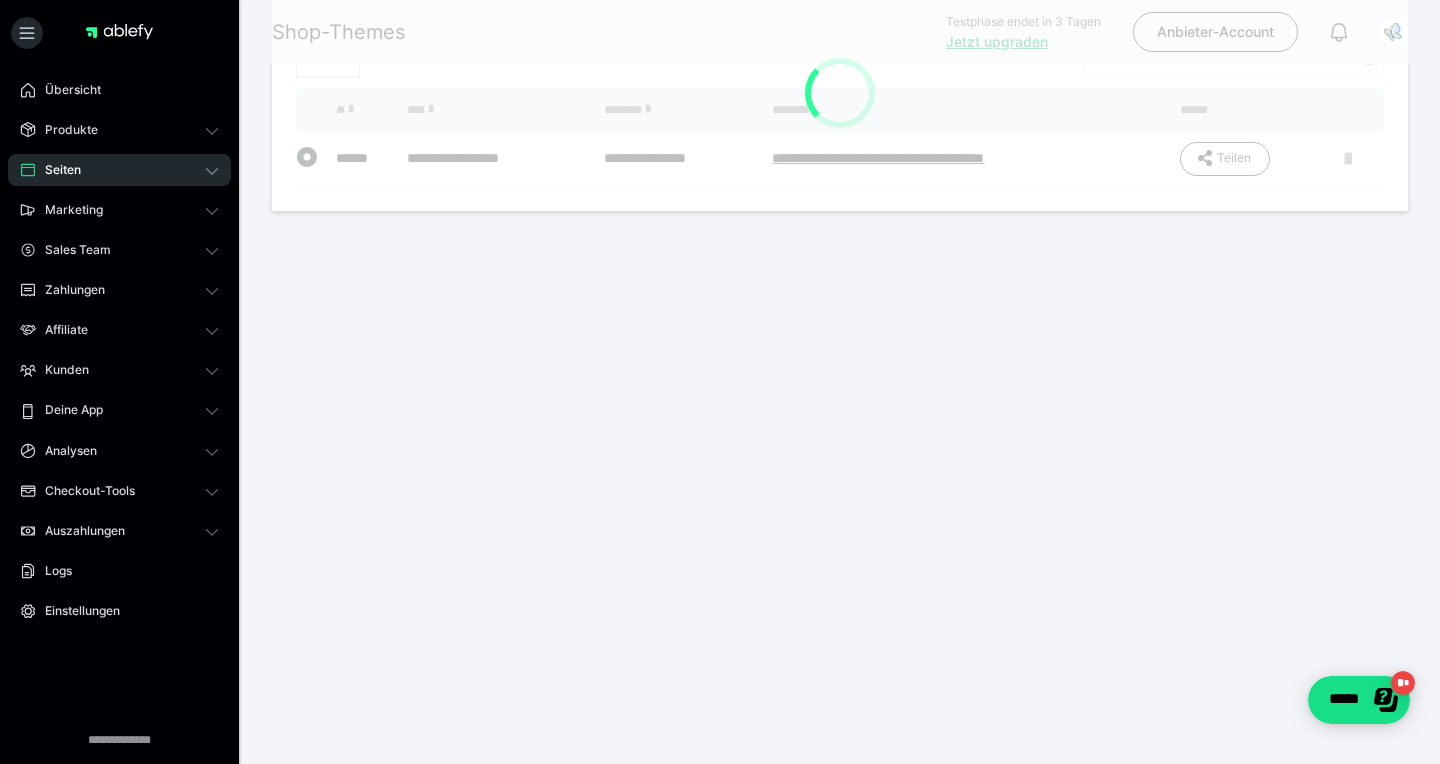 scroll, scrollTop: 0, scrollLeft: 0, axis: both 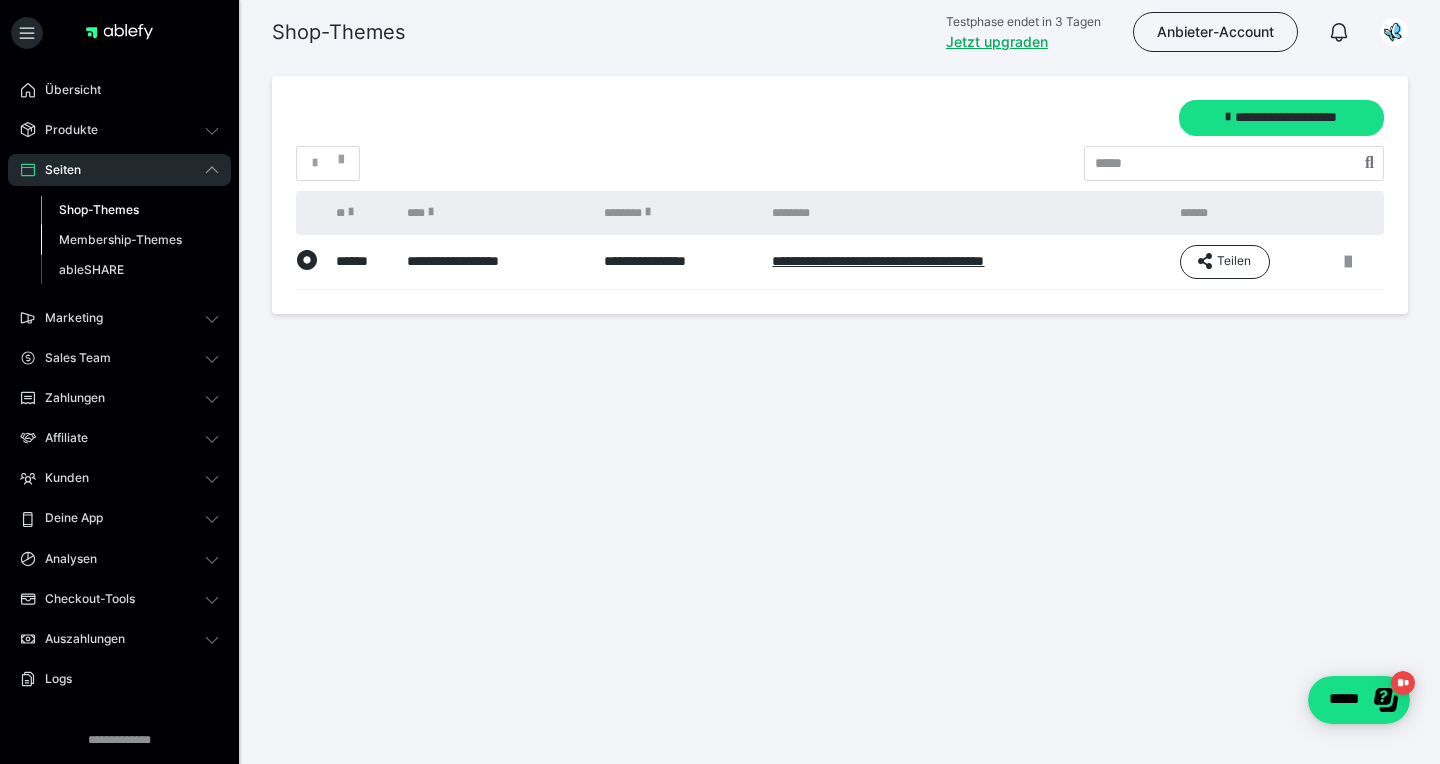 click on "Membership-Themes" at bounding box center [120, 239] 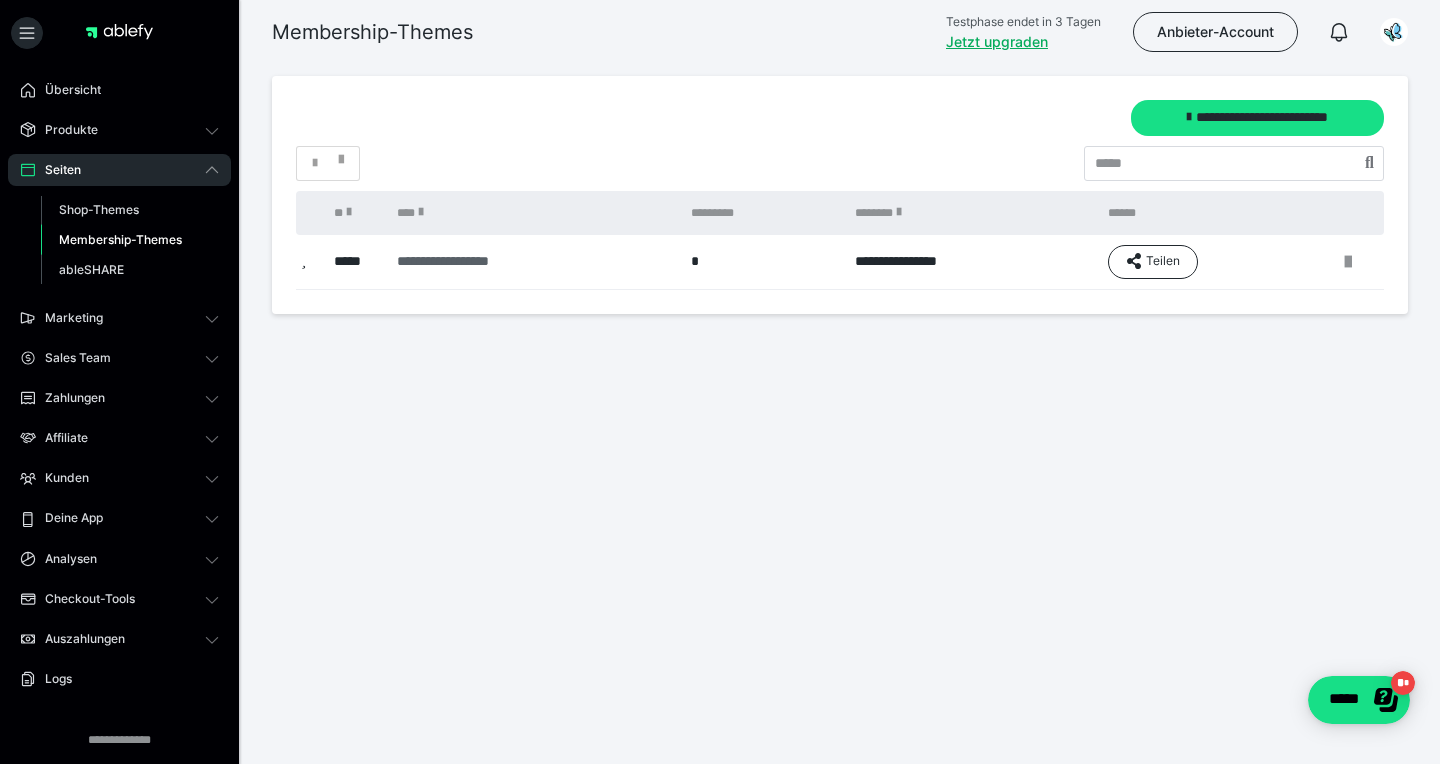 click on "**********" at bounding box center [525, 261] 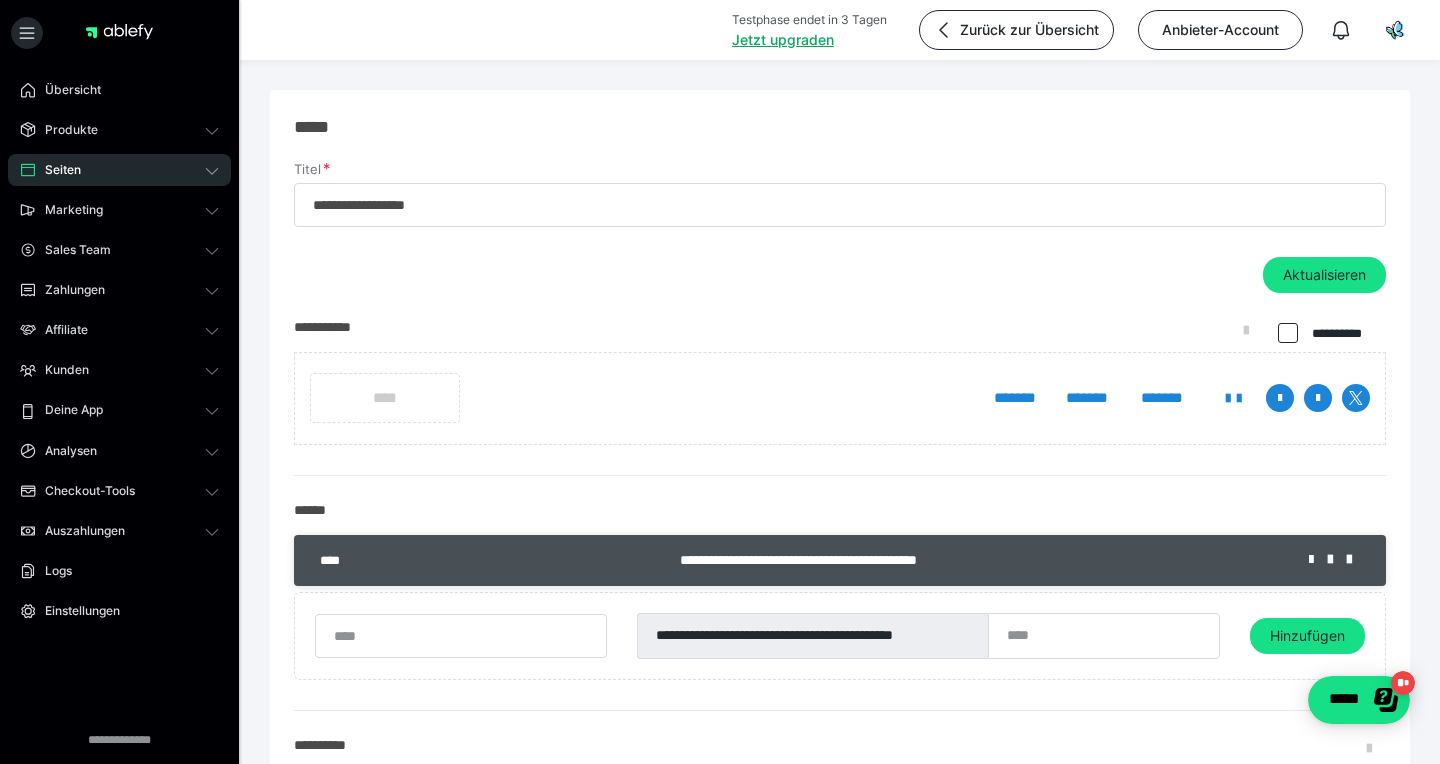 click on "****" at bounding box center (385, 398) 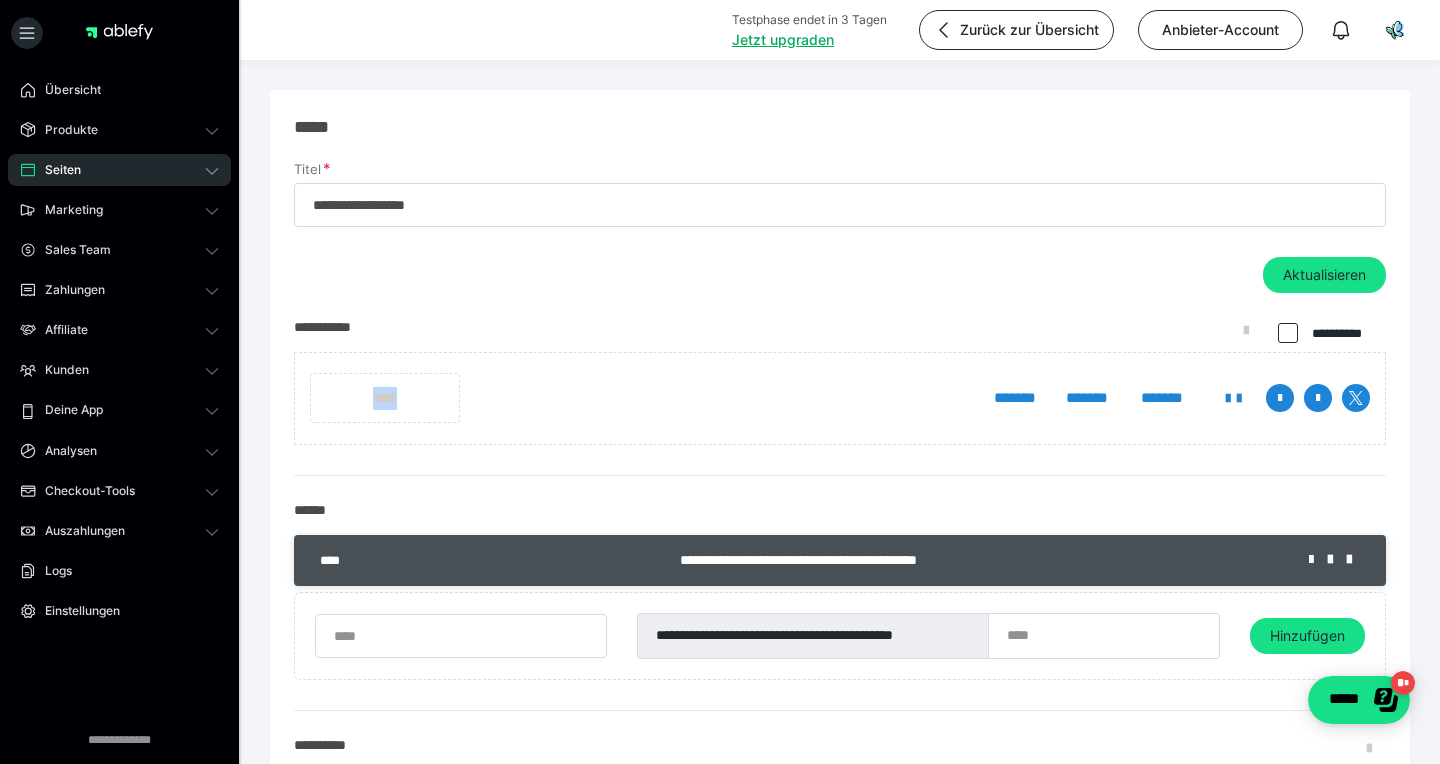 click on "****" at bounding box center [385, 398] 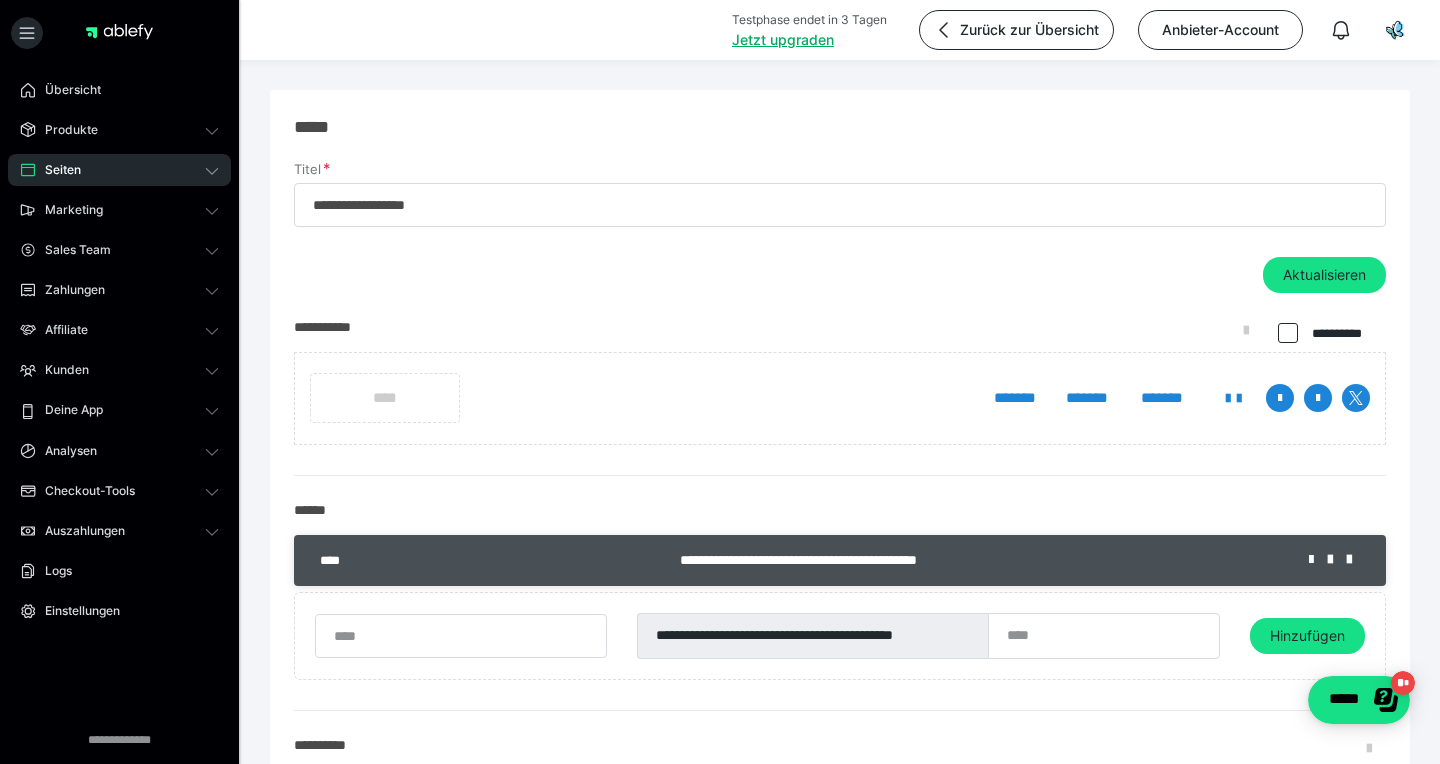 click on "****" at bounding box center (385, 398) 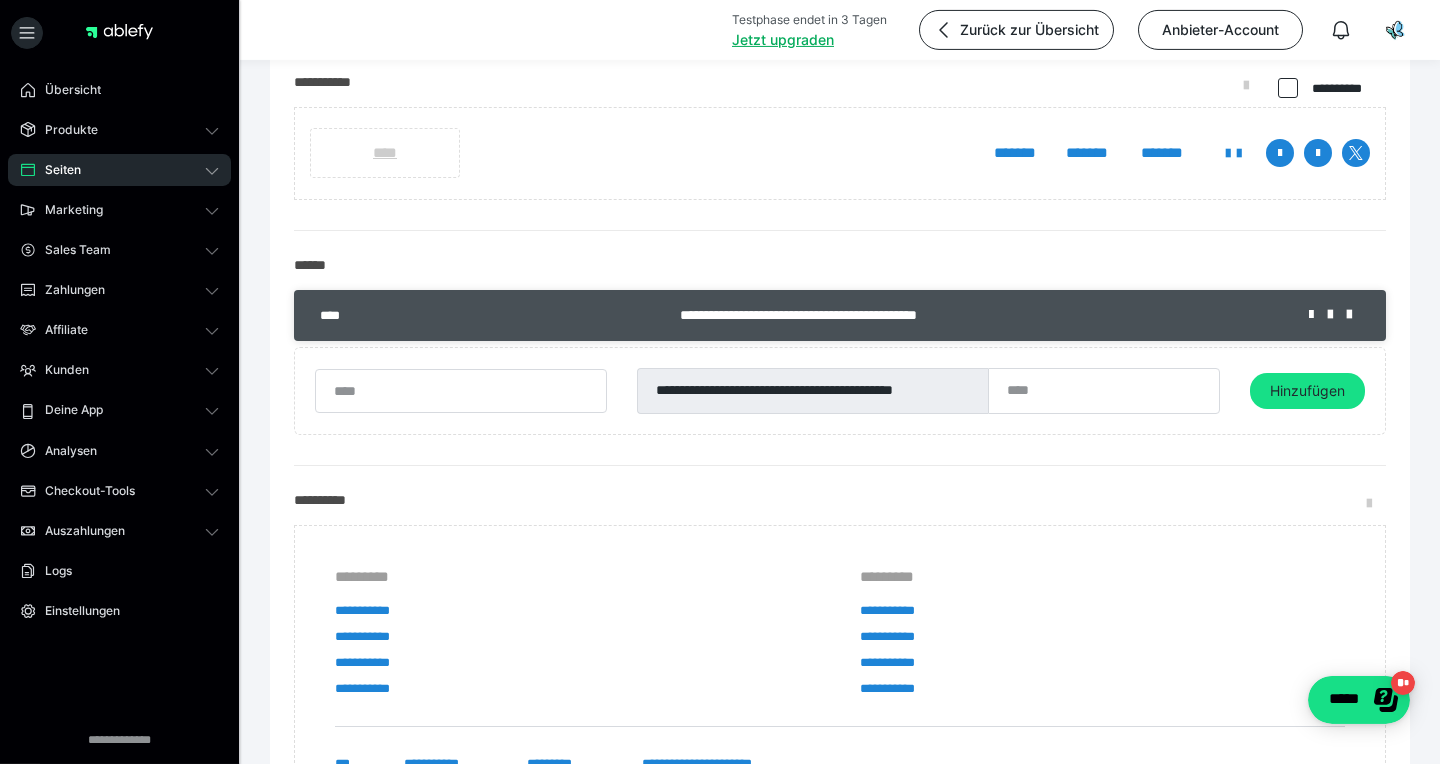 scroll, scrollTop: 243, scrollLeft: 0, axis: vertical 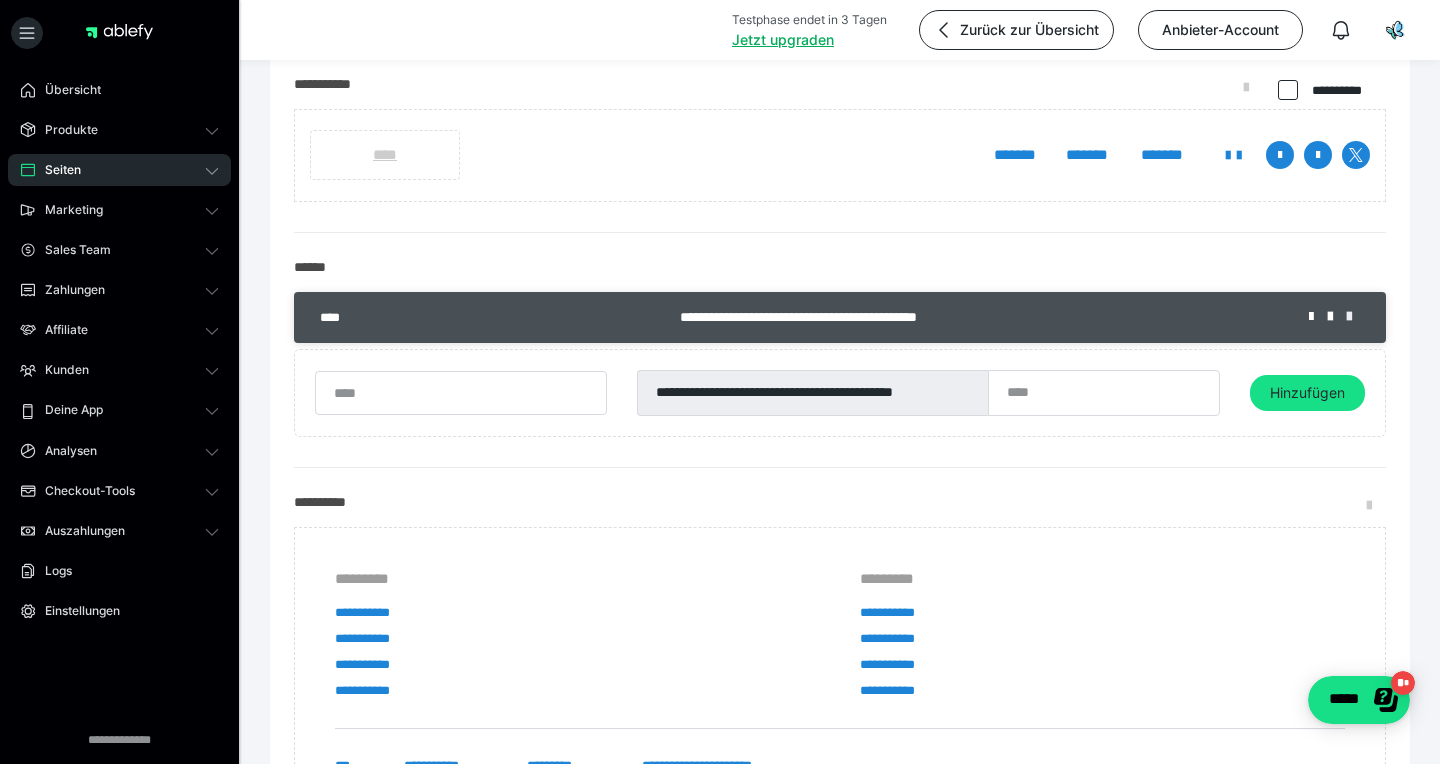 click at bounding box center [1356, 317] 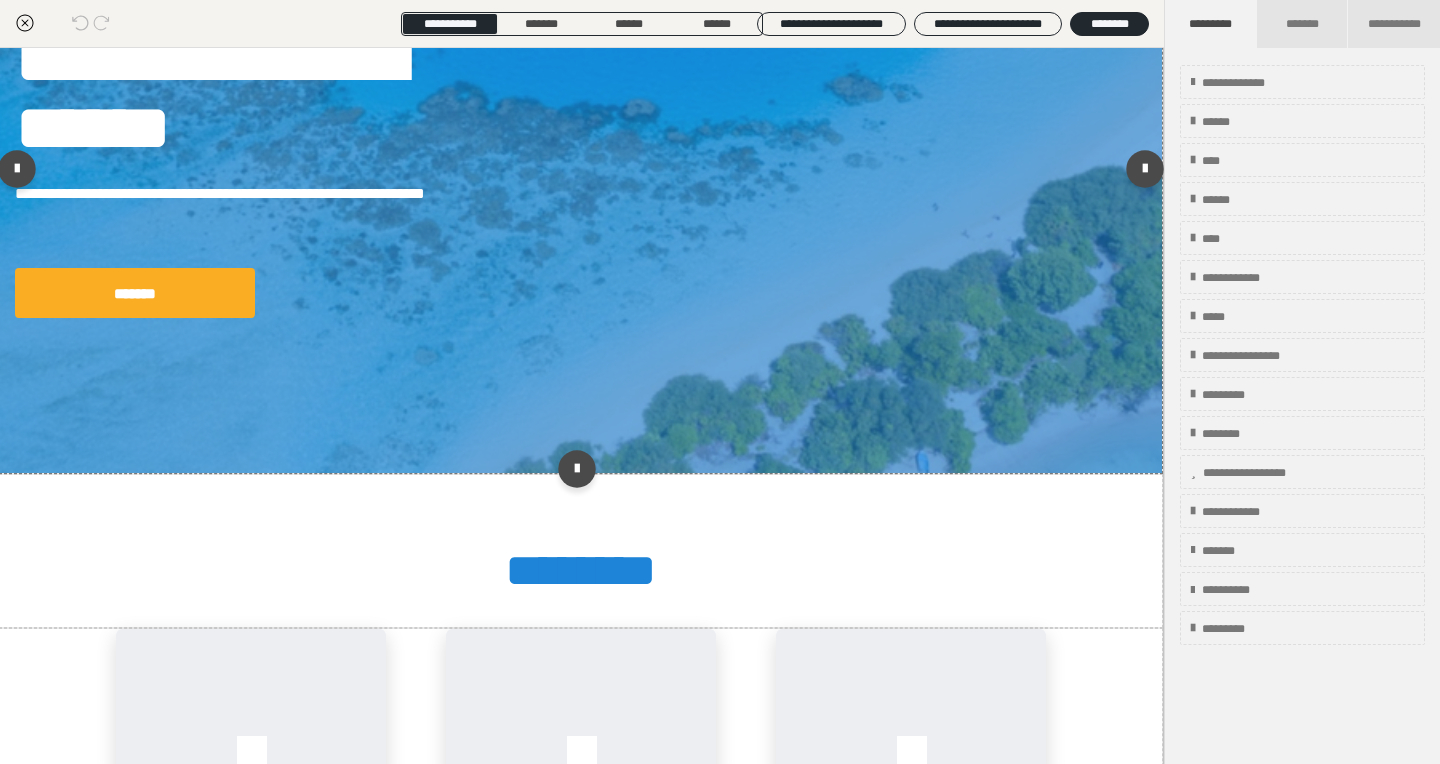 scroll, scrollTop: 0, scrollLeft: 1, axis: horizontal 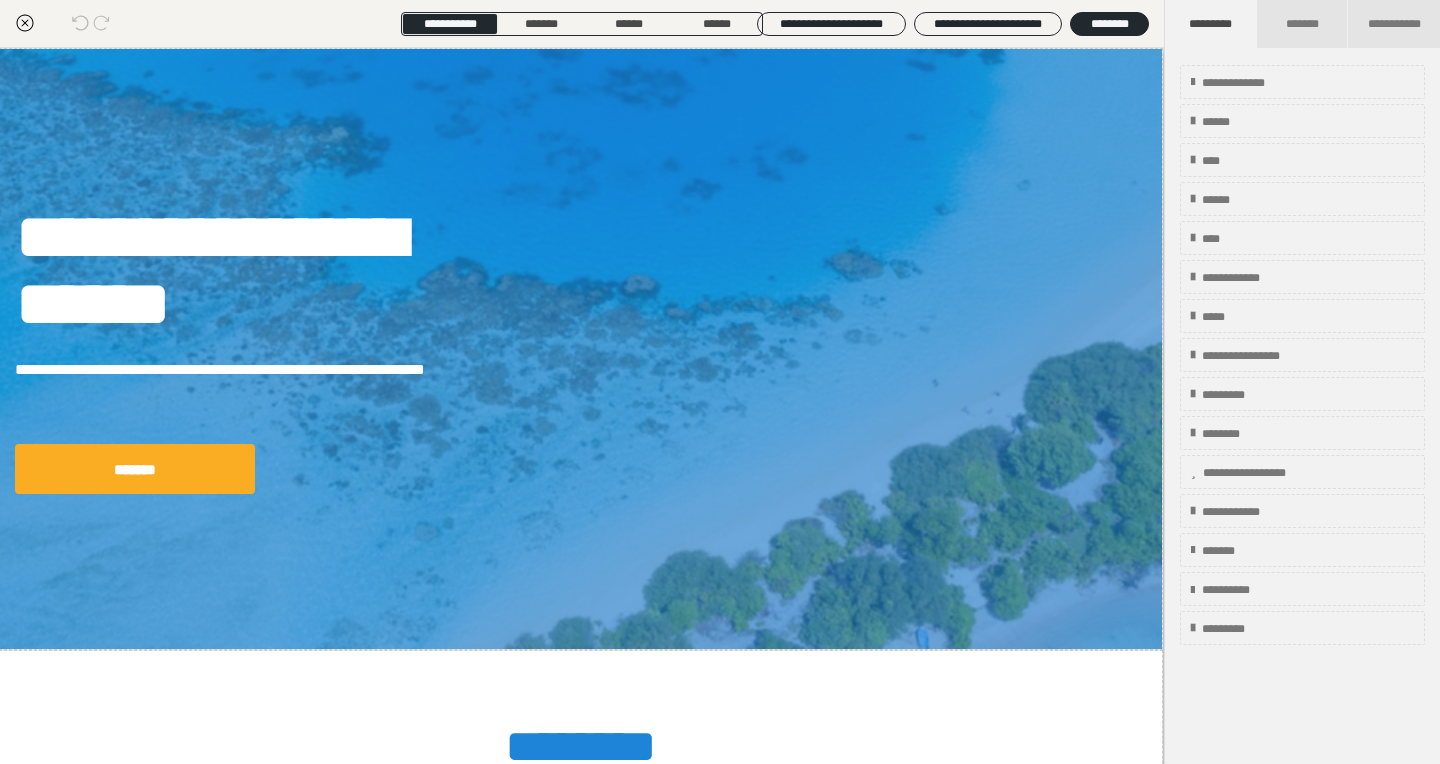 click 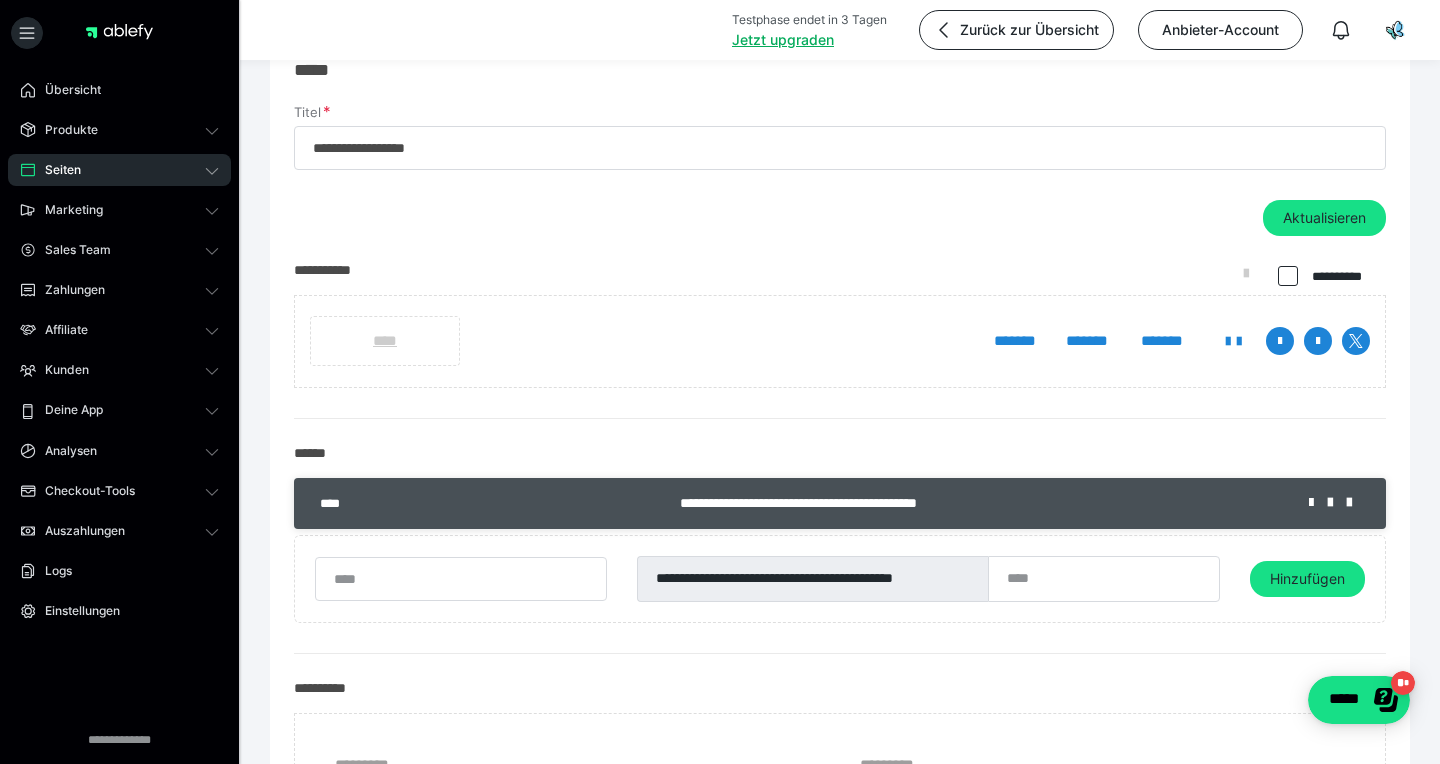 scroll, scrollTop: 0, scrollLeft: 0, axis: both 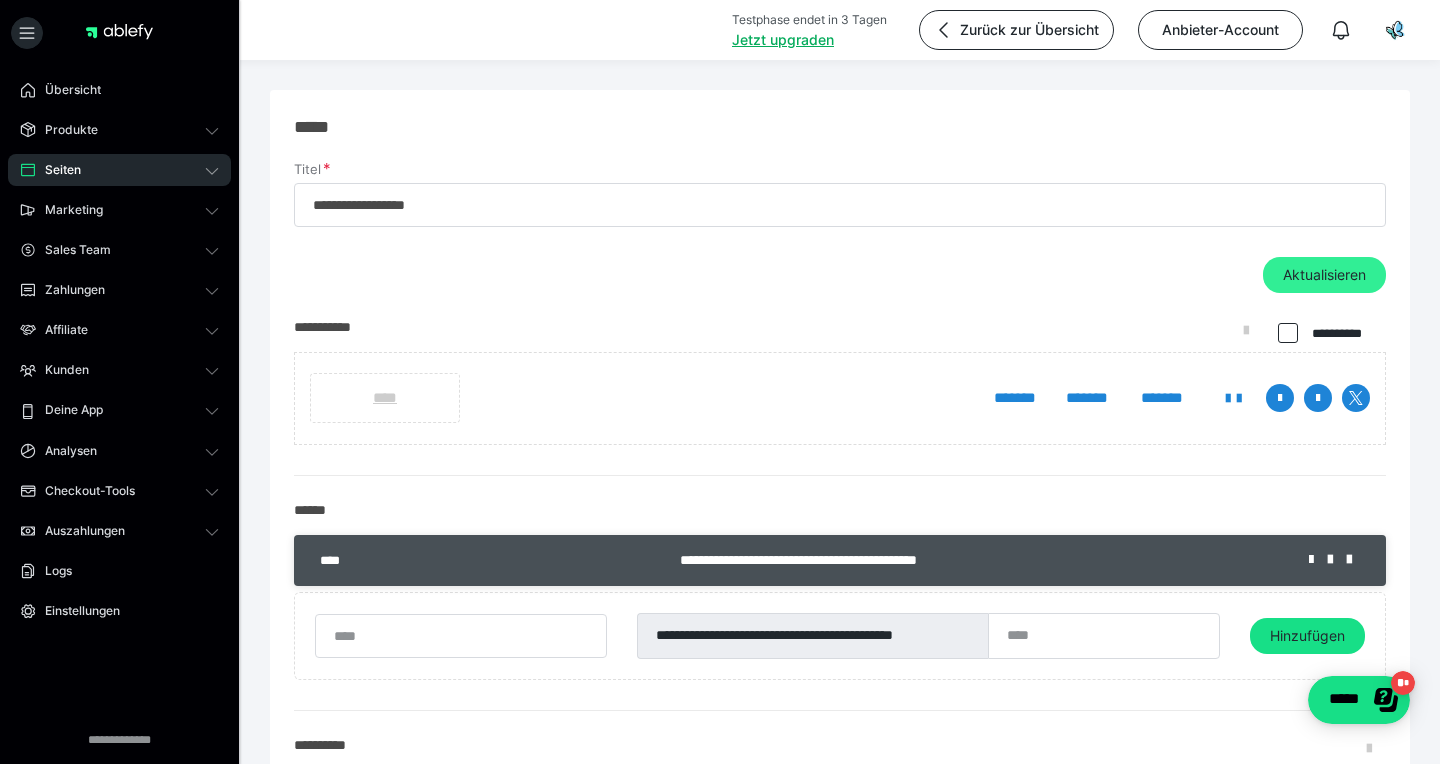 click on "Aktualisieren" at bounding box center [1324, 275] 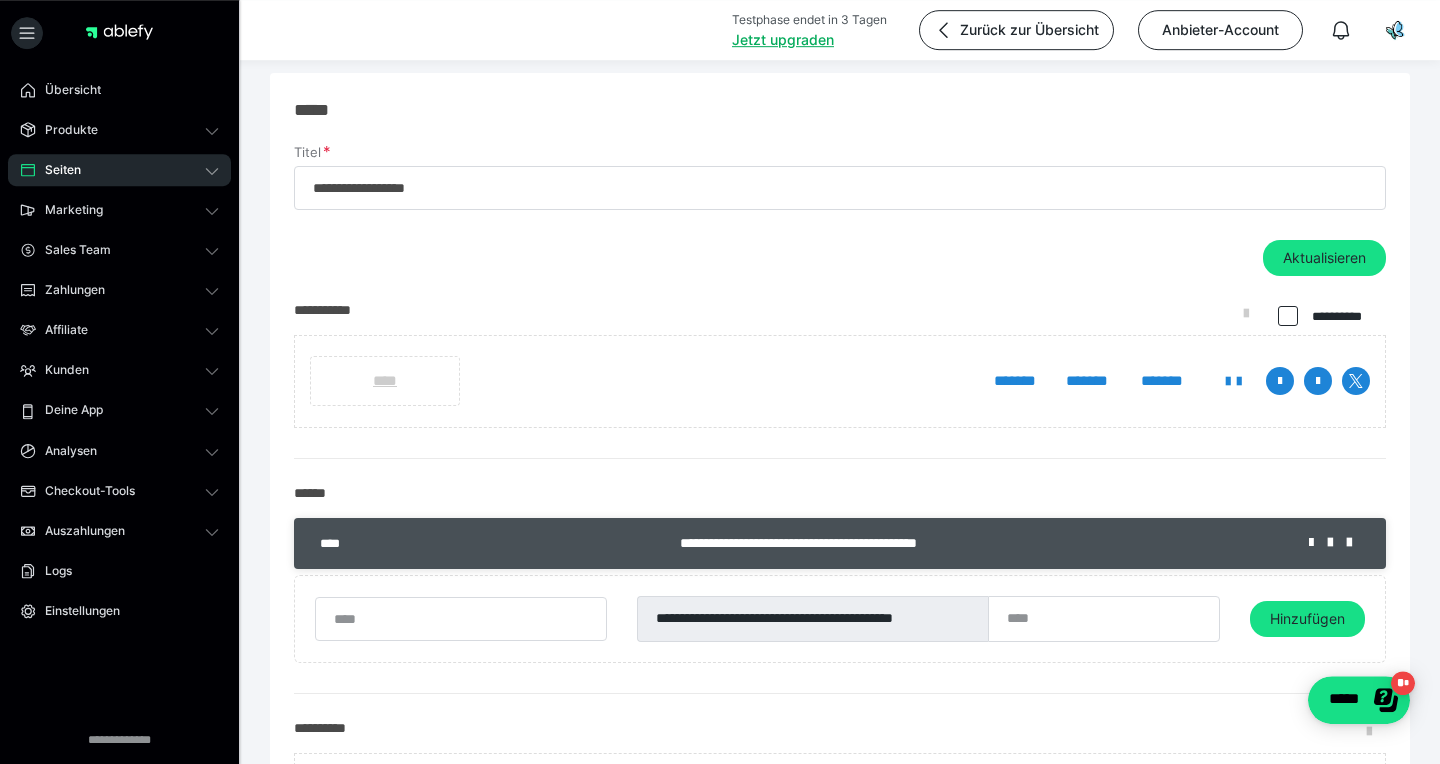scroll, scrollTop: 0, scrollLeft: 0, axis: both 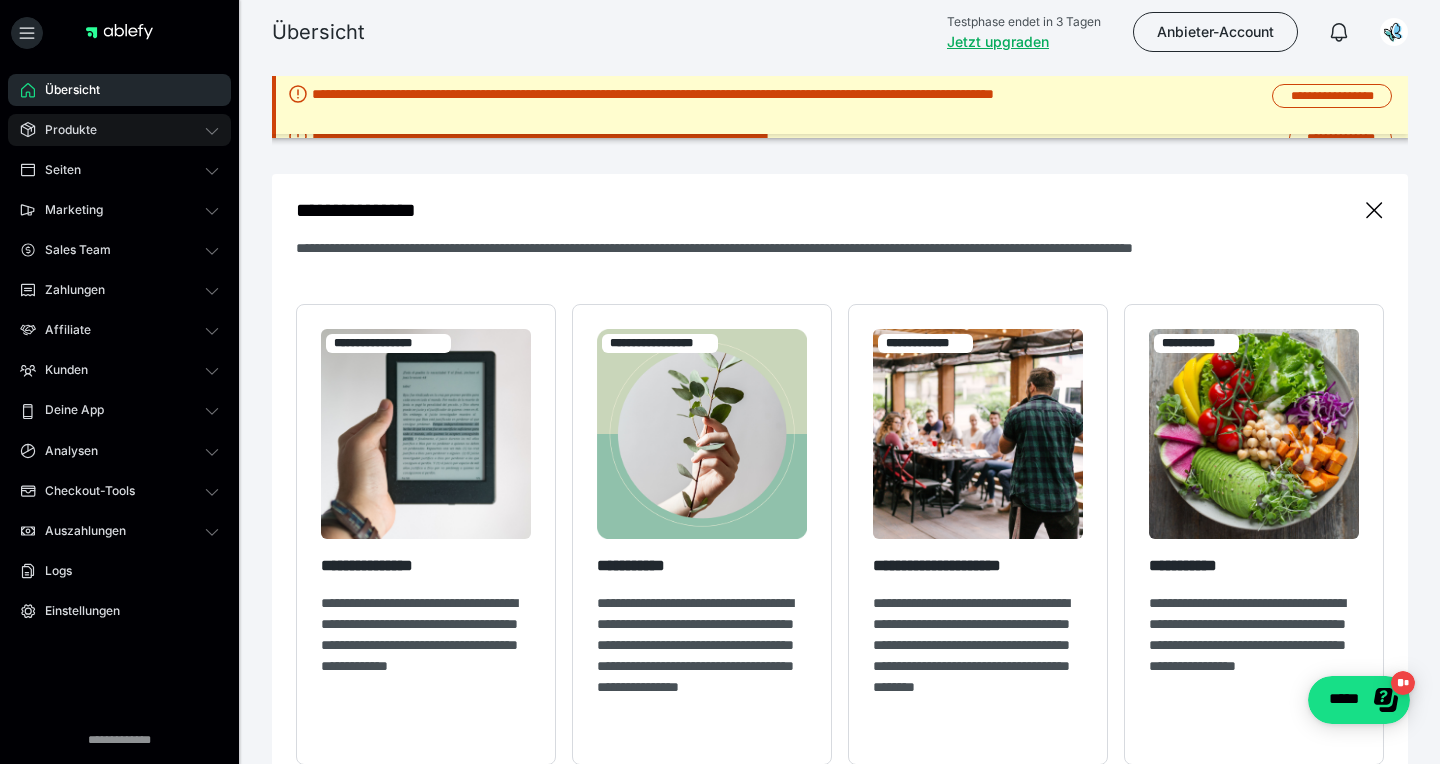 click on "Produkte" at bounding box center [64, 130] 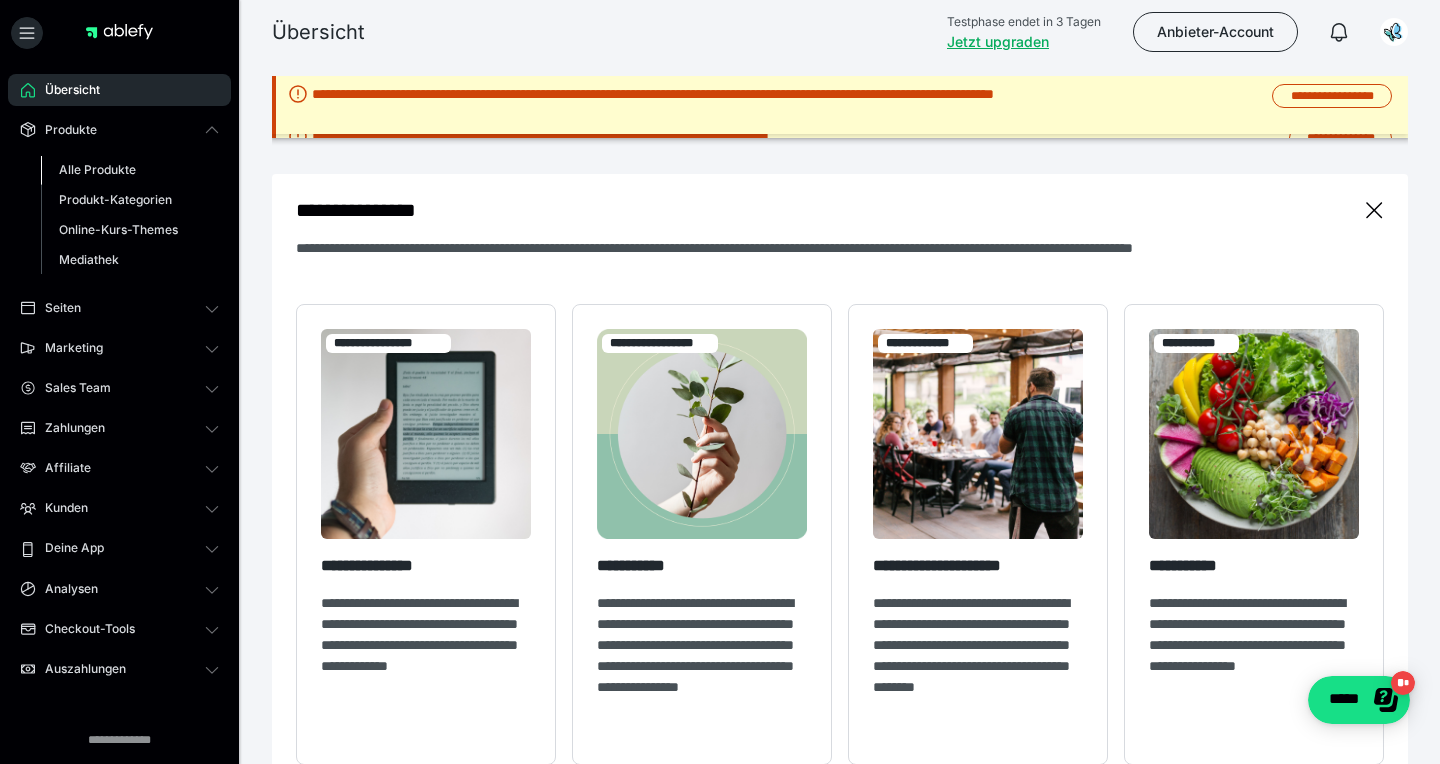 click on "Alle Produkte" at bounding box center (97, 169) 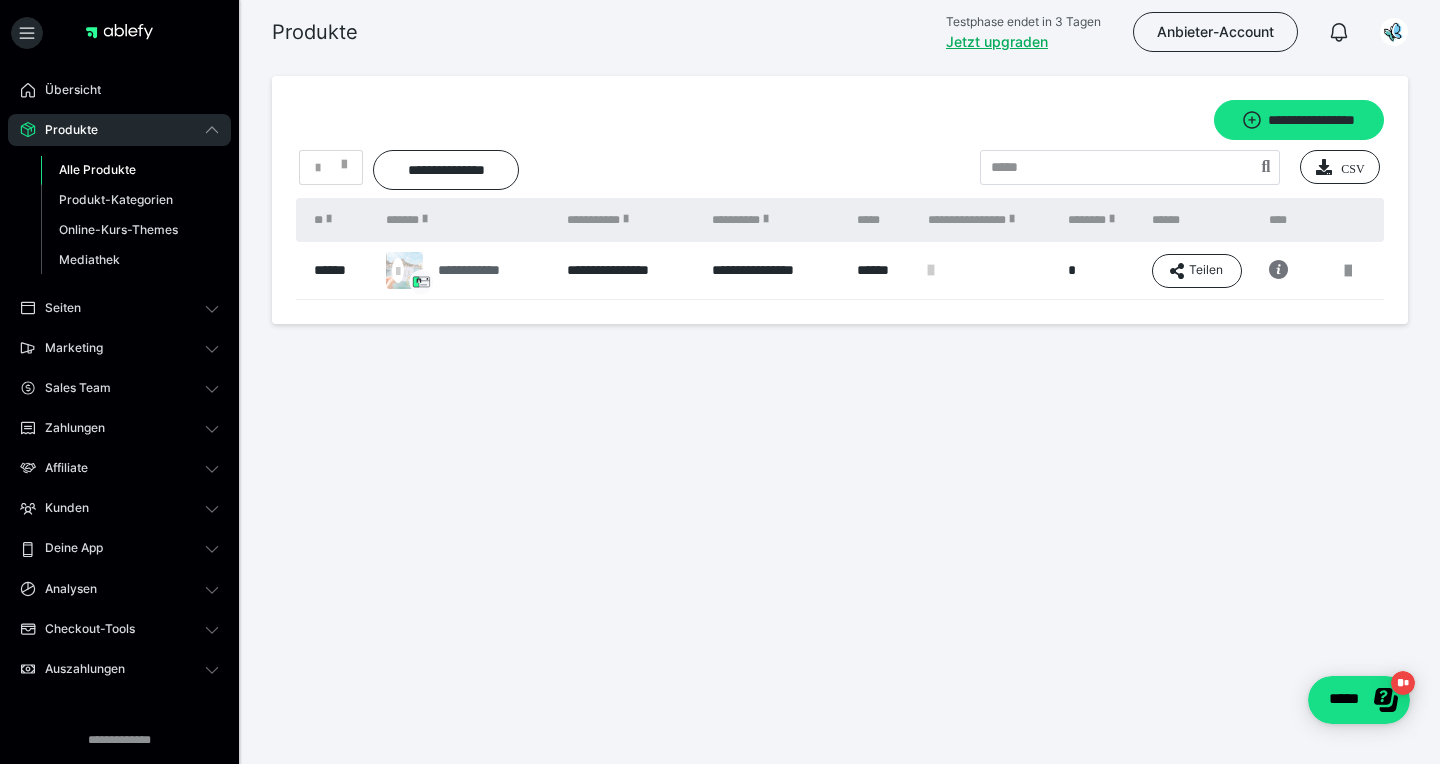 click on "**********" at bounding box center (481, 270) 